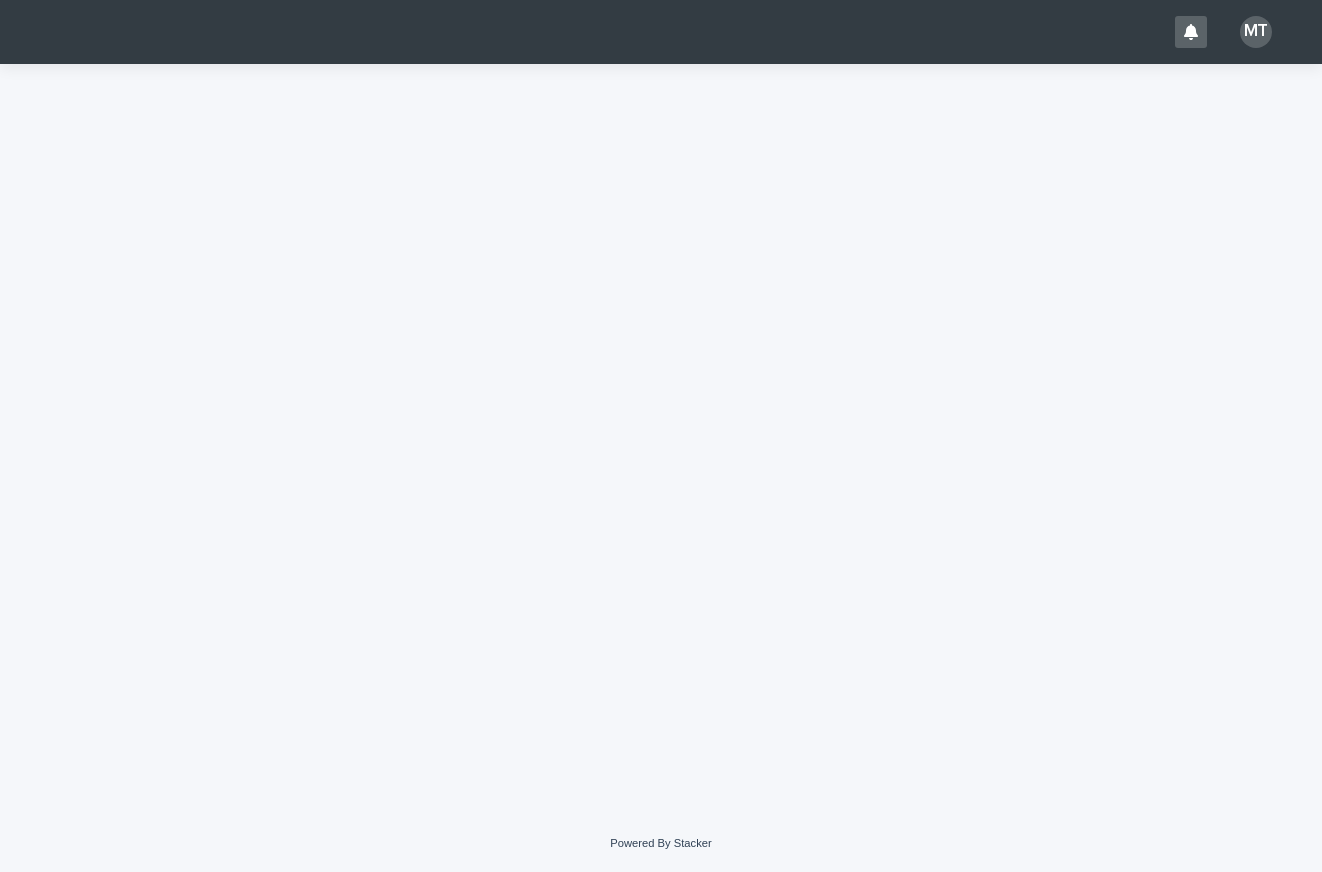 scroll, scrollTop: 0, scrollLeft: 0, axis: both 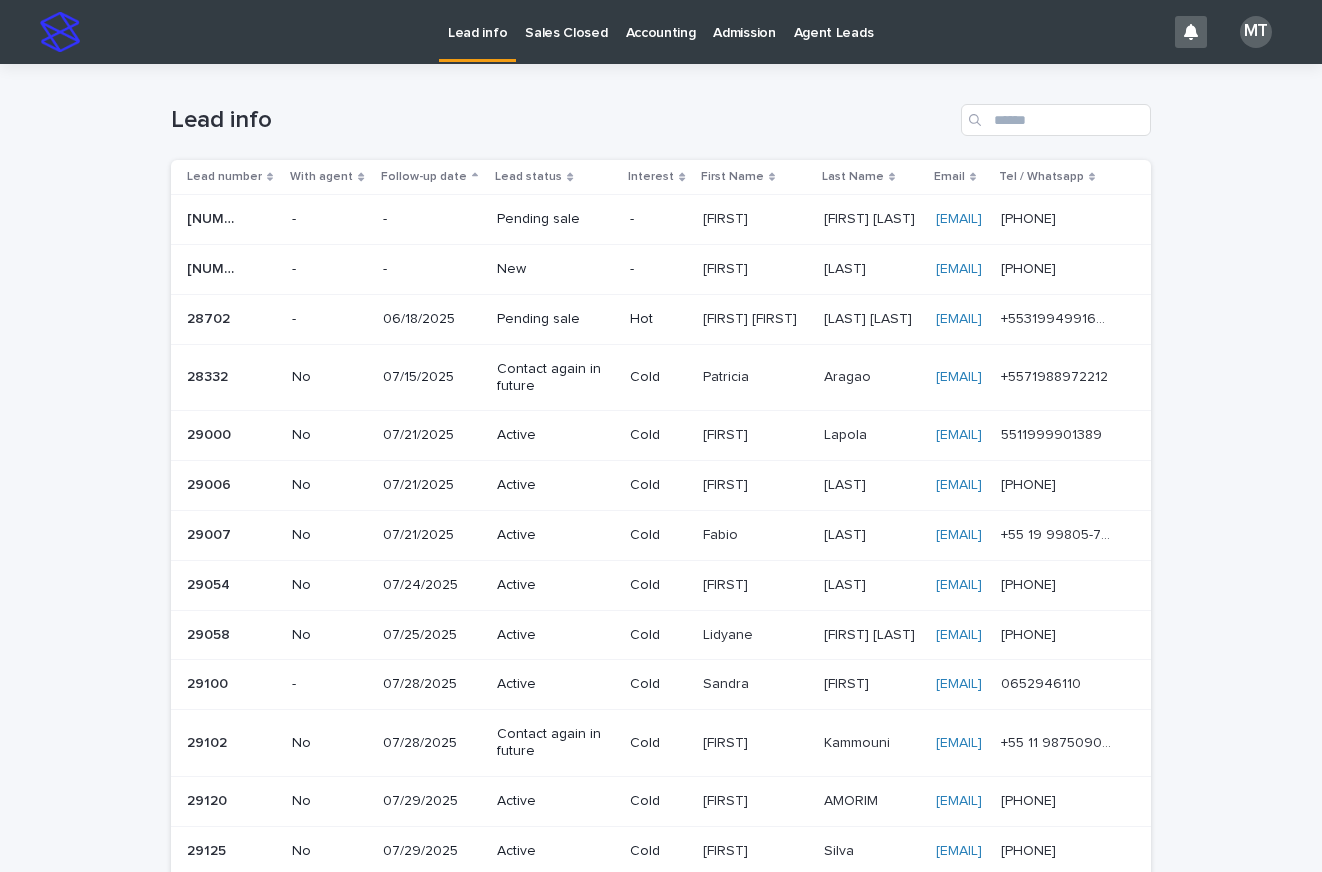 click on "New" at bounding box center [552, 269] 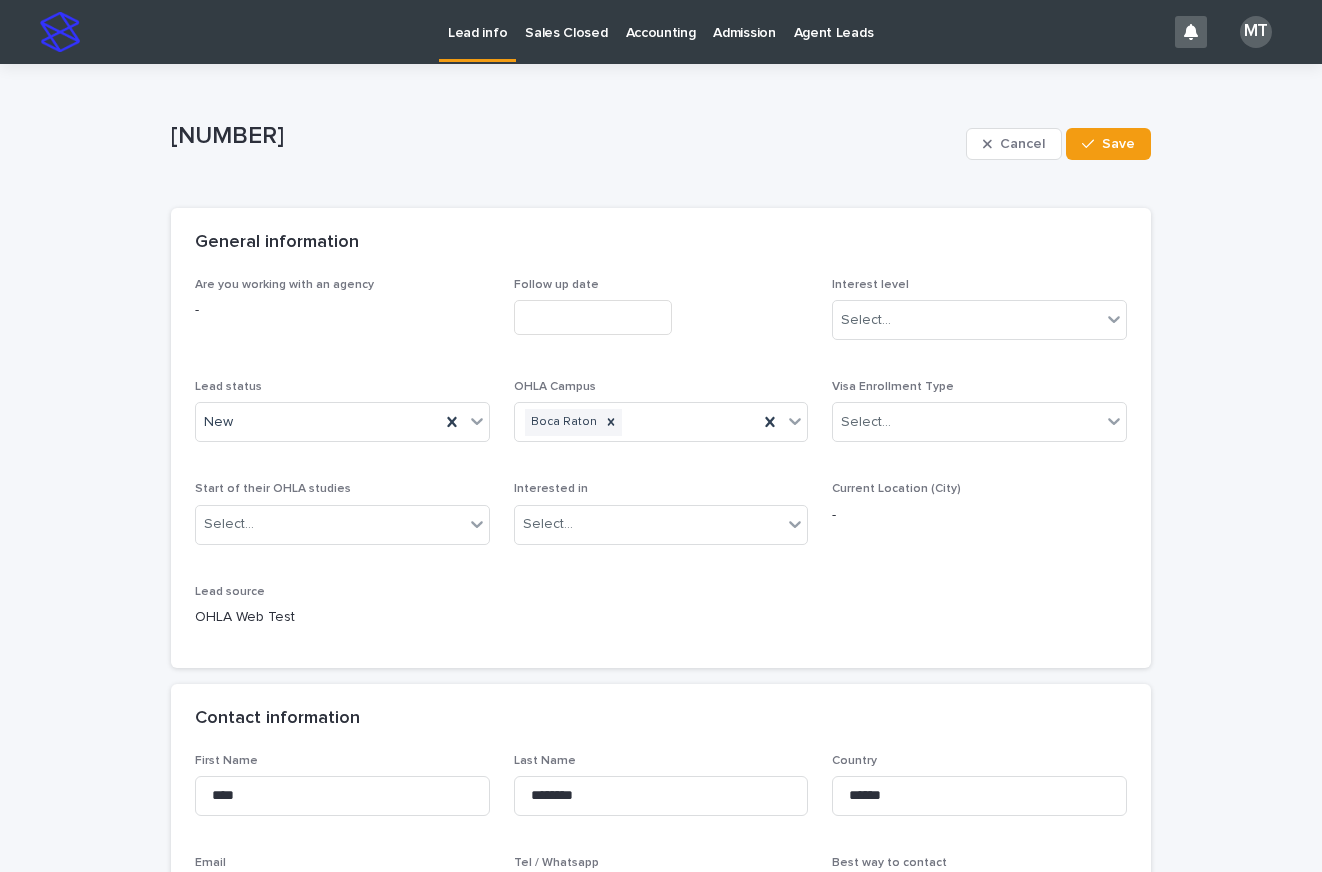 click at bounding box center (593, 317) 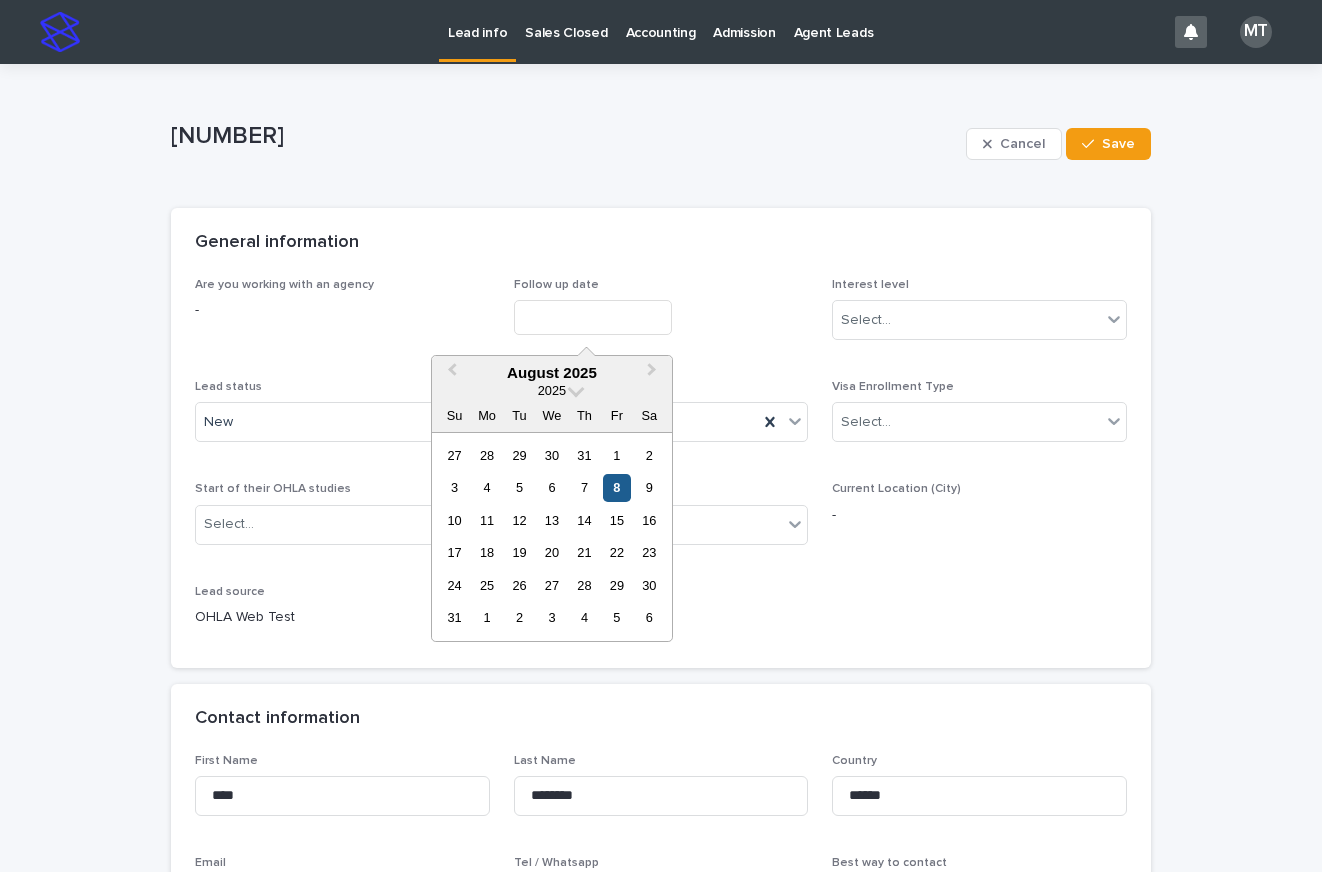 click on "8" at bounding box center (616, 487) 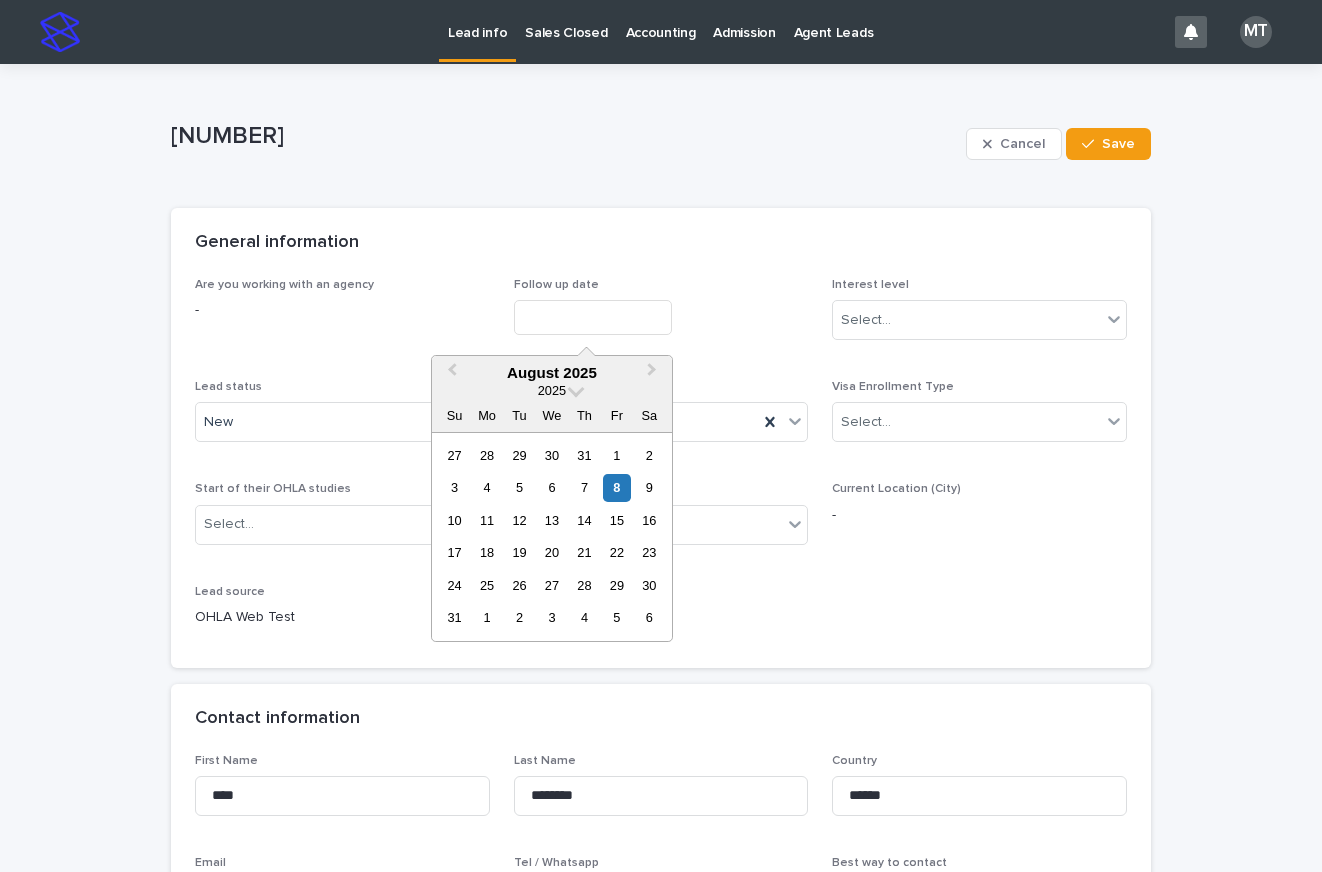 type on "**********" 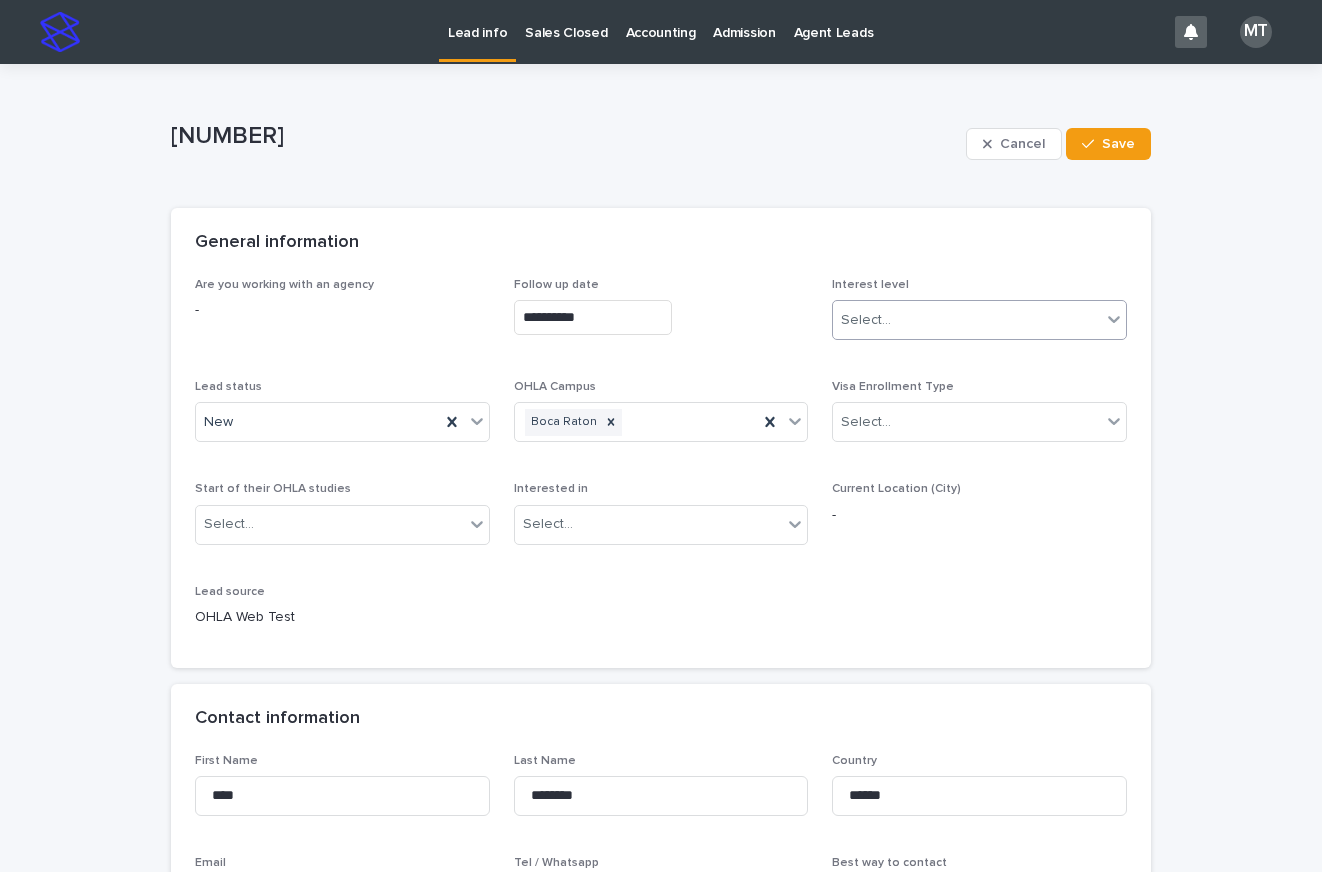 click on "Select..." at bounding box center (866, 320) 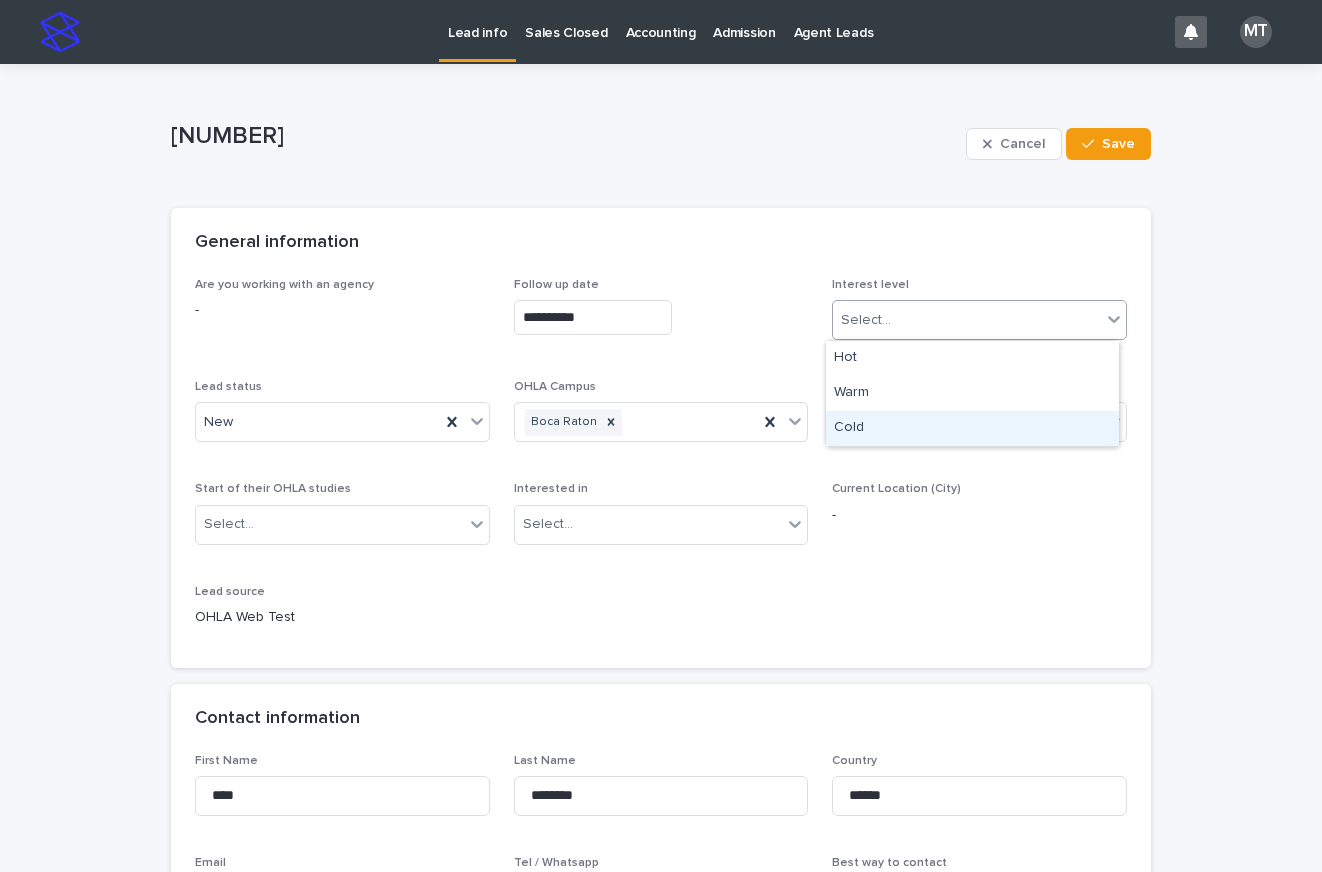 click on "Cold" at bounding box center (972, 428) 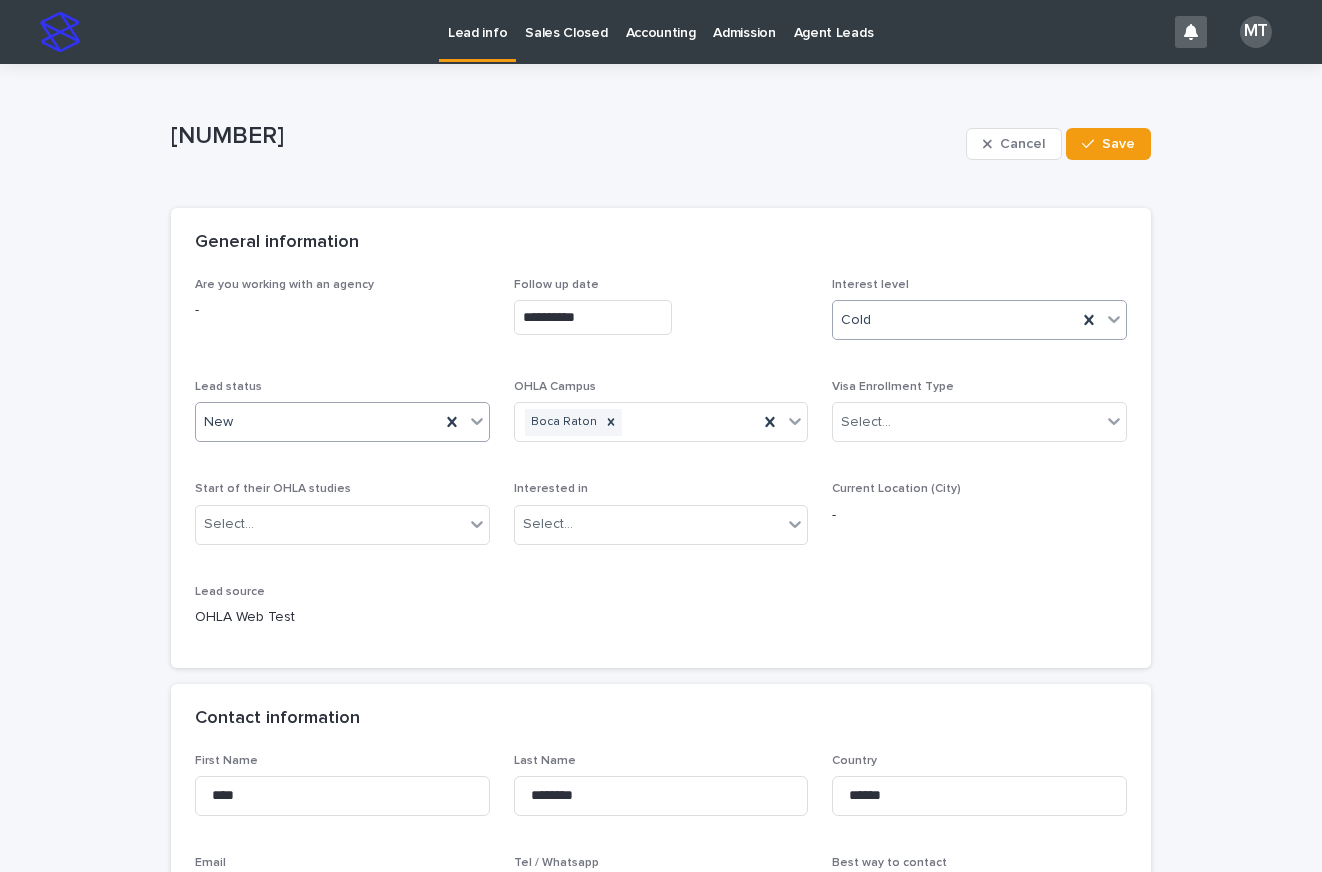 click on "New" at bounding box center [318, 422] 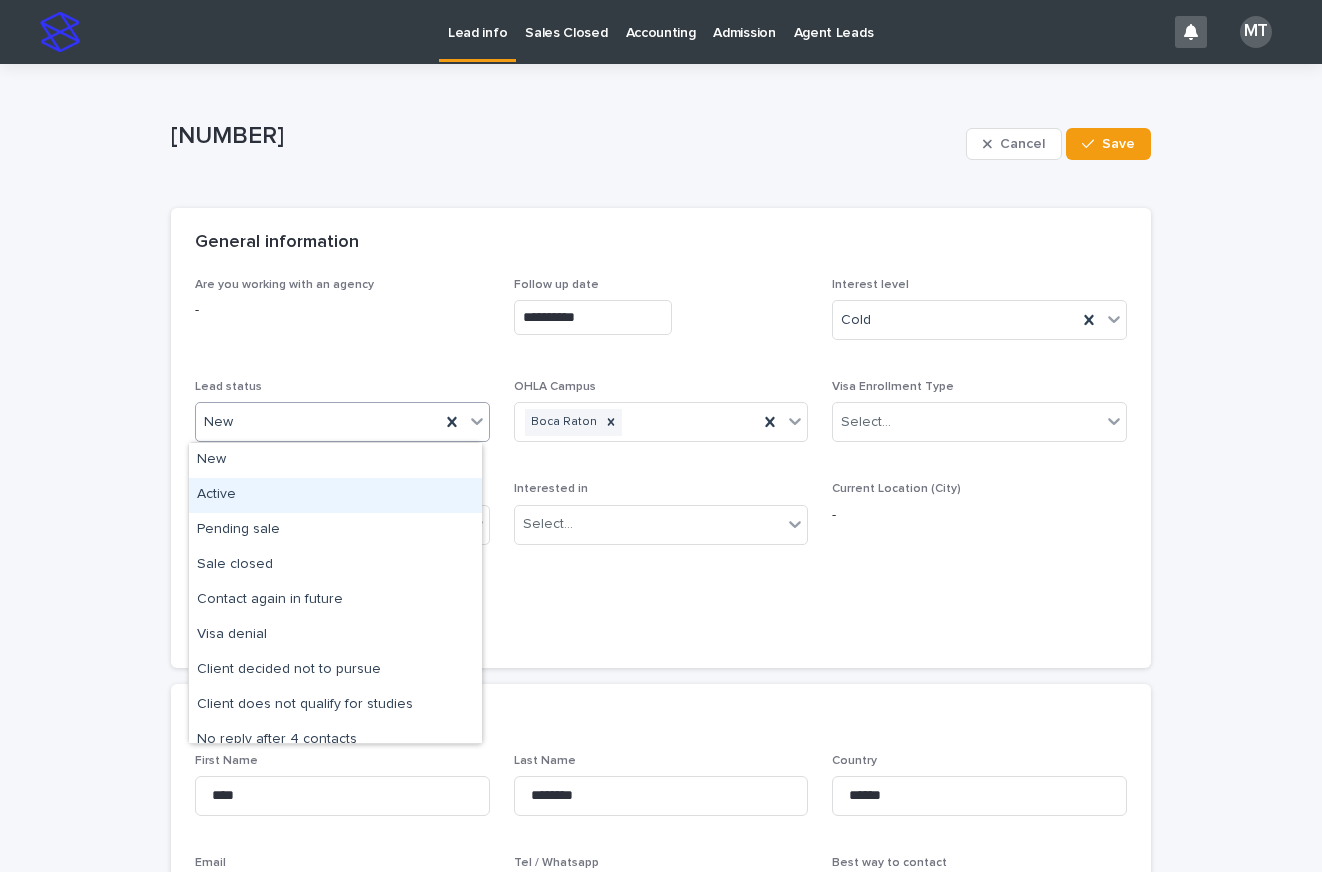 click on "Active" at bounding box center [335, 495] 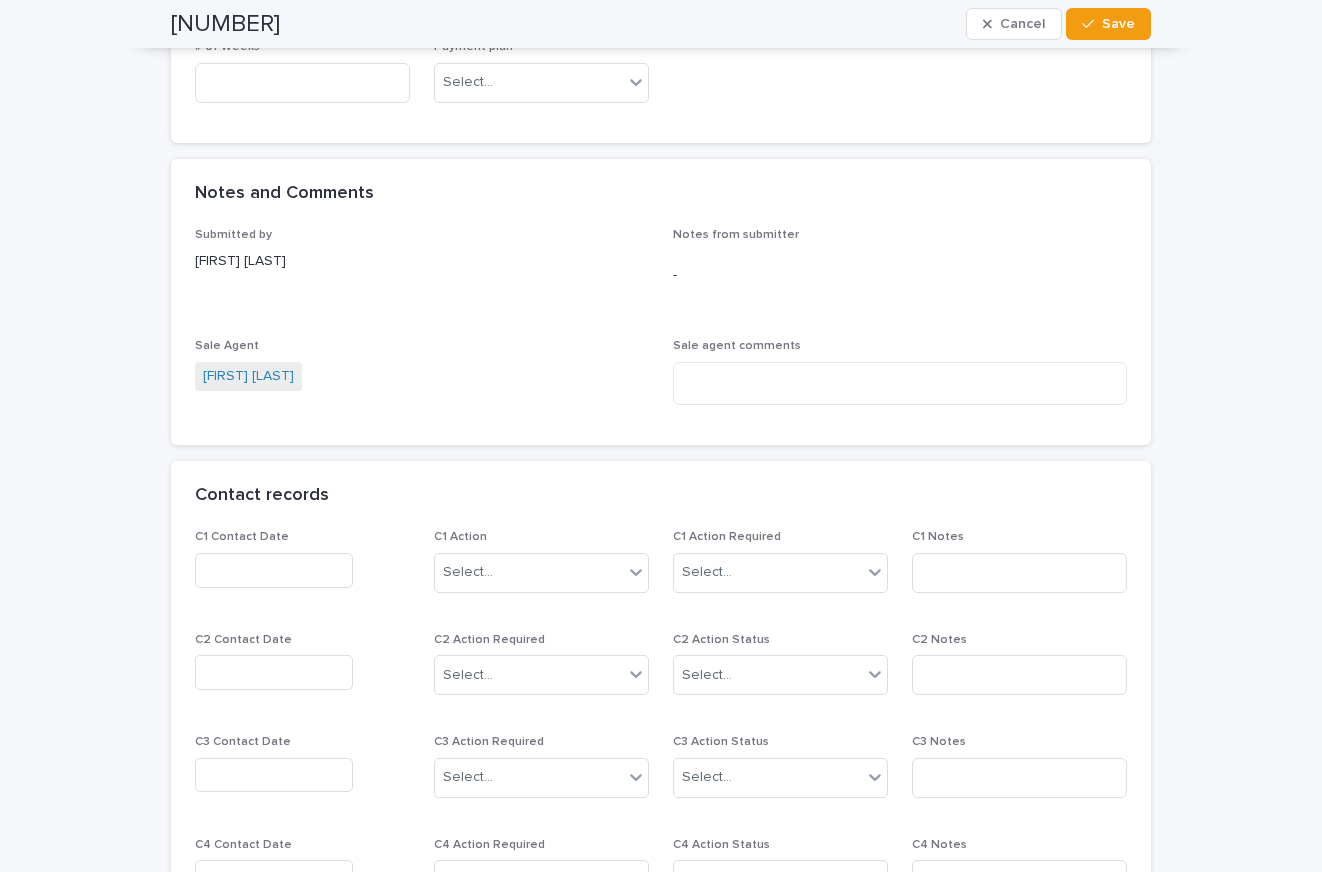 scroll, scrollTop: 1400, scrollLeft: 0, axis: vertical 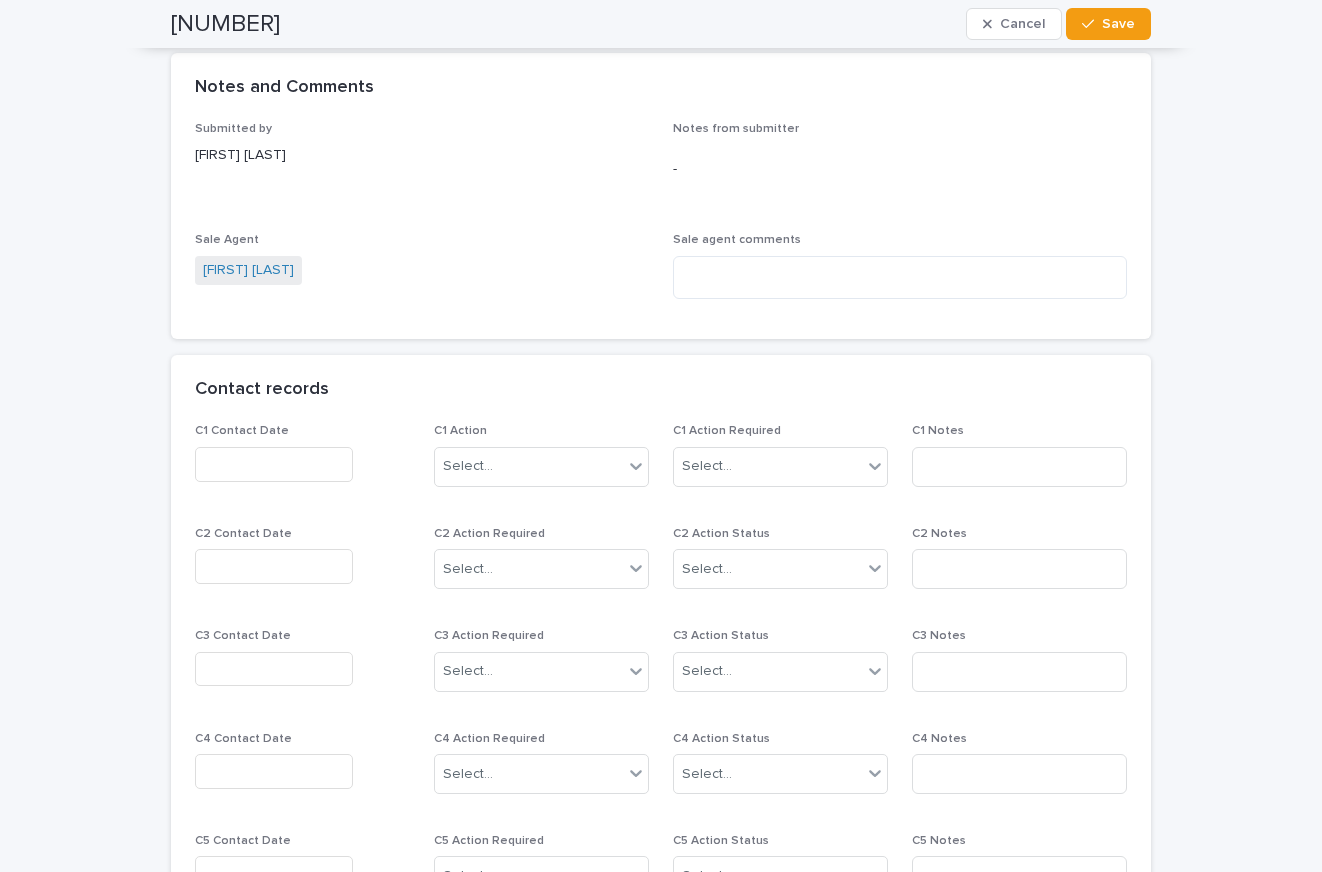 click at bounding box center (274, 464) 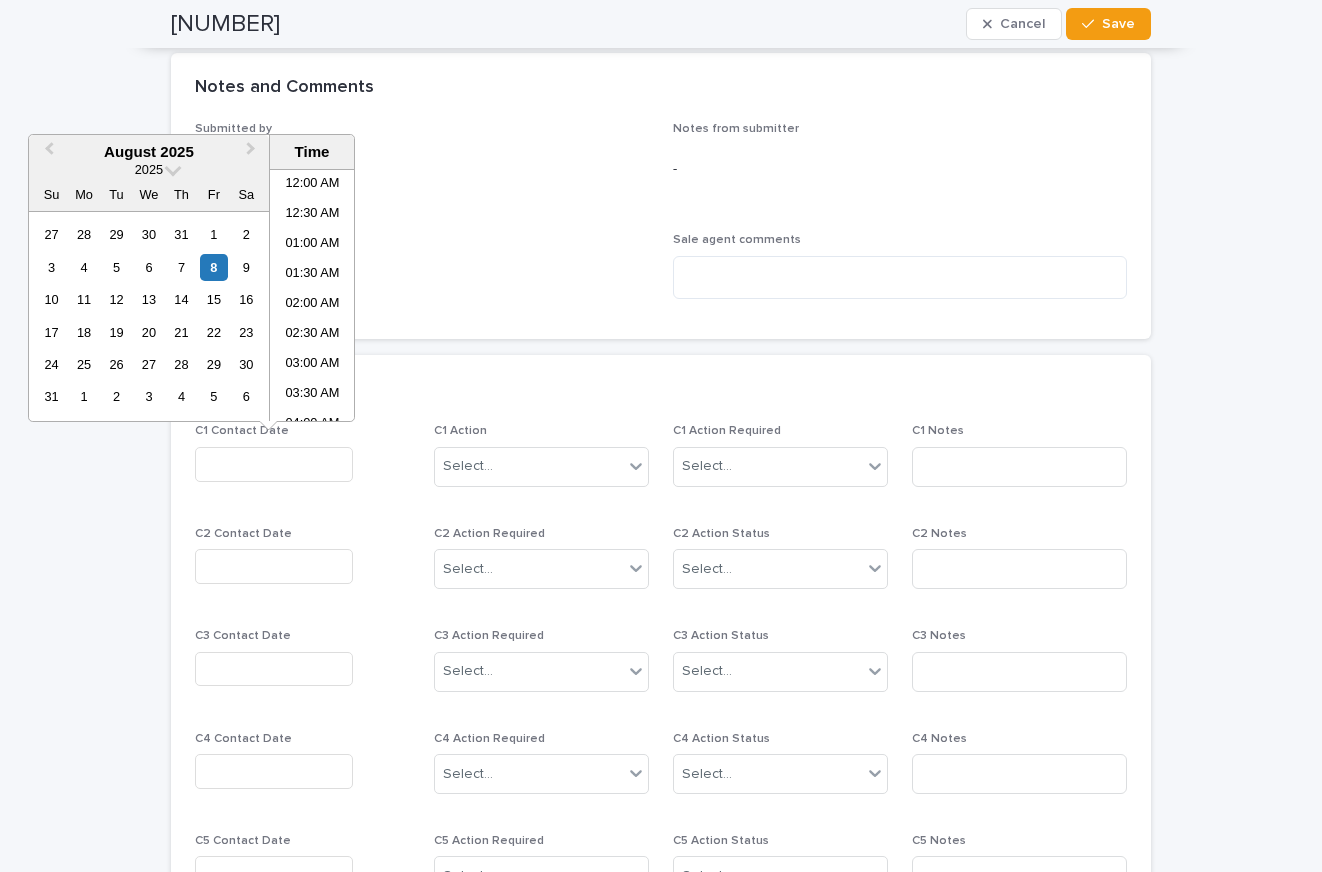 scroll, scrollTop: 880, scrollLeft: 0, axis: vertical 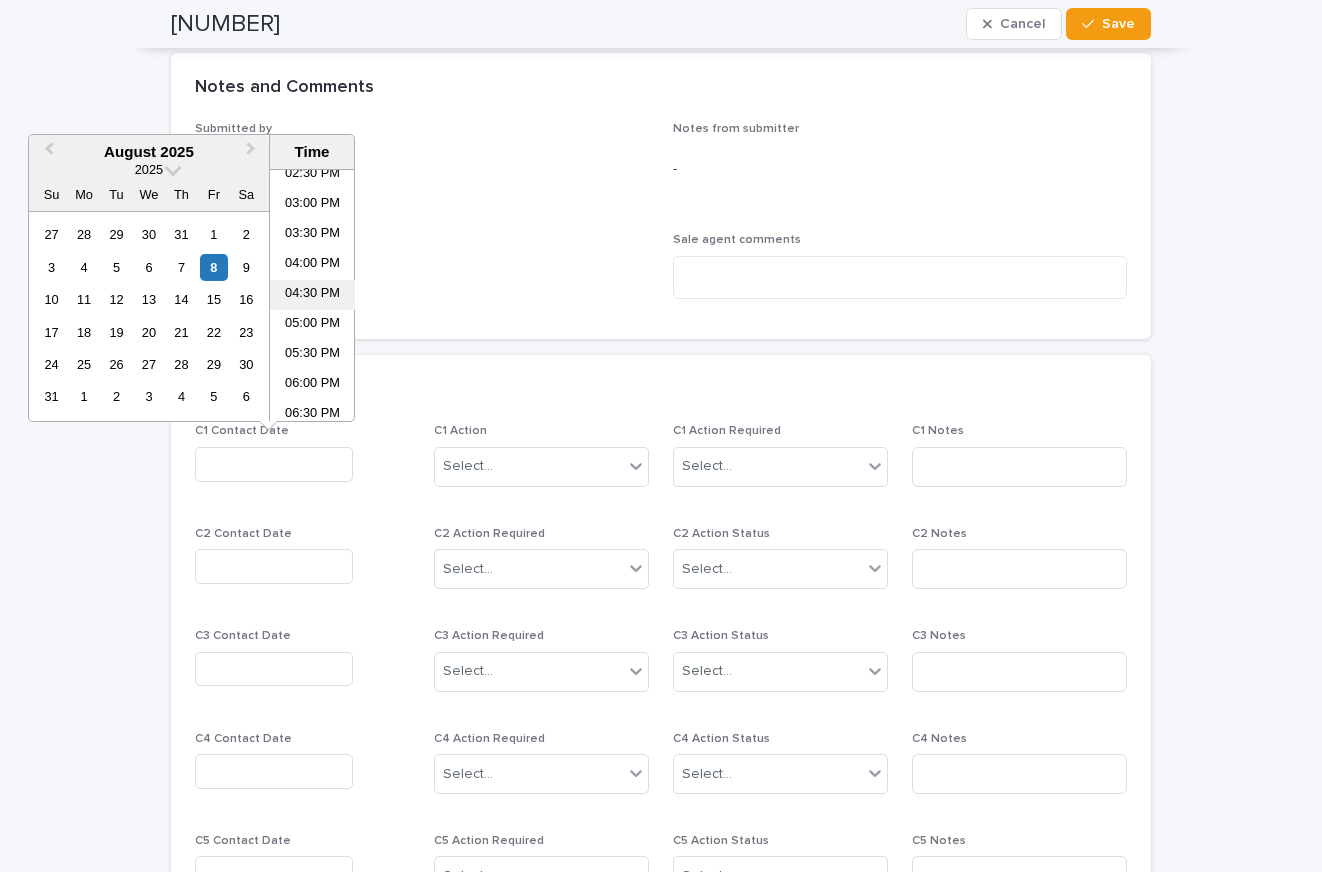 click on "04:30 PM" at bounding box center (312, 295) 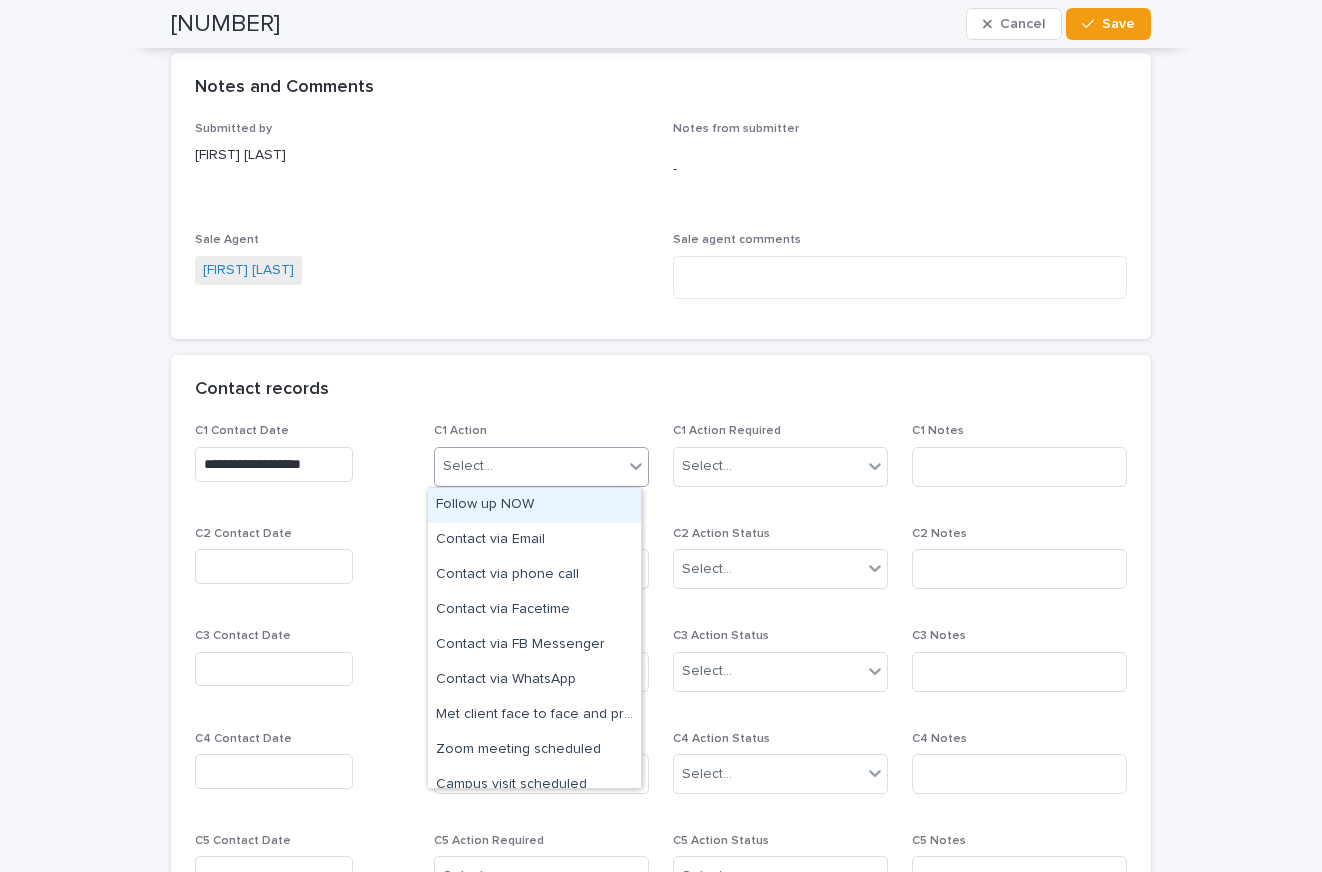 click on "Select..." at bounding box center (529, 466) 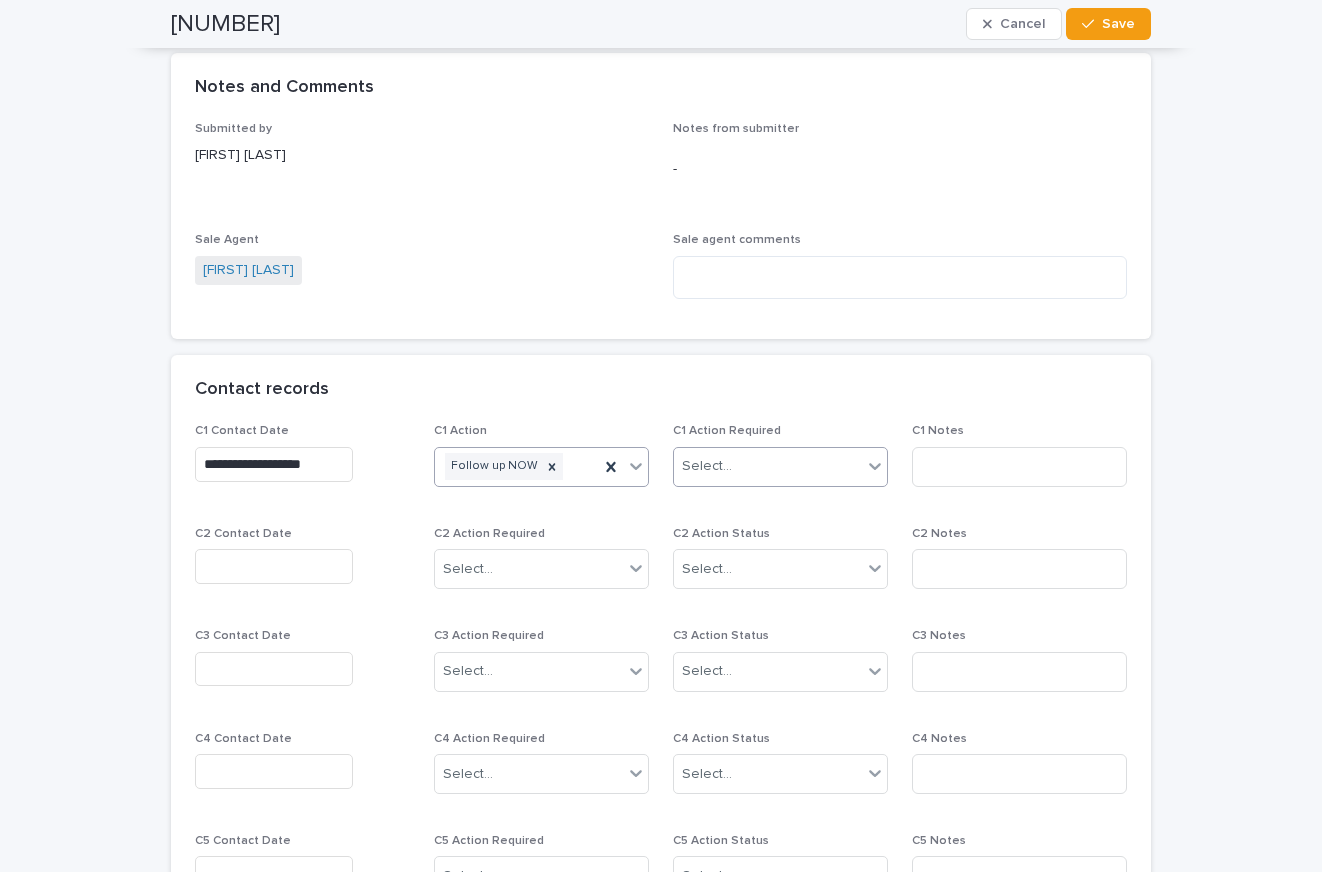 click on "Select..." at bounding box center [707, 466] 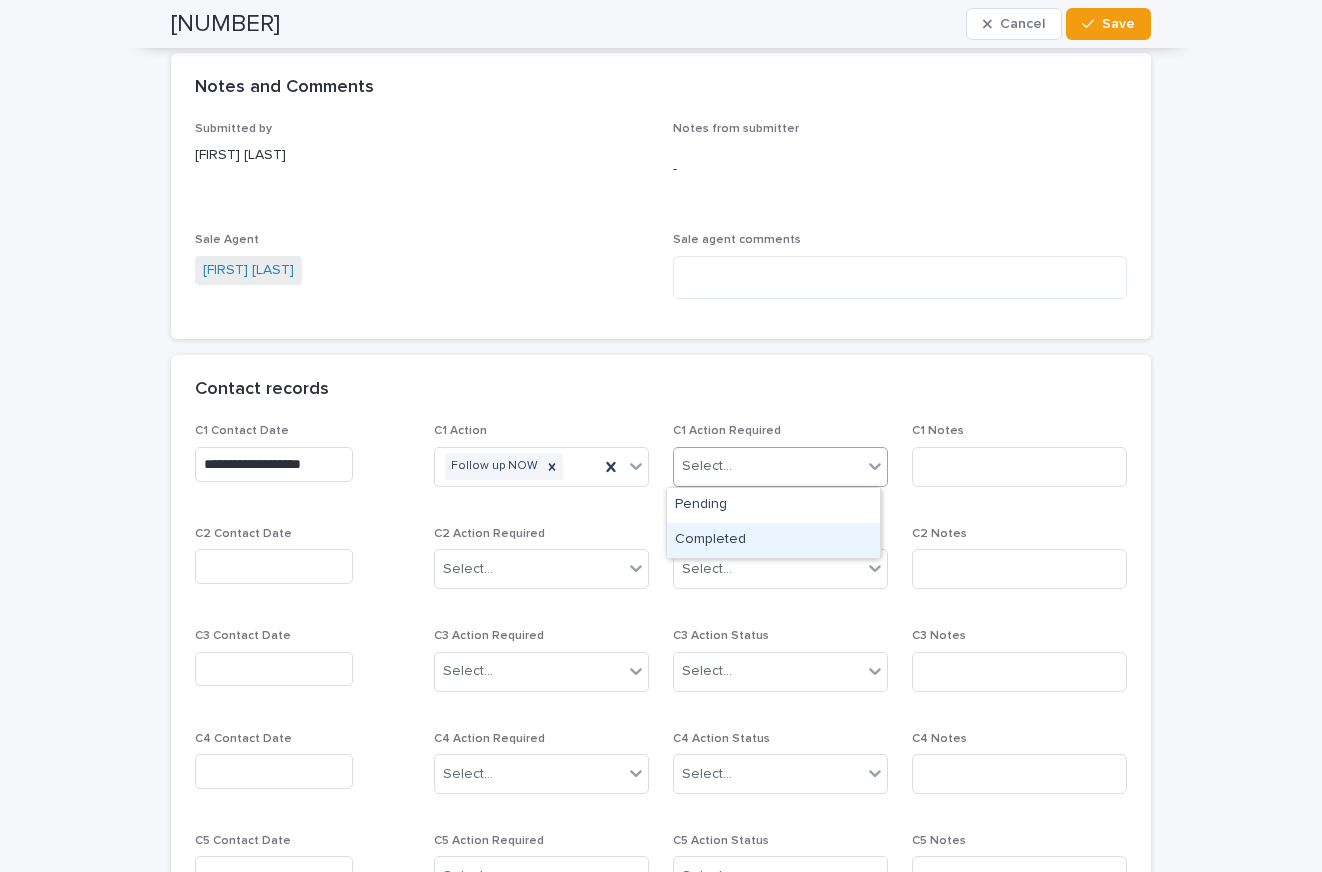 click on "Completed" at bounding box center [773, 540] 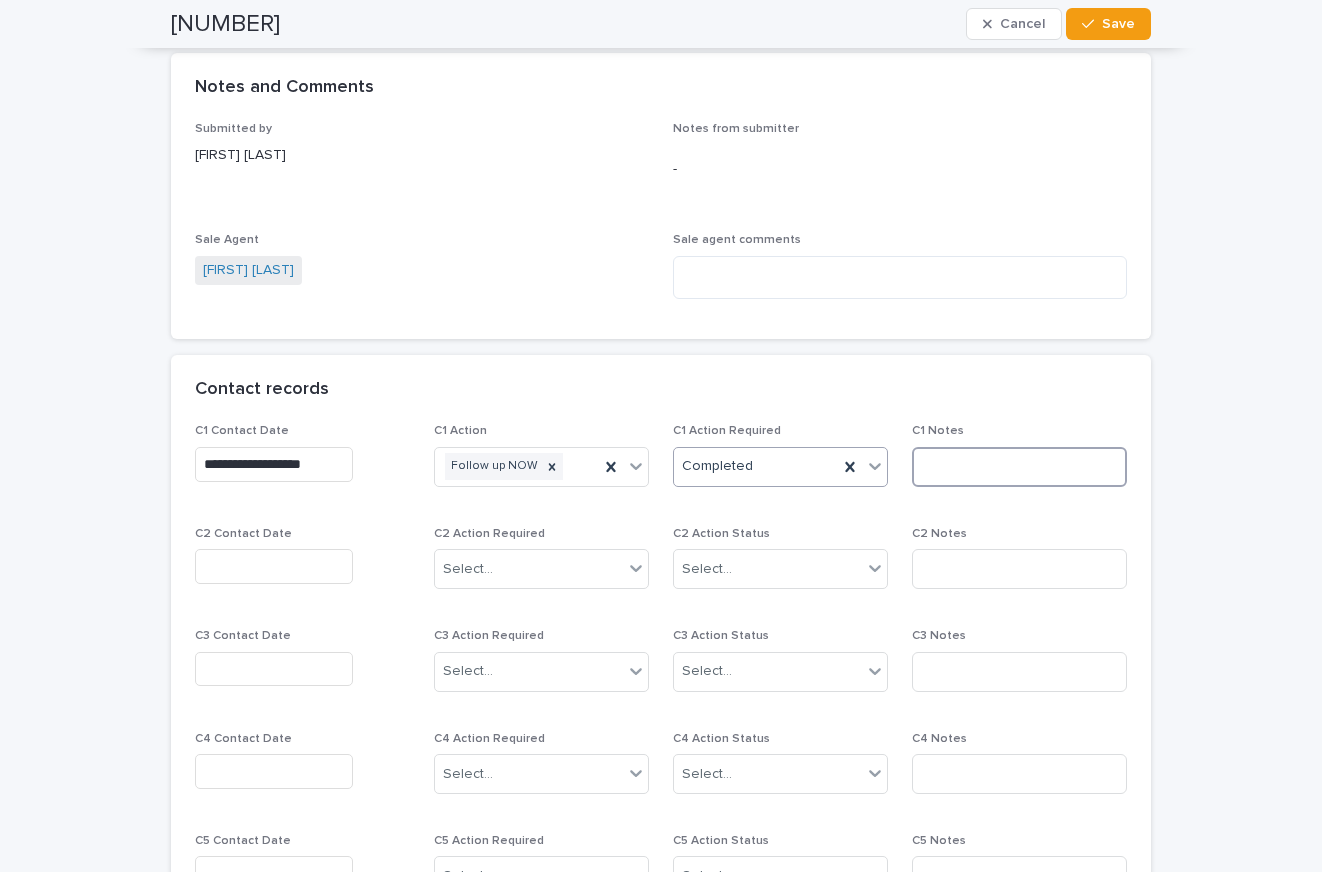 click at bounding box center [1019, 467] 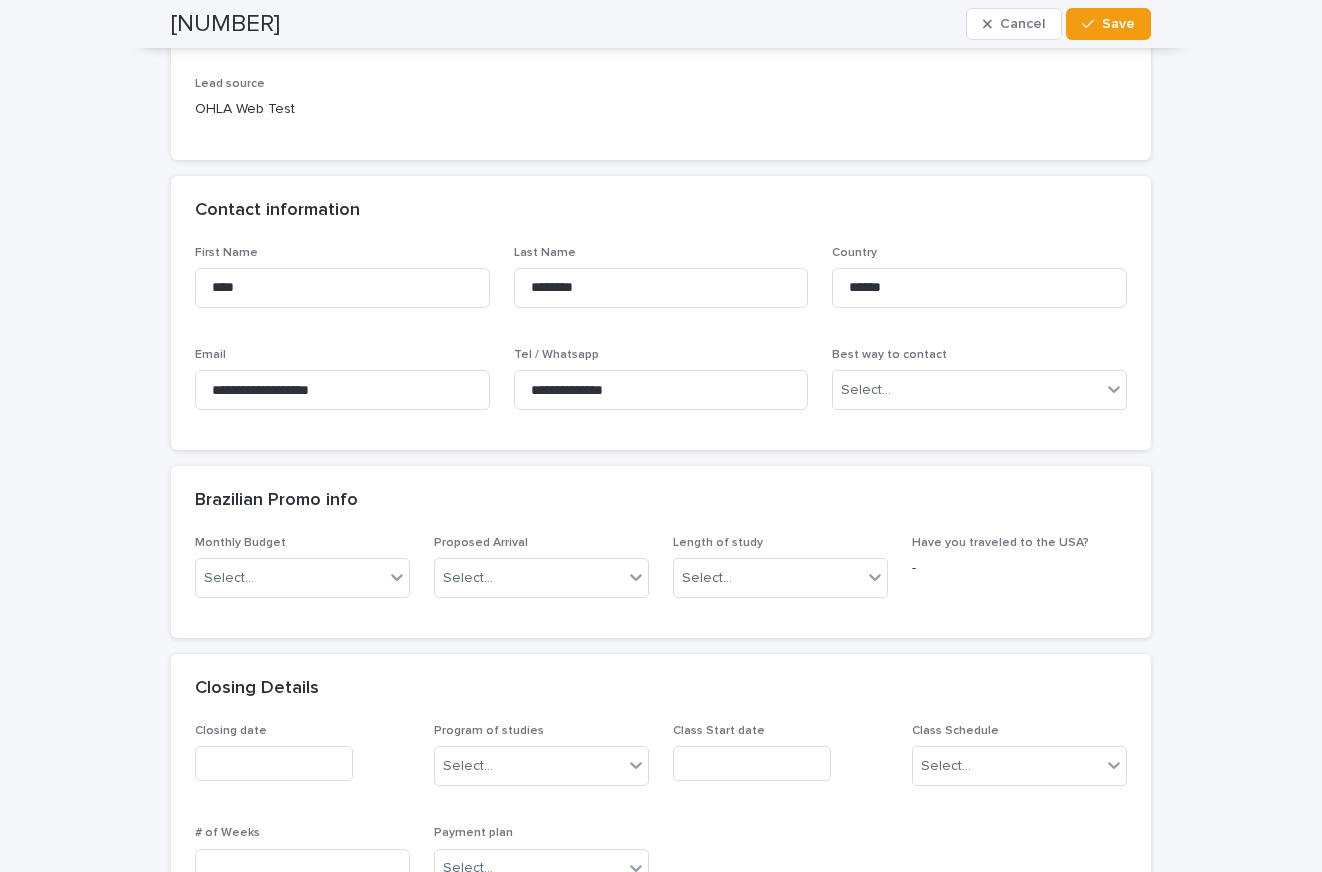 scroll, scrollTop: 500, scrollLeft: 0, axis: vertical 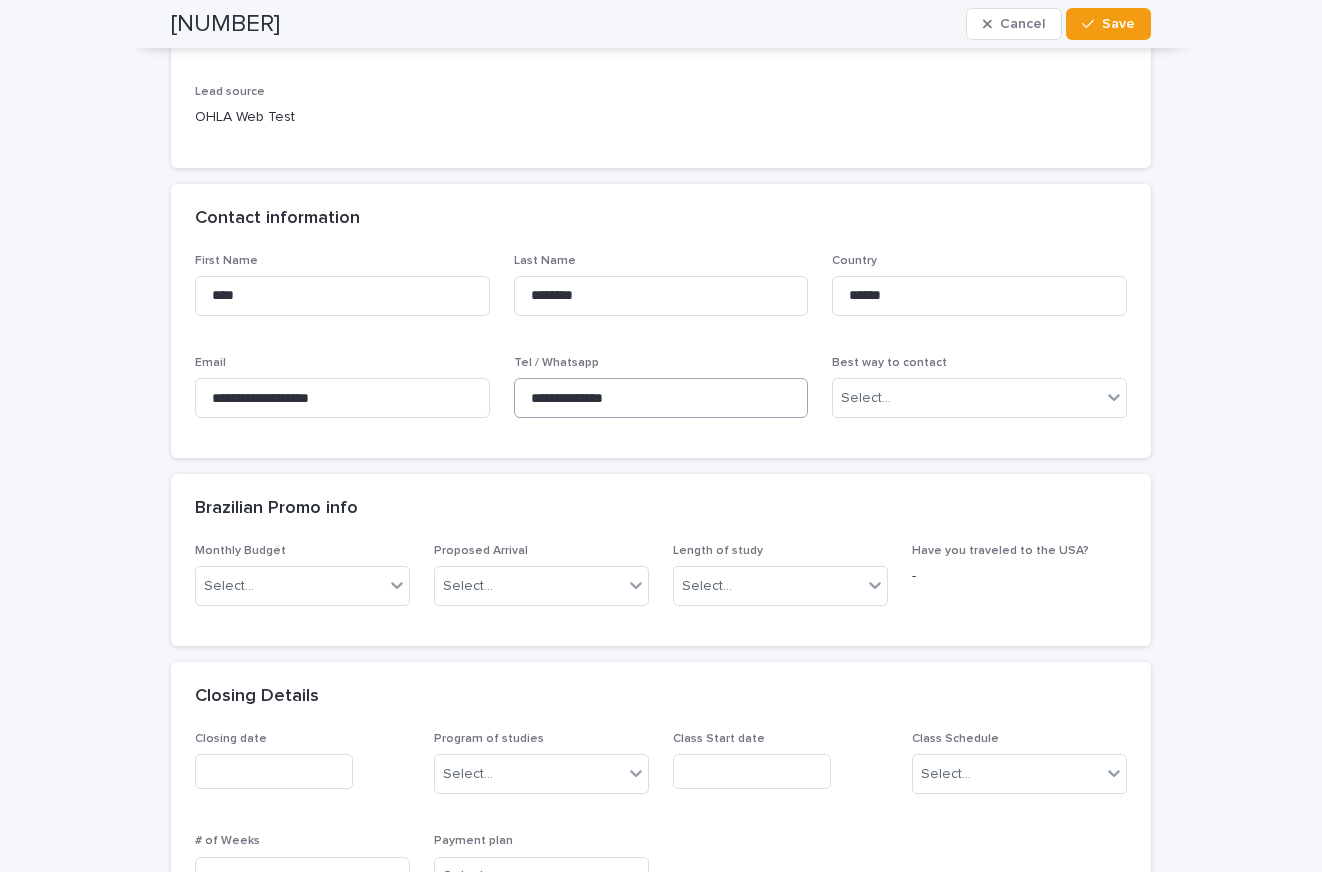 type on "*****" 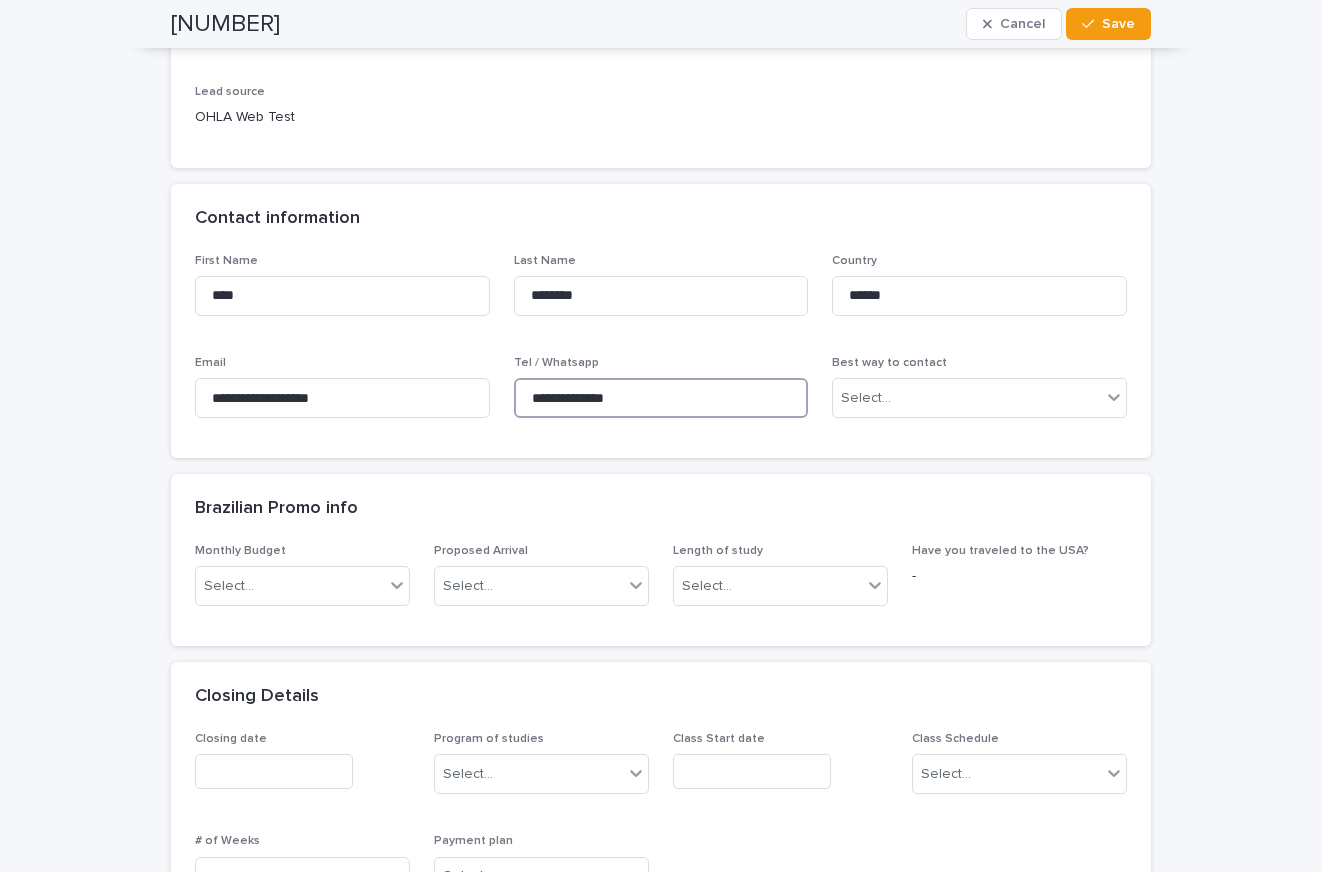 drag, startPoint x: 656, startPoint y: 400, endPoint x: 519, endPoint y: 381, distance: 138.31125 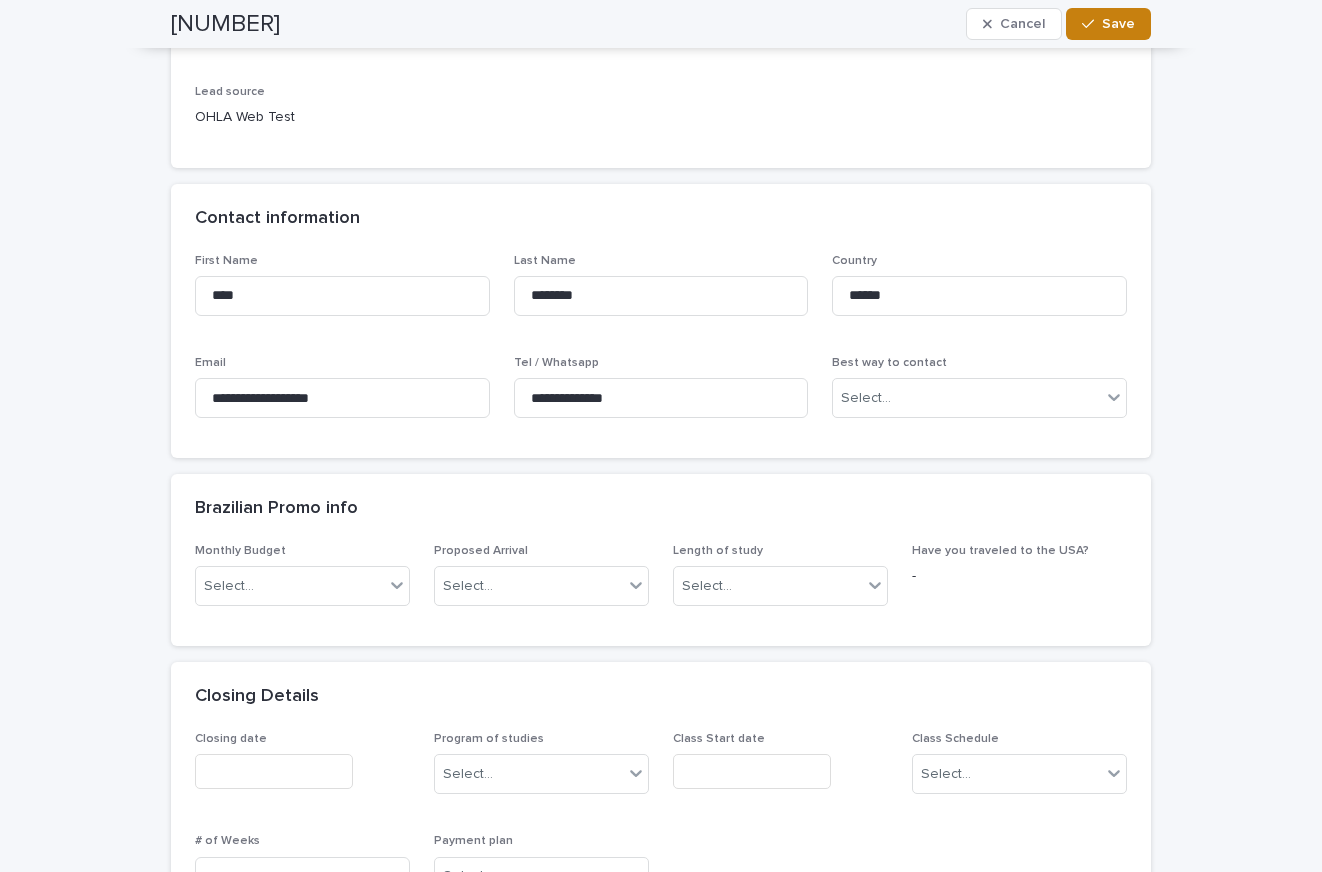 click on "Save" at bounding box center [1118, 24] 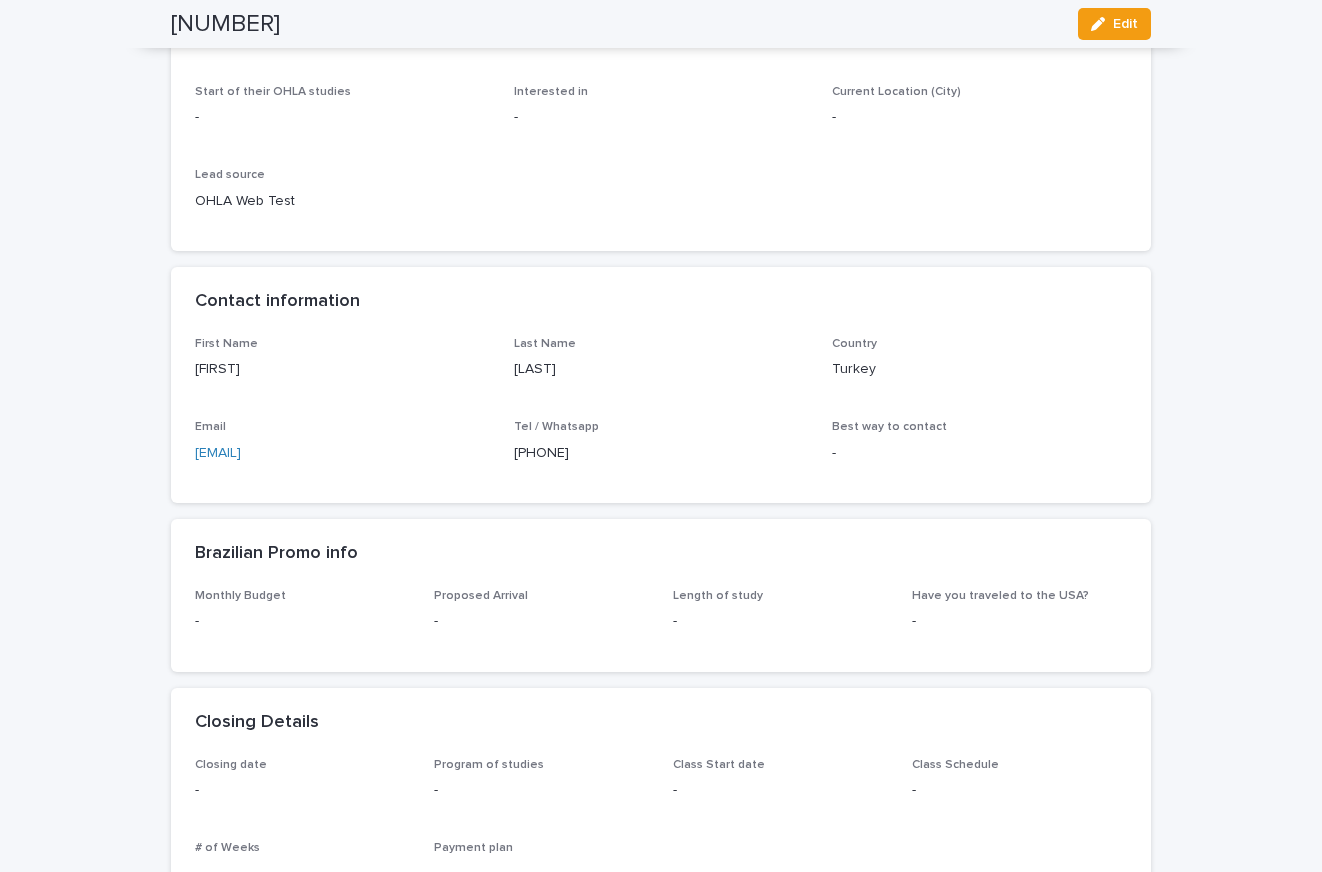 scroll, scrollTop: 0, scrollLeft: 0, axis: both 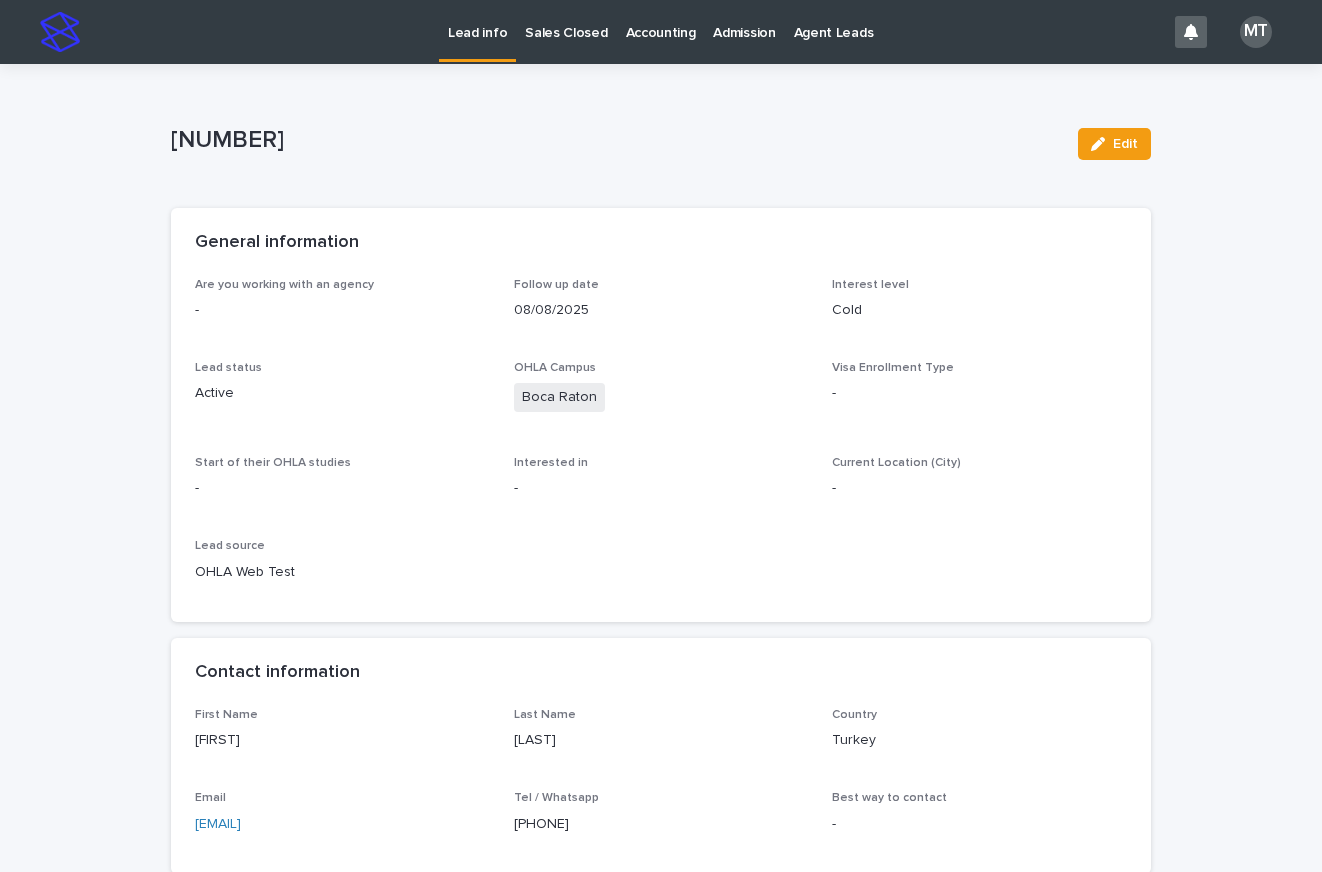 click on "Lead info" at bounding box center [477, 21] 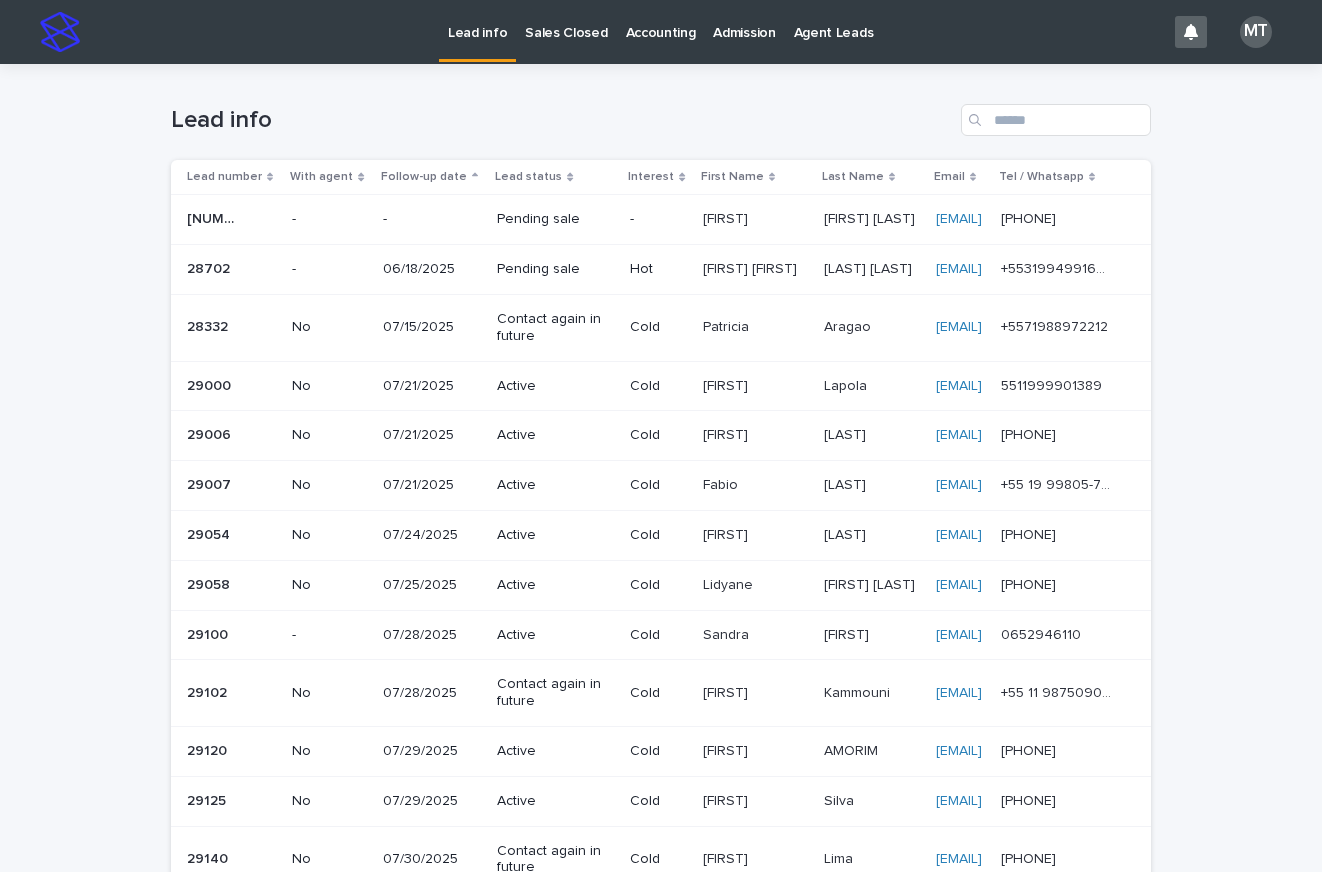 click on "[FIRST]" at bounding box center [727, 217] 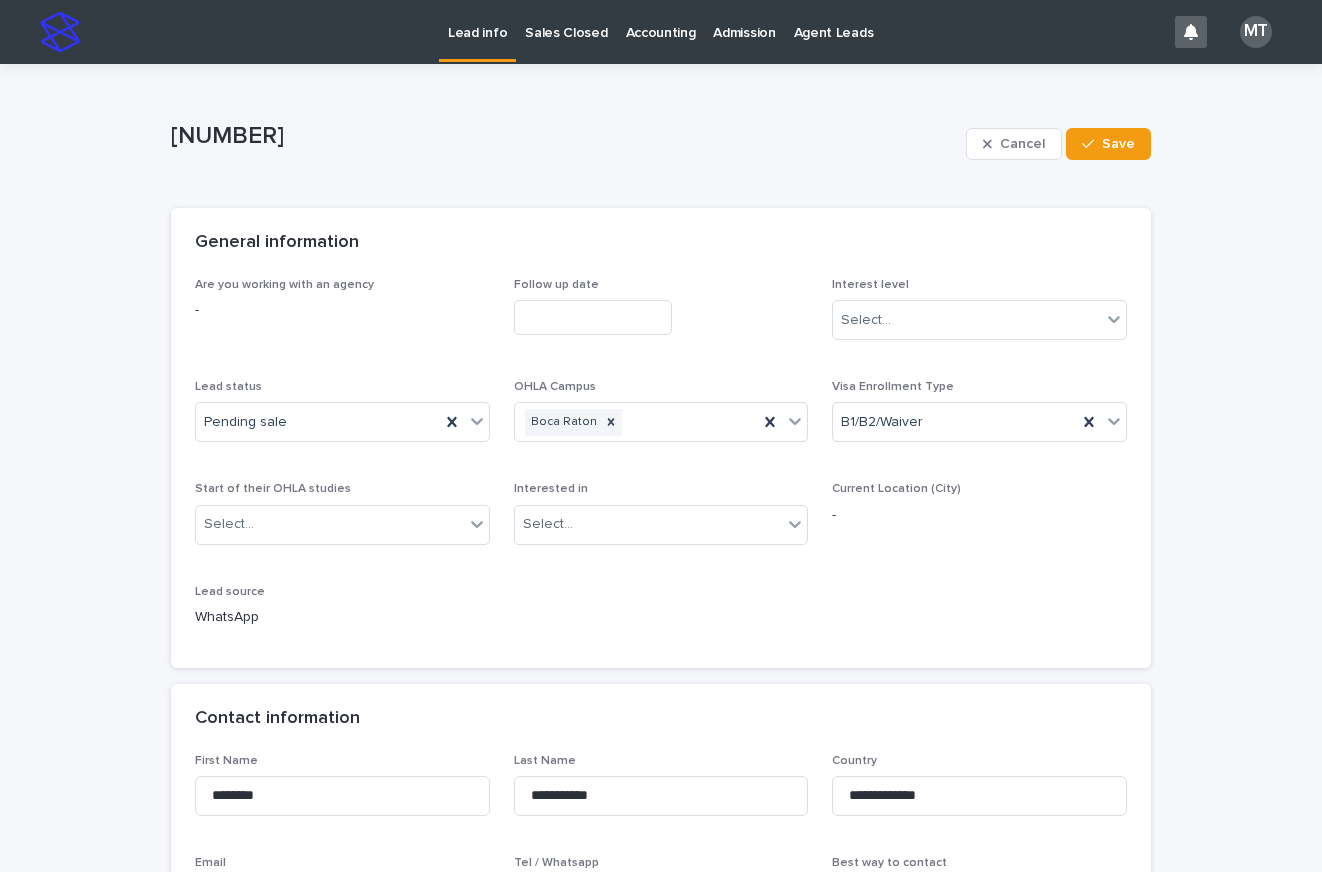 click at bounding box center [593, 317] 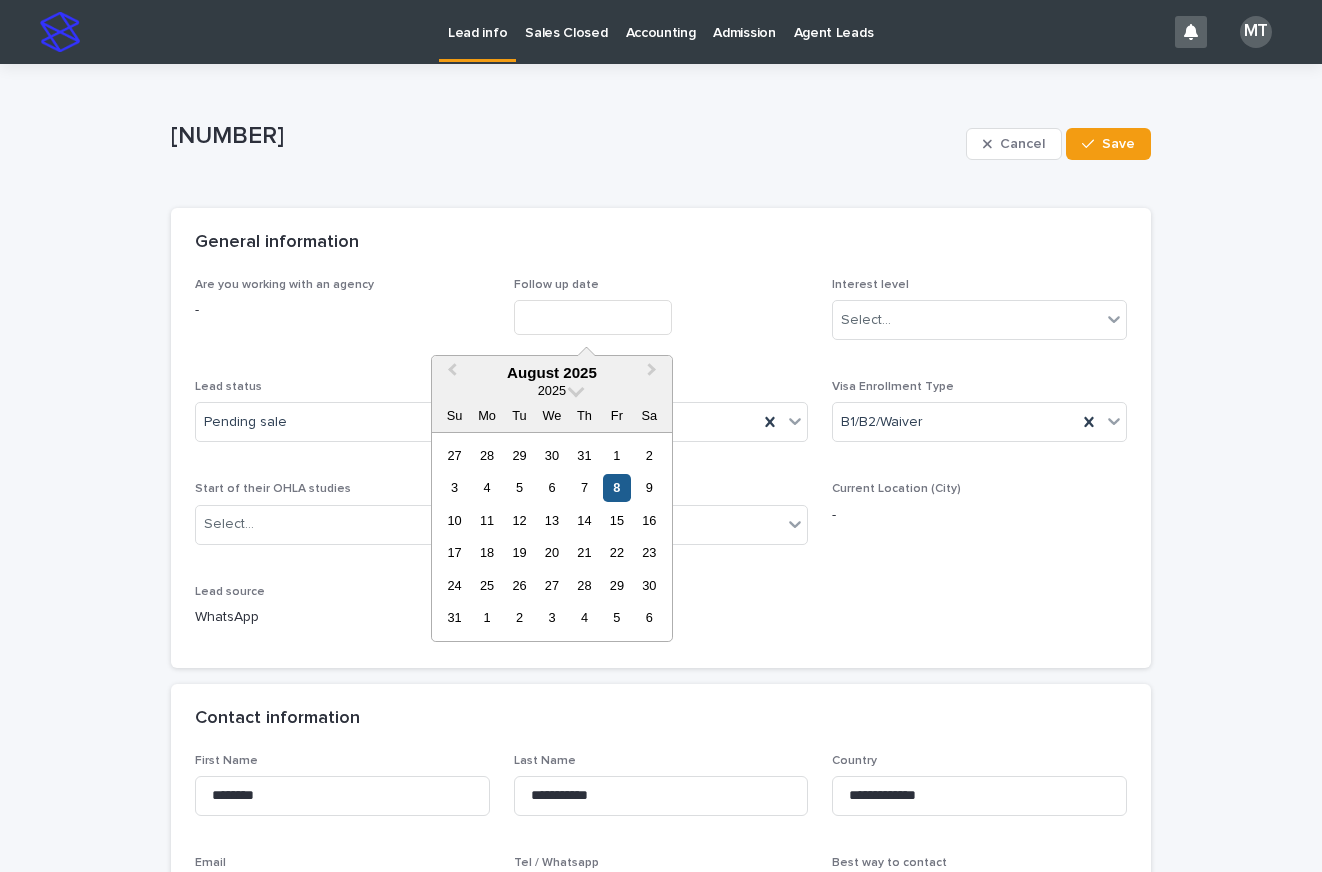 click on "8" at bounding box center [616, 487] 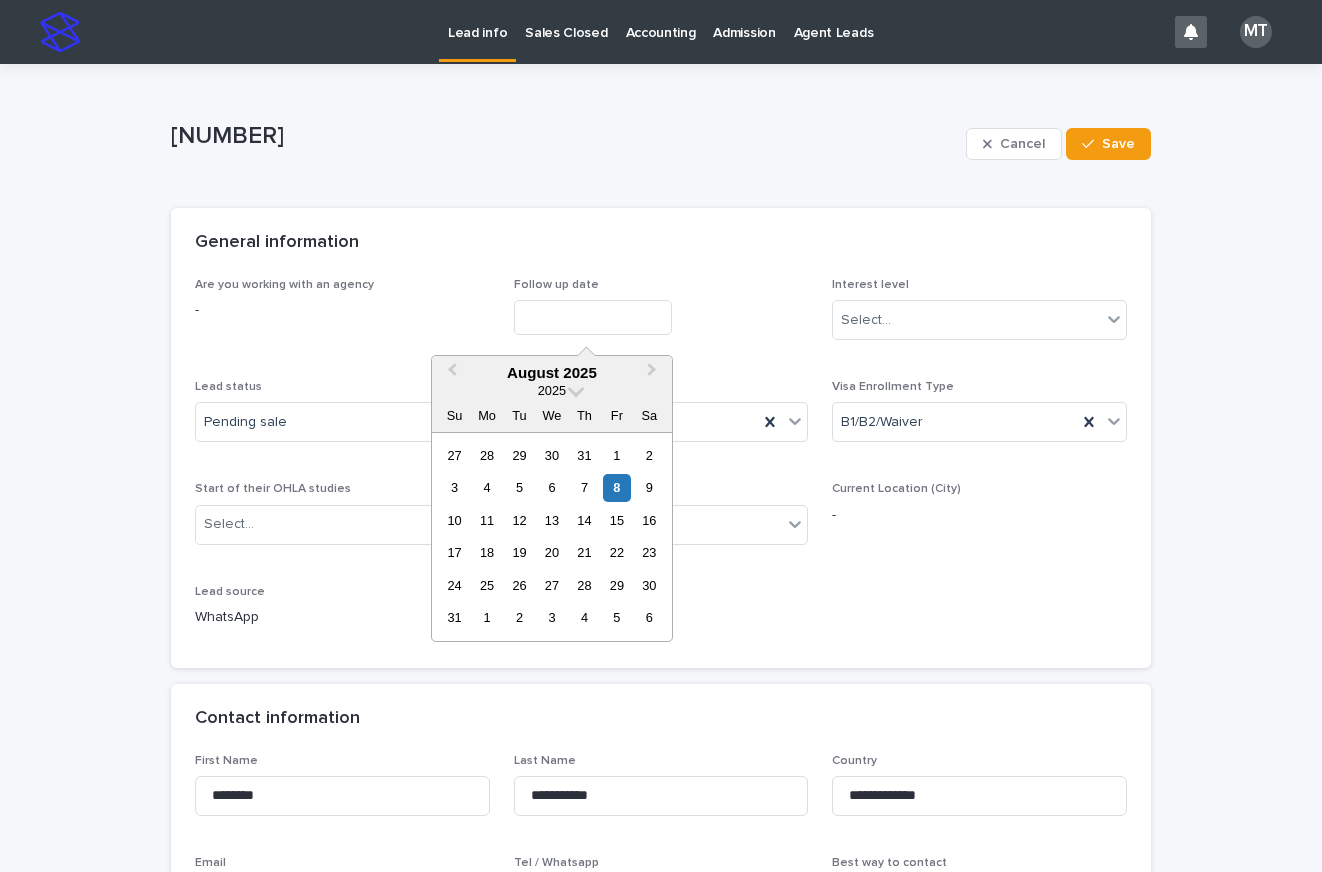 type on "**********" 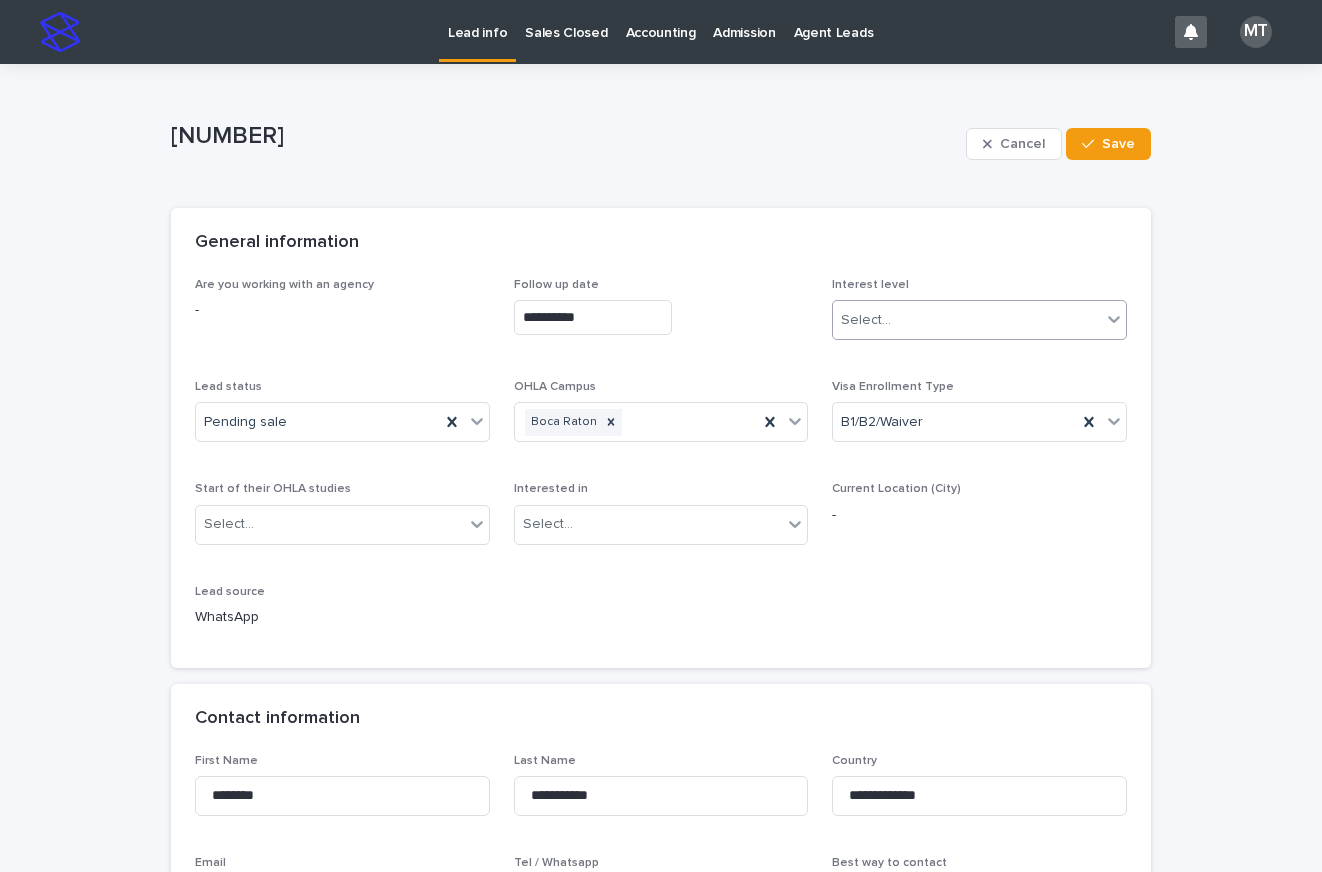click on "Select..." at bounding box center [866, 320] 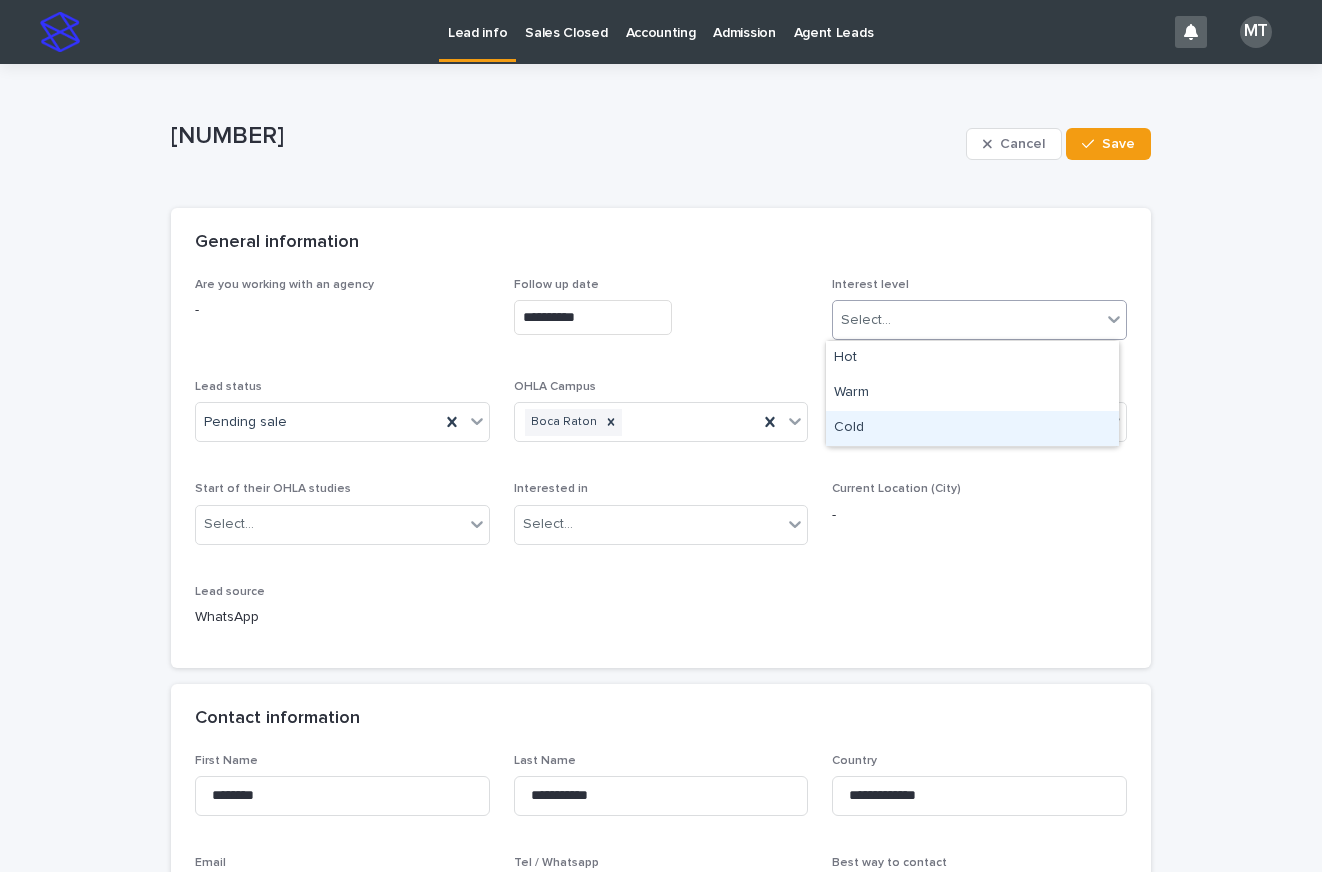 click on "Cold" at bounding box center [972, 428] 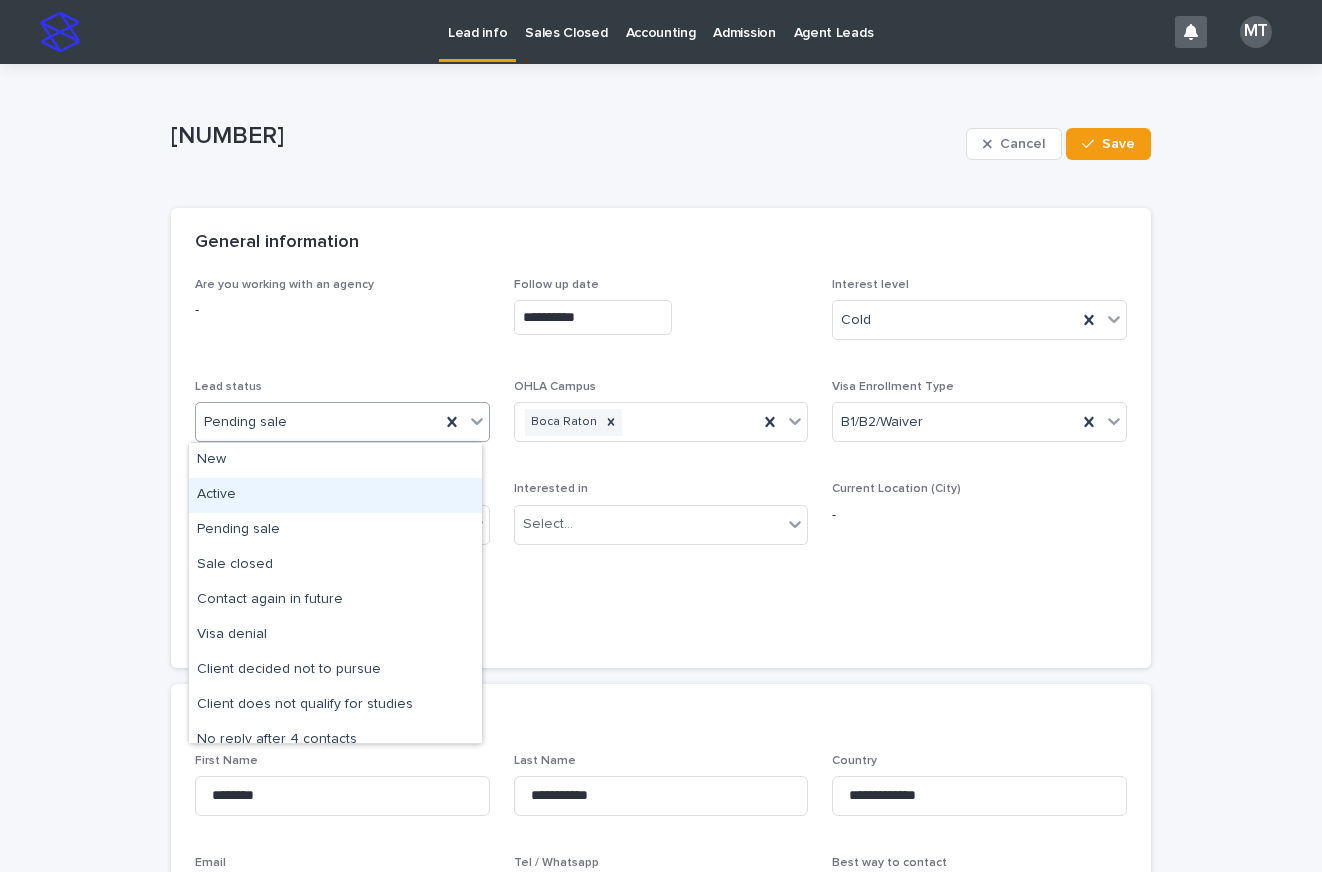 click on "Active" at bounding box center [335, 495] 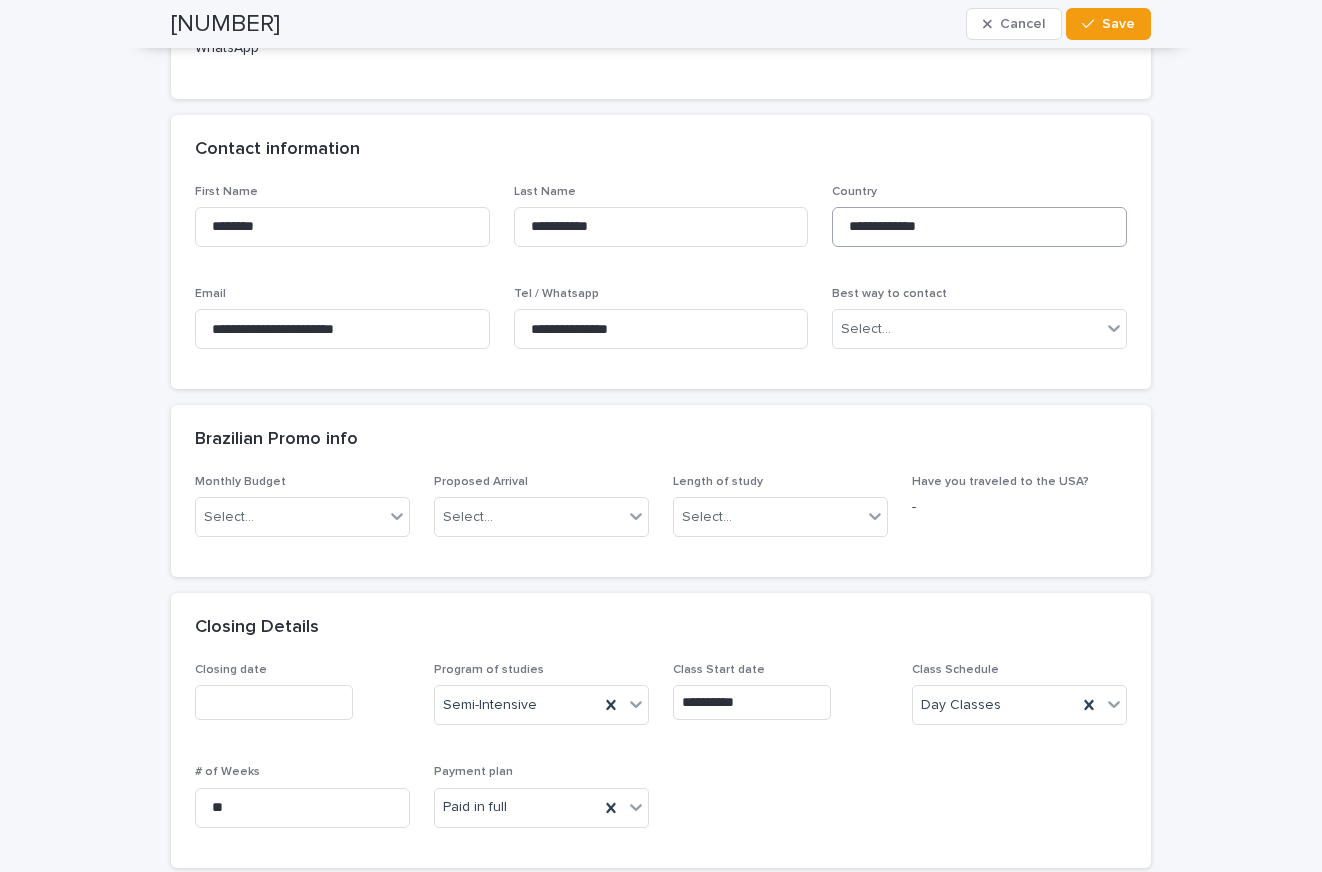 scroll, scrollTop: 600, scrollLeft: 0, axis: vertical 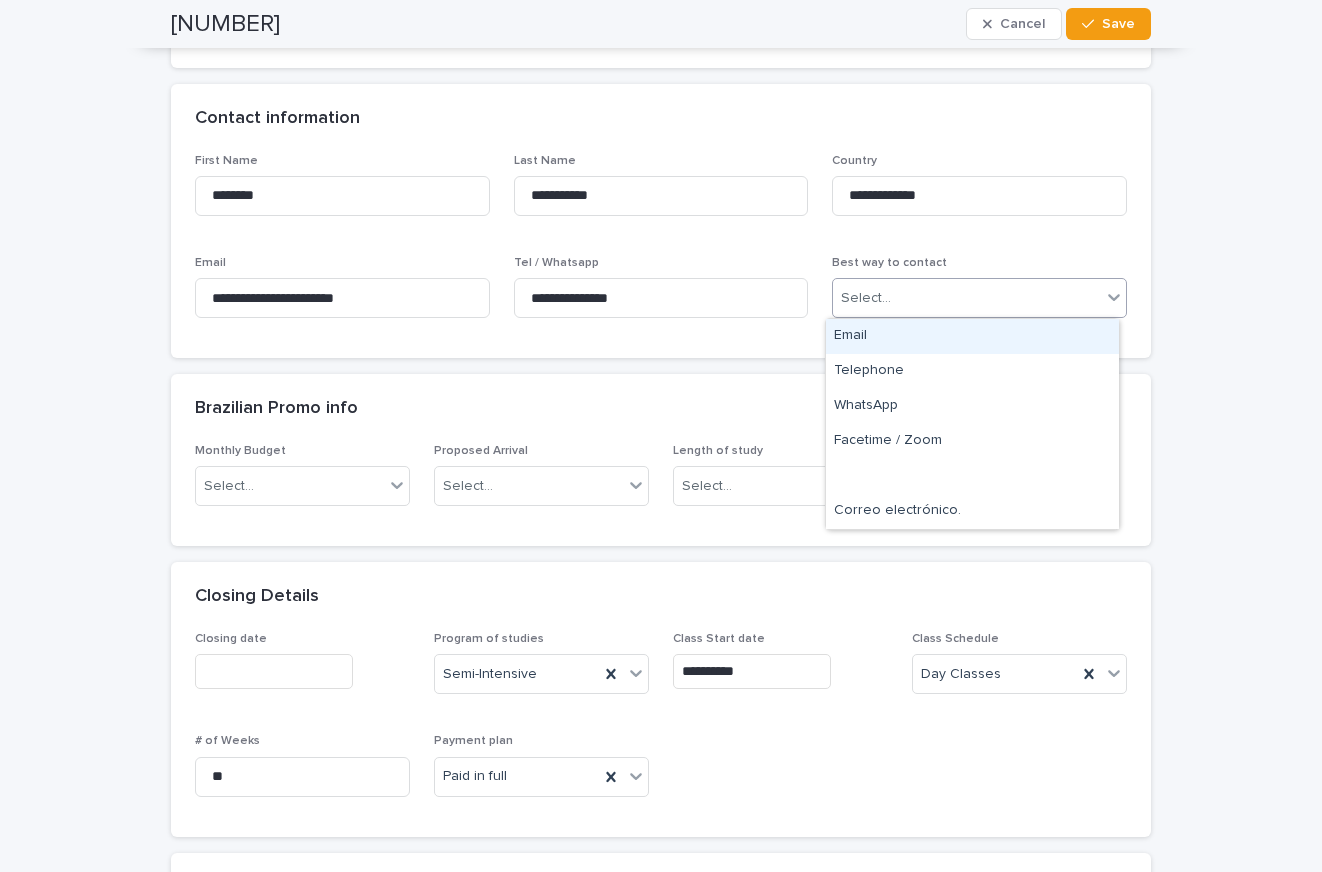click on "Select..." at bounding box center [866, 298] 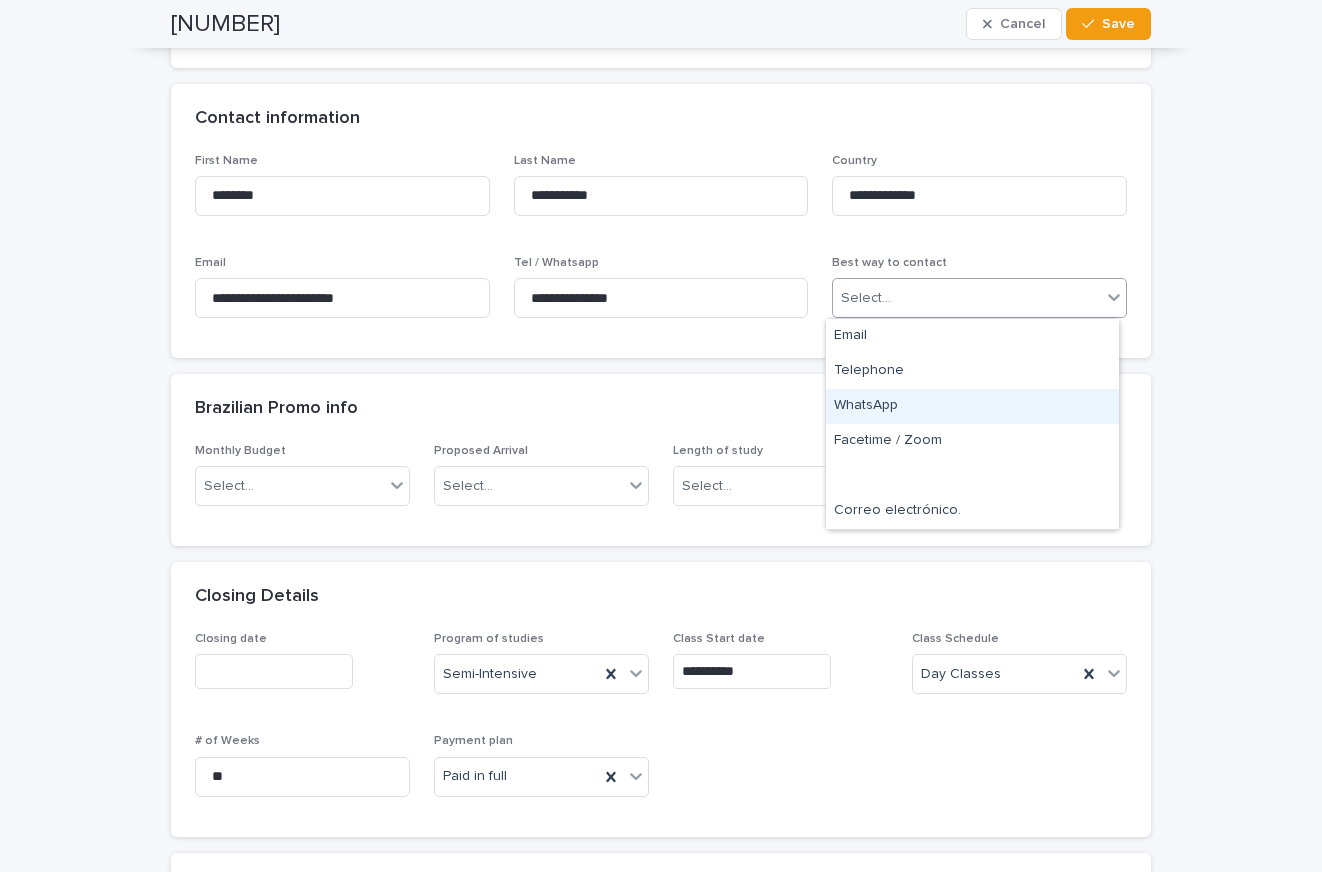 click on "WhatsApp" at bounding box center (972, 406) 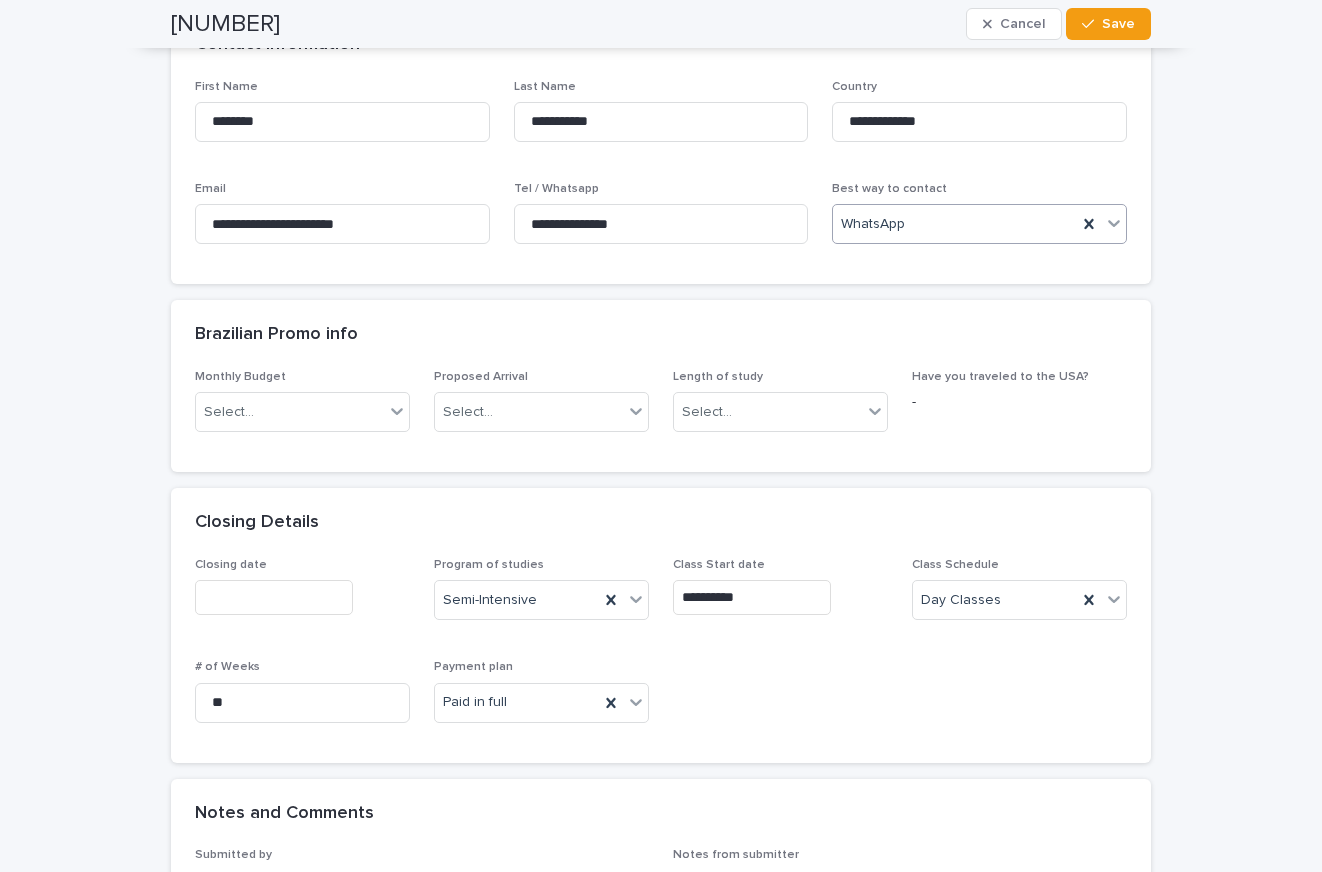 scroll, scrollTop: 800, scrollLeft: 0, axis: vertical 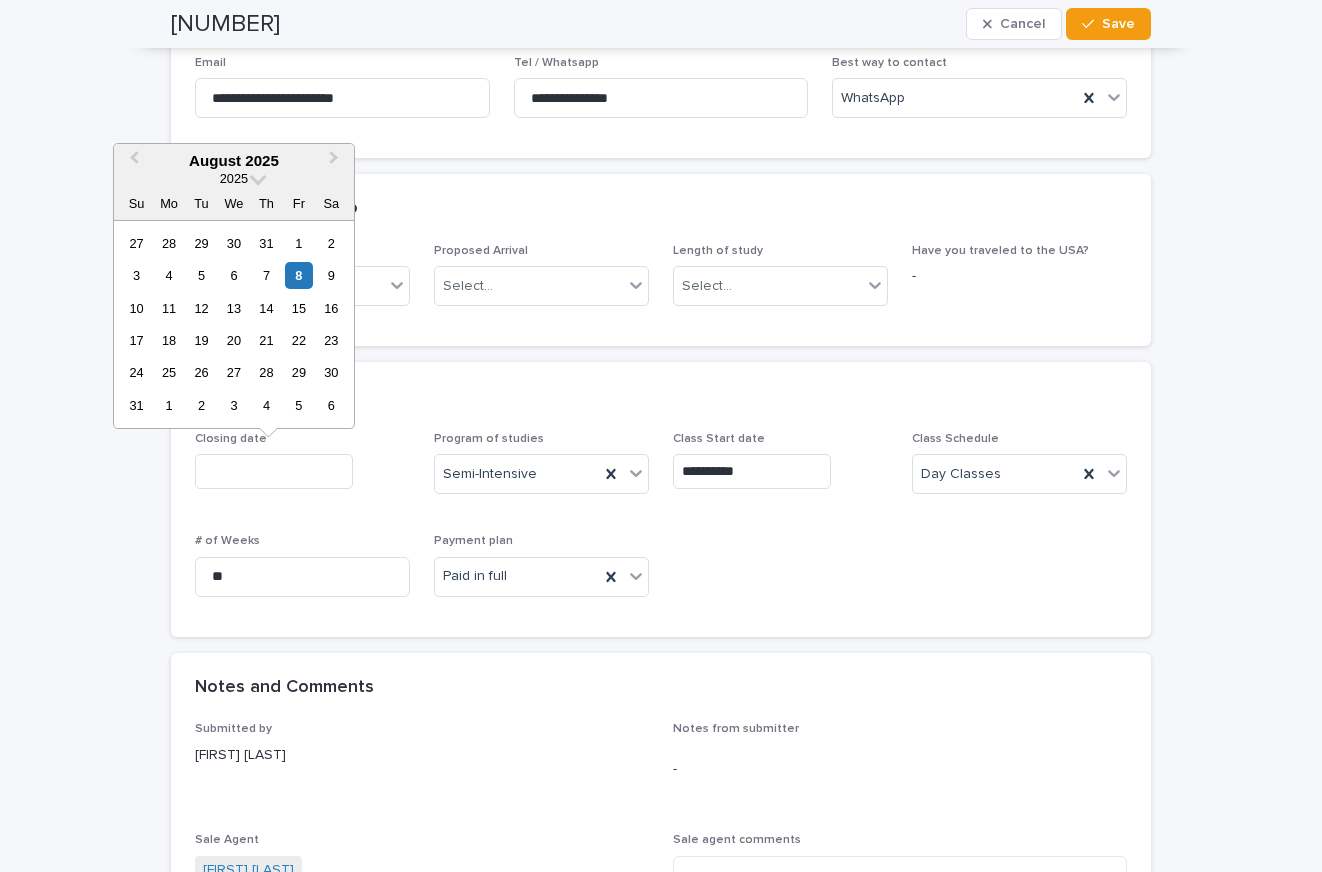 click at bounding box center (274, 471) 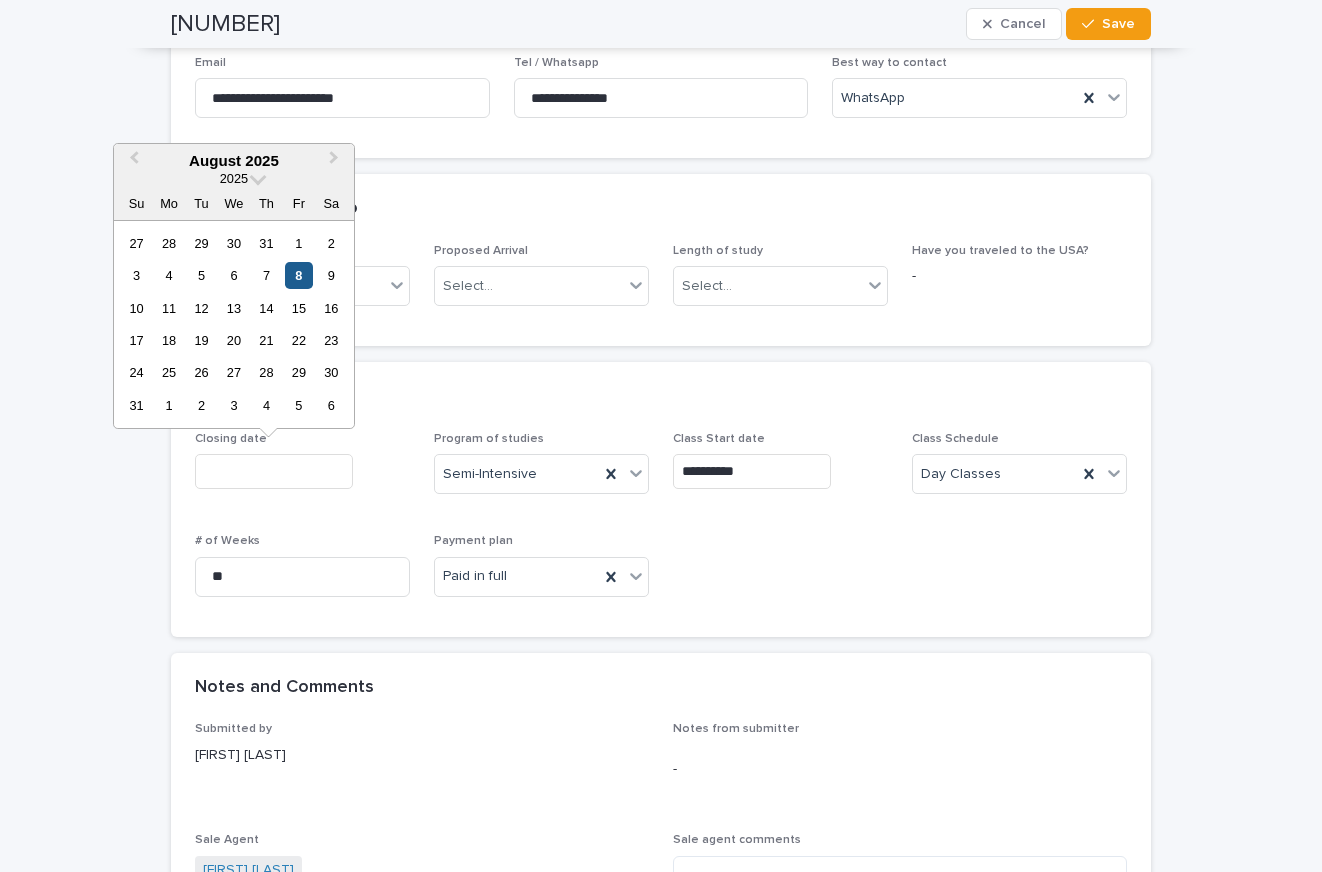 click on "8" at bounding box center (298, 275) 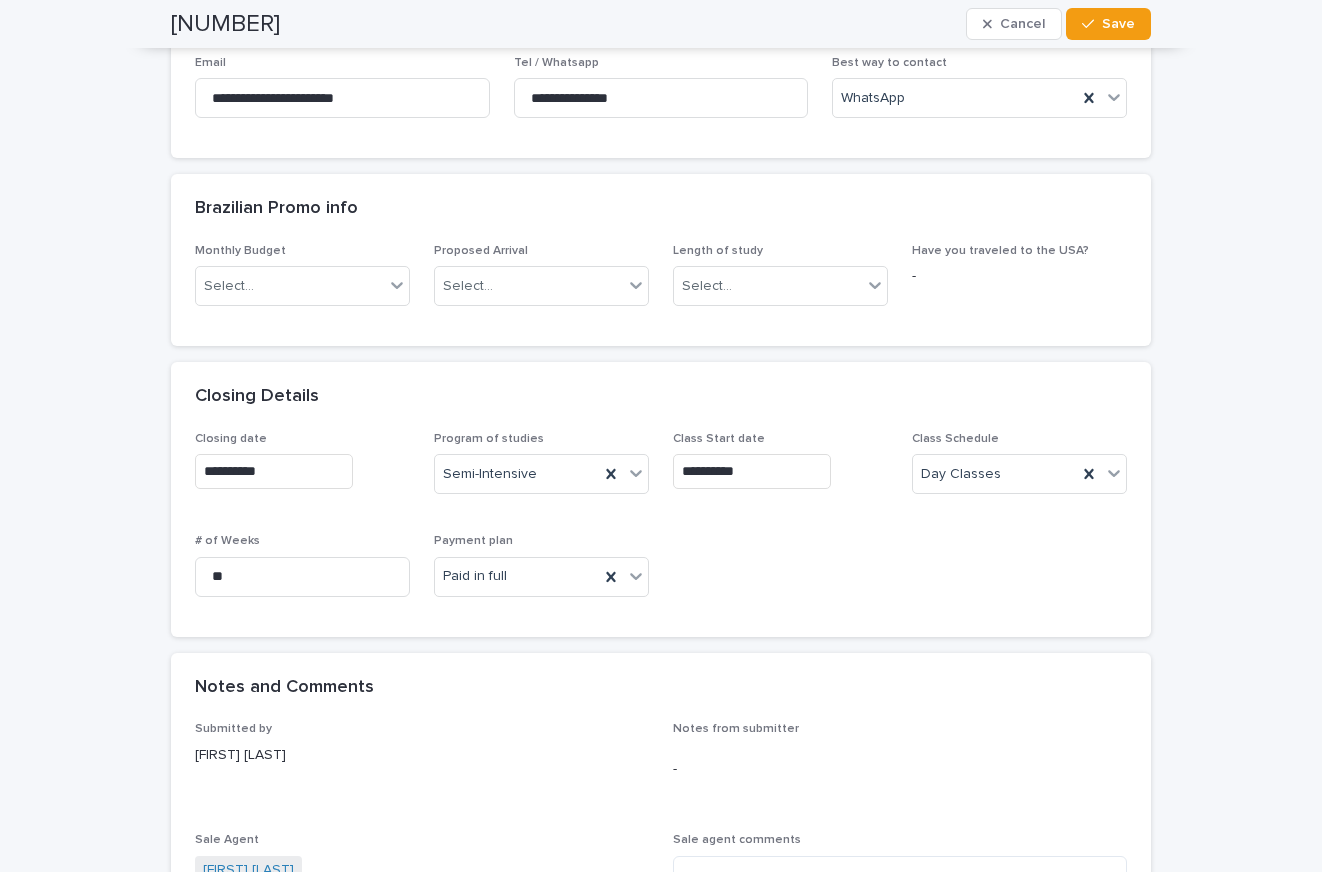 click on "**********" at bounding box center (661, 522) 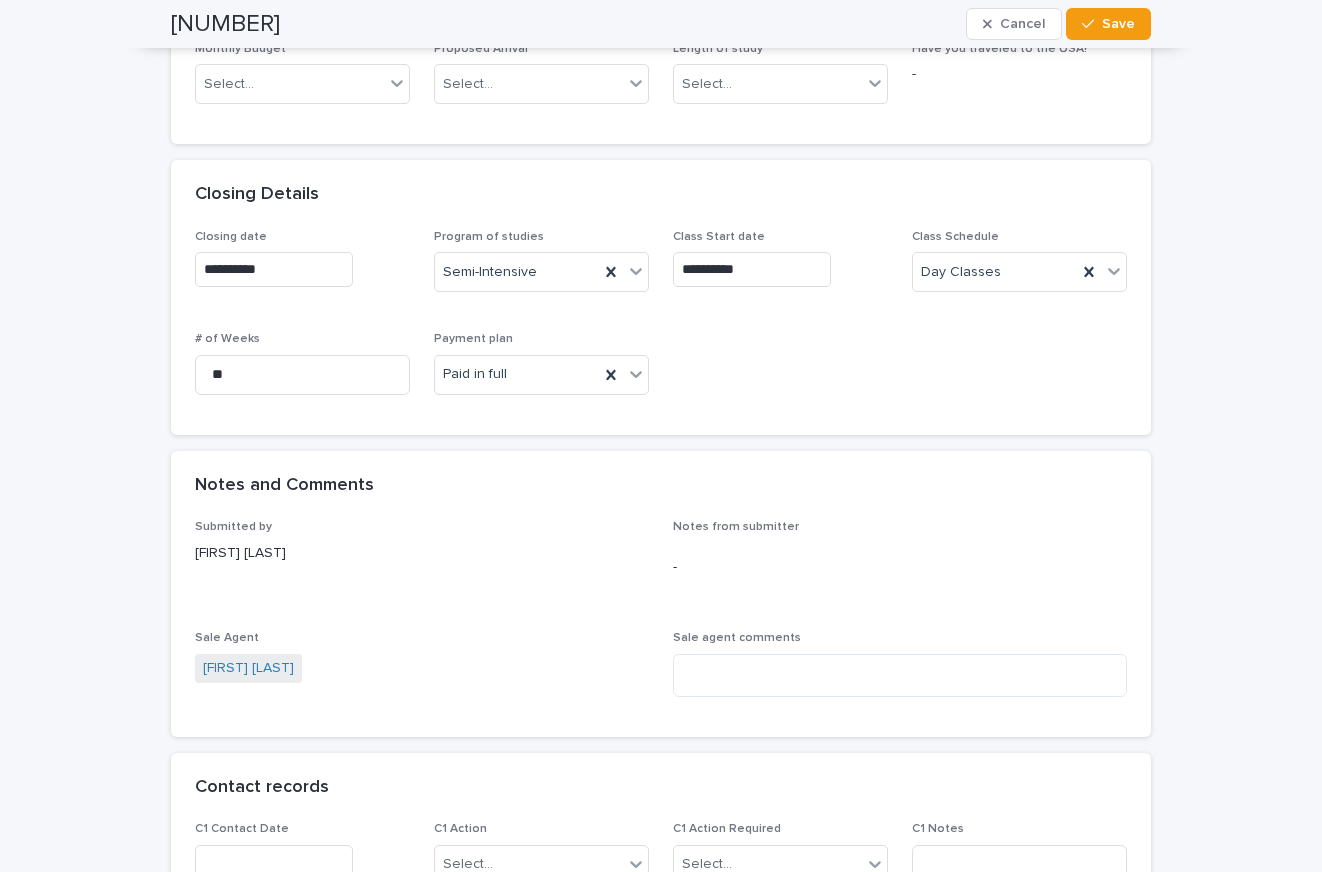 scroll, scrollTop: 1000, scrollLeft: 0, axis: vertical 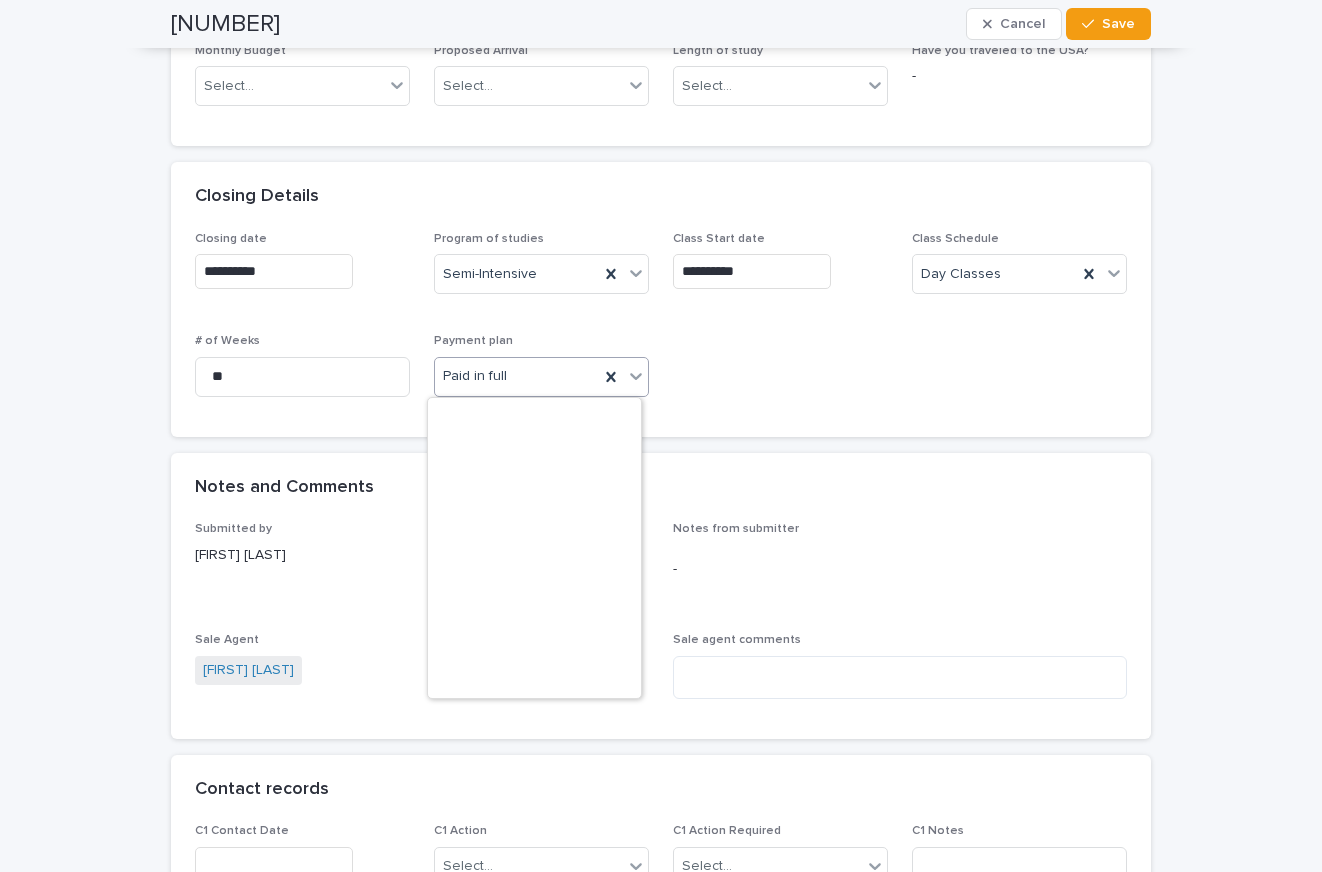 click on "Paid in full" at bounding box center (517, 376) 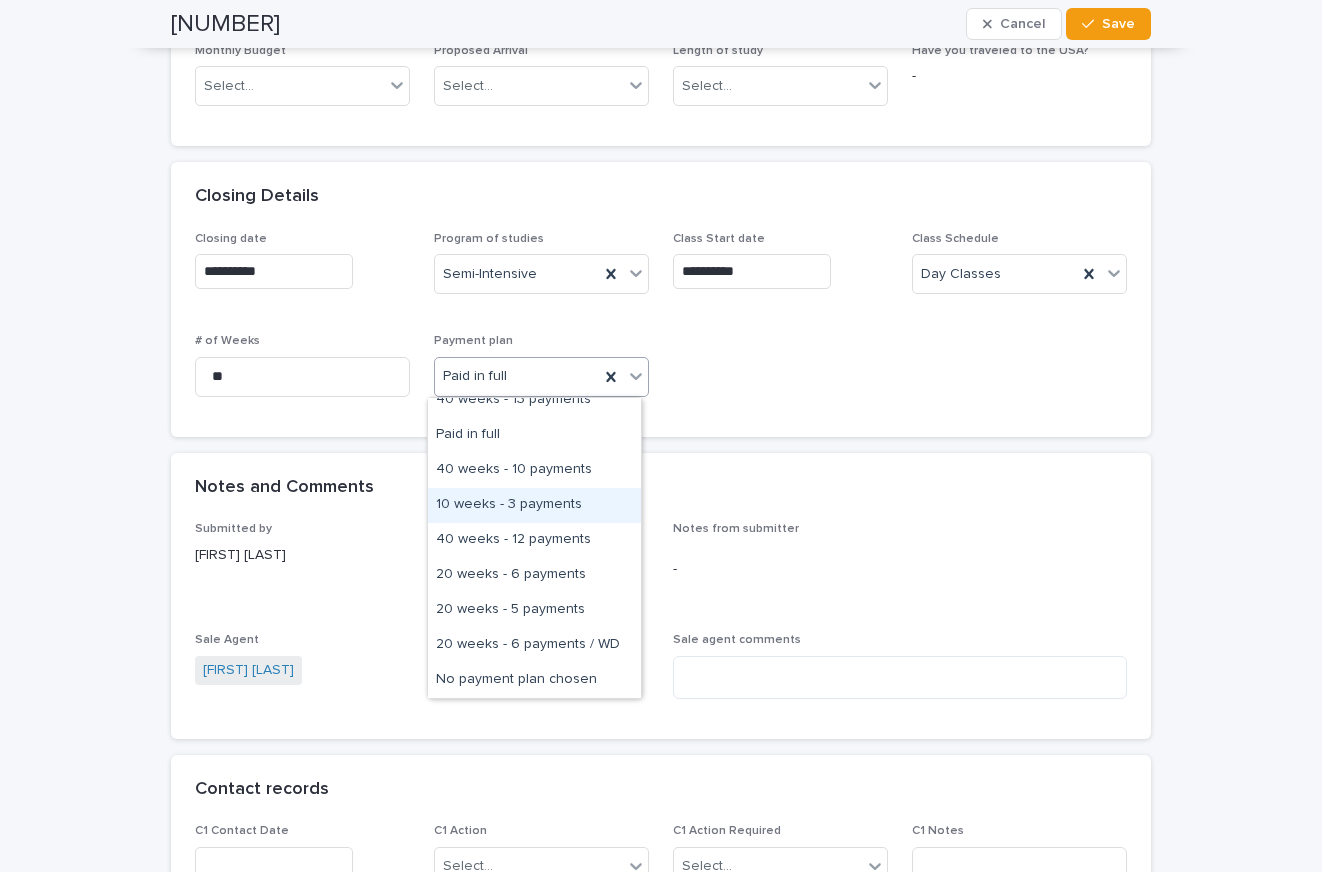 click on "10 weeks - 3 payments" at bounding box center (534, 505) 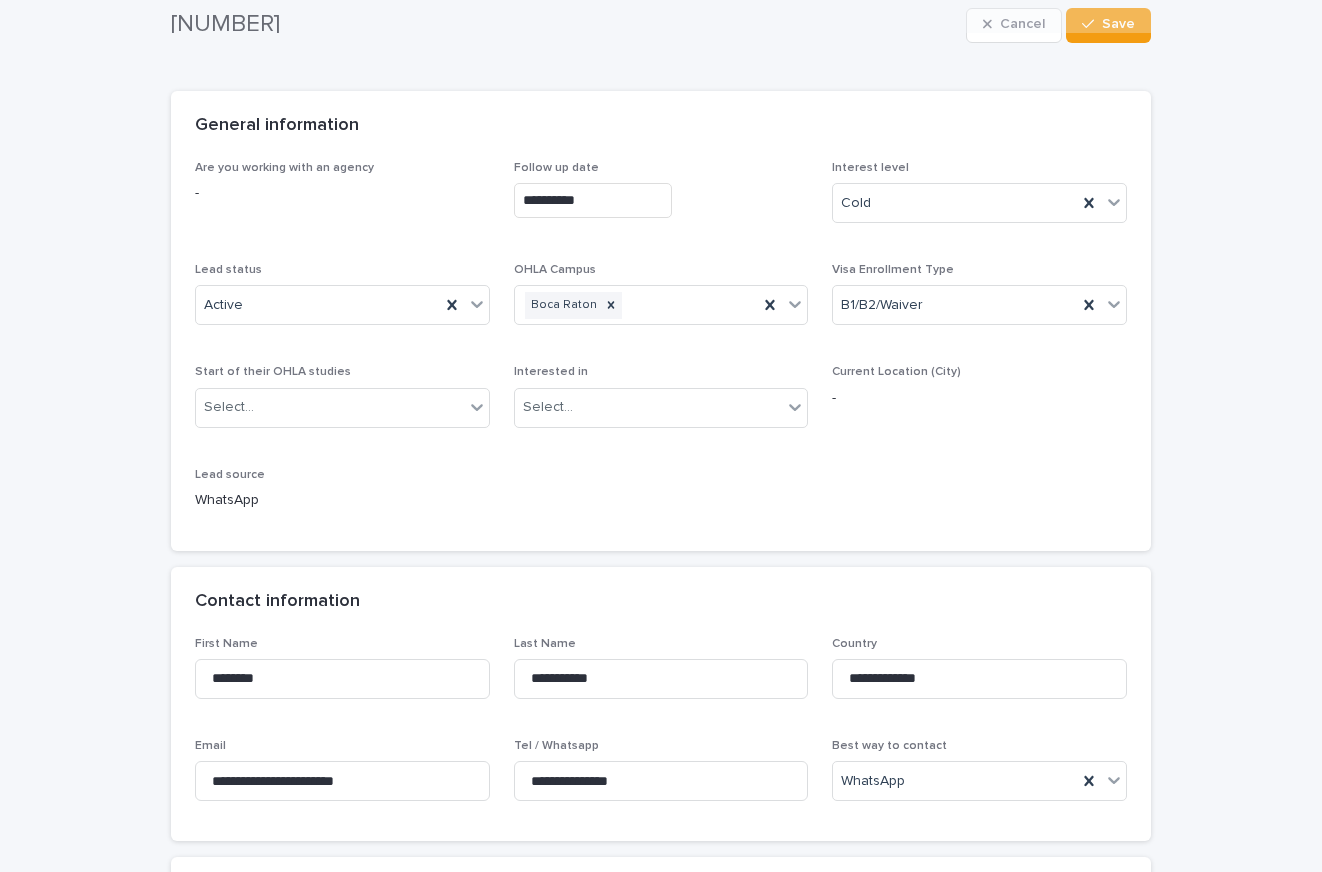 scroll, scrollTop: 0, scrollLeft: 0, axis: both 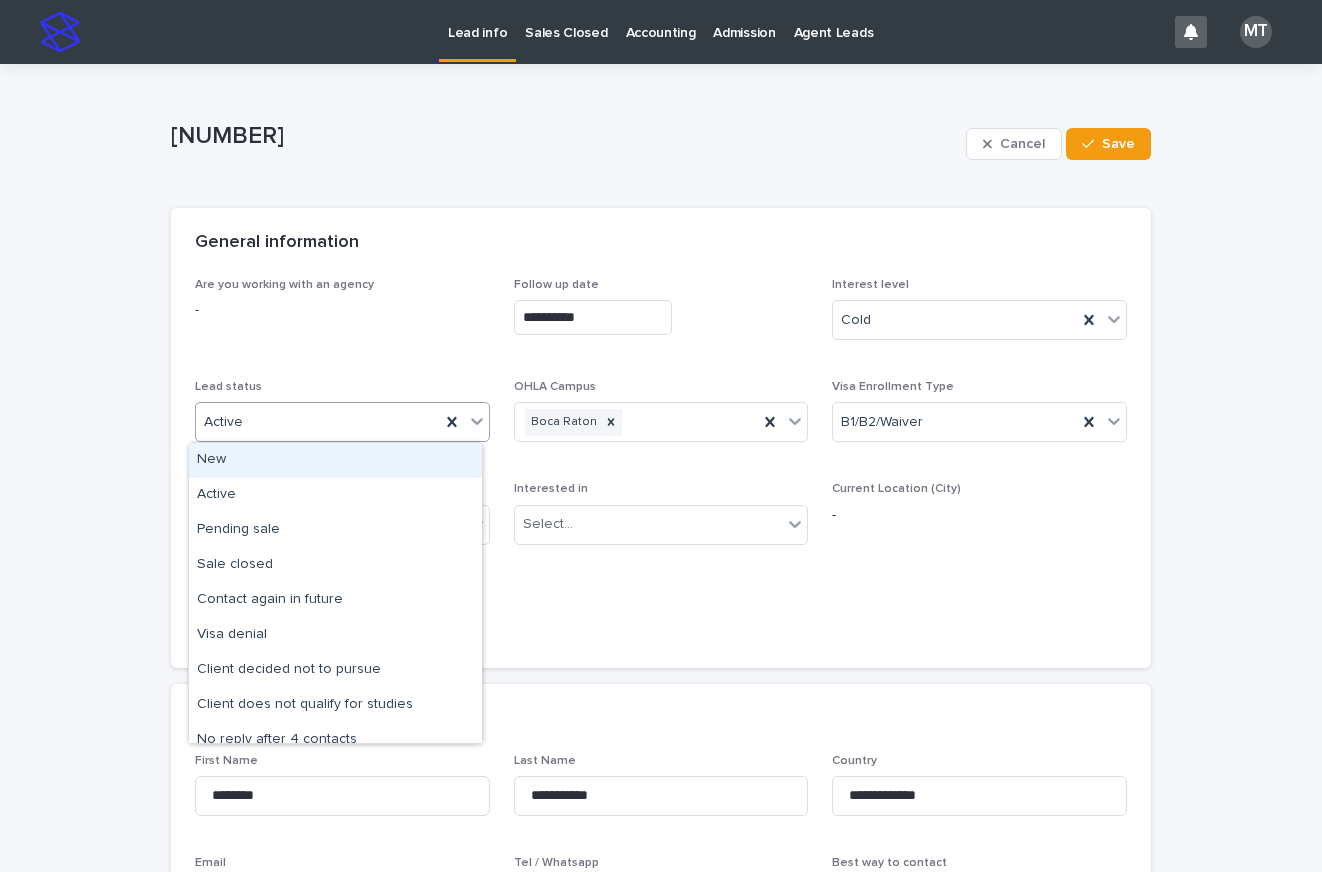 click on "Active" at bounding box center [318, 422] 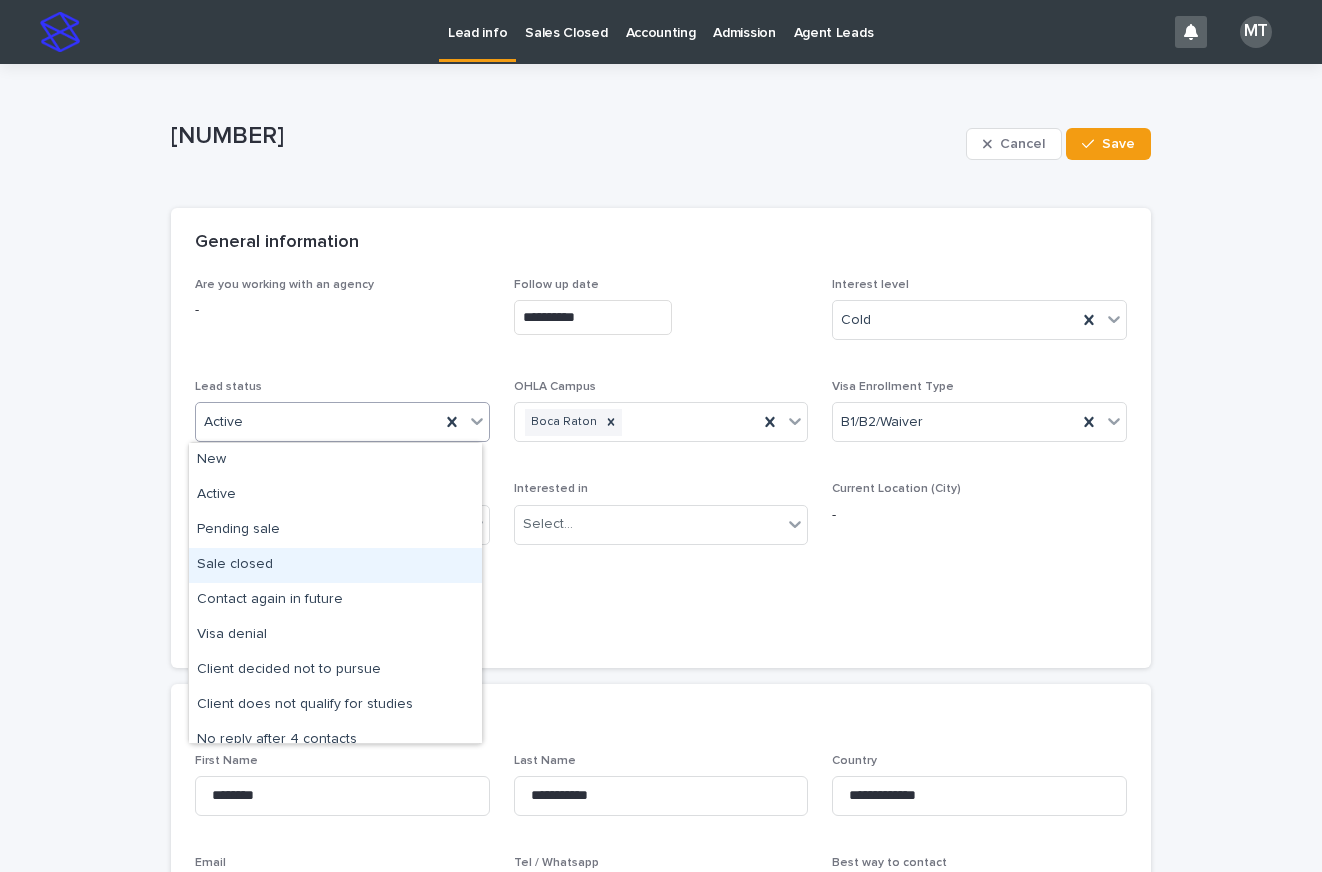 click on "Sale closed" at bounding box center (335, 565) 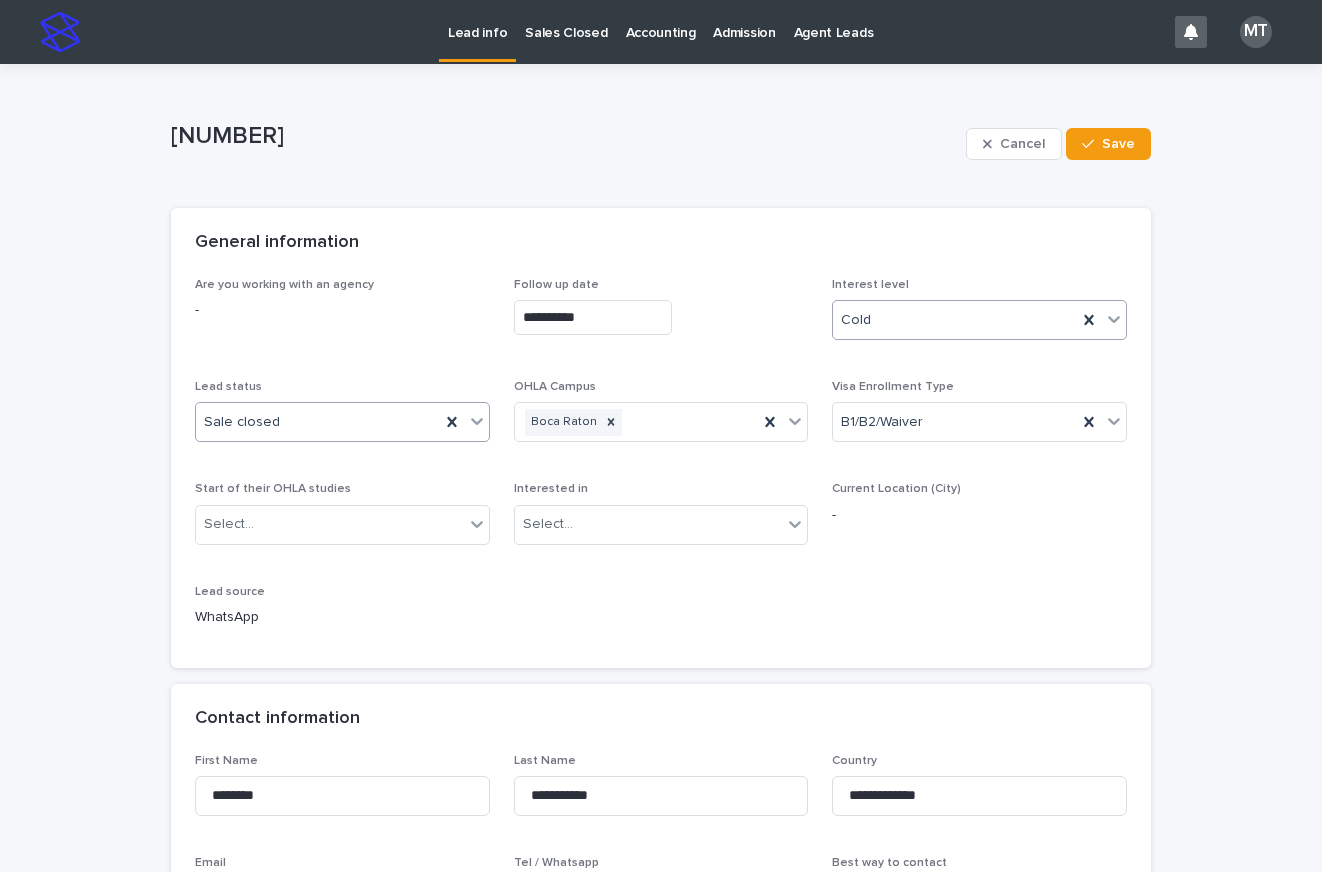 click on "Cold" at bounding box center [955, 320] 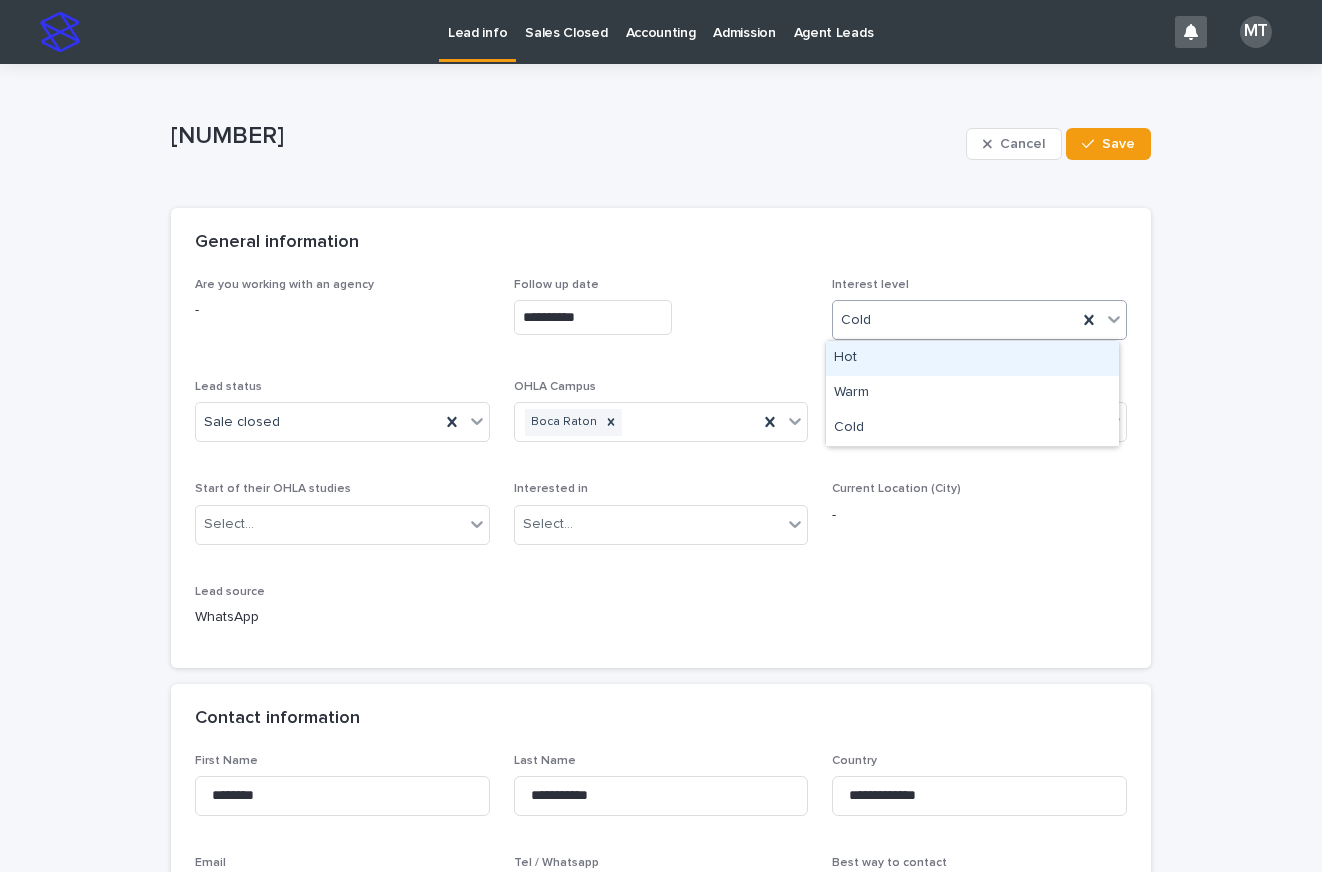 click on "Hot" at bounding box center (972, 358) 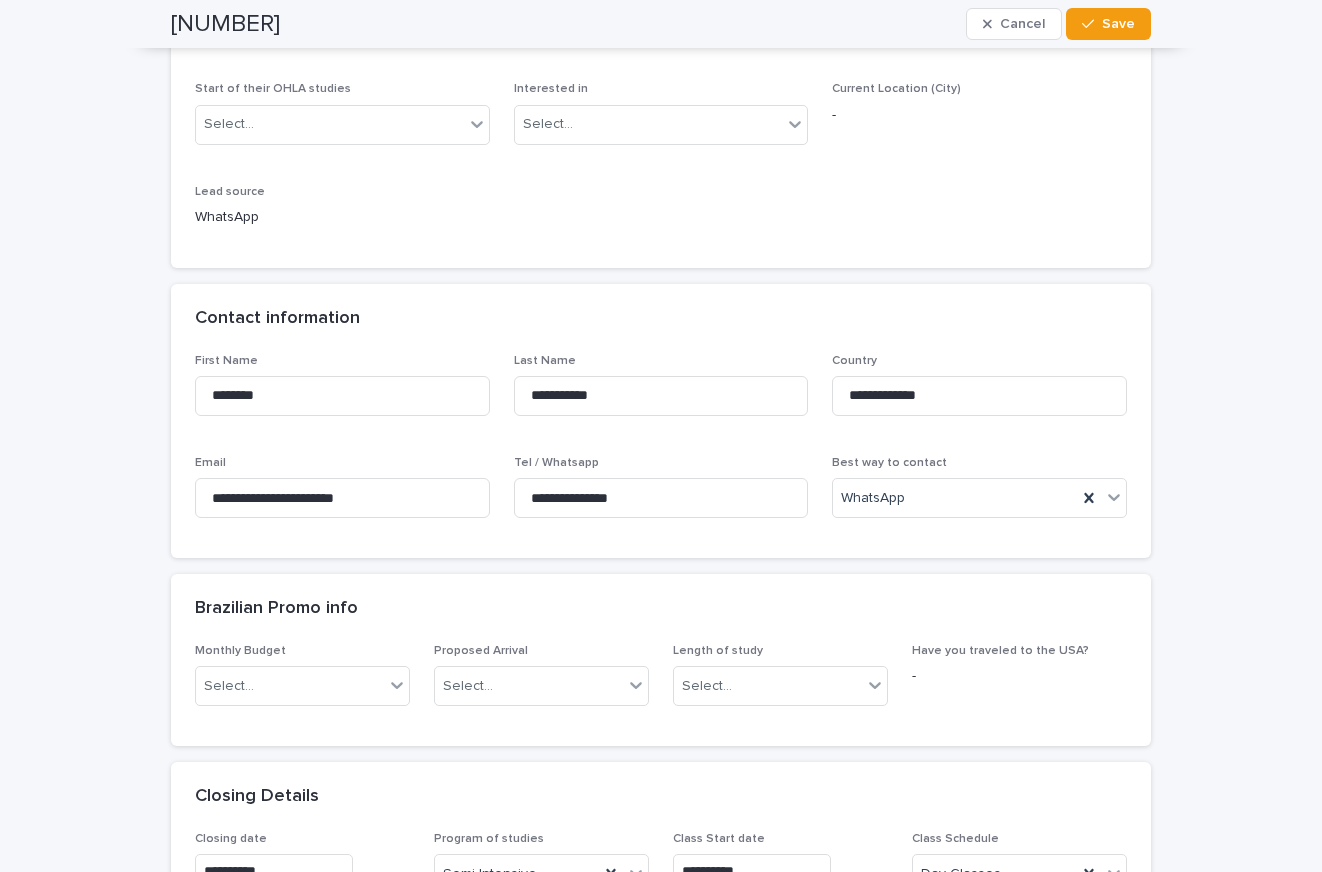 scroll, scrollTop: 0, scrollLeft: 0, axis: both 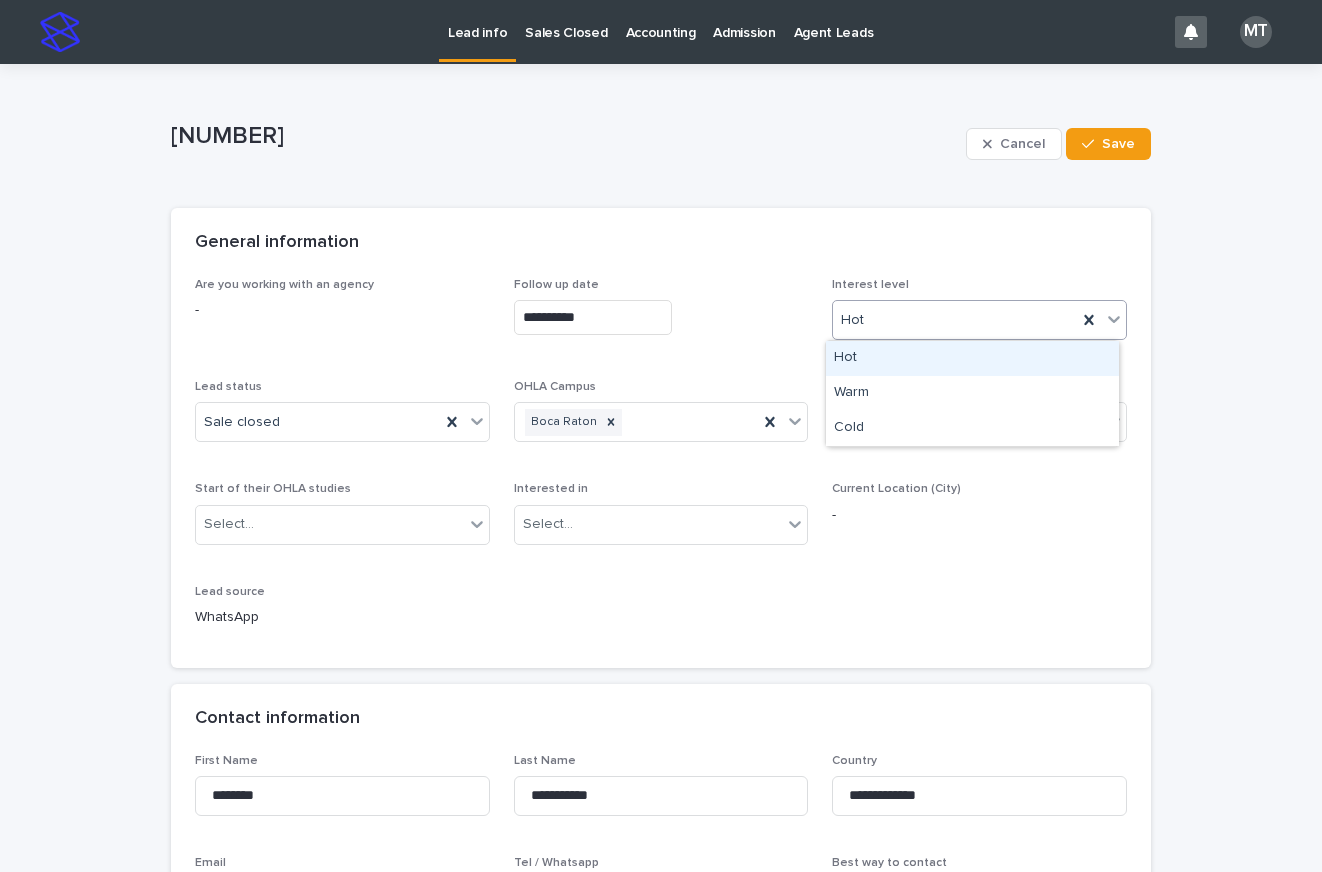 click on "Hot" at bounding box center [955, 320] 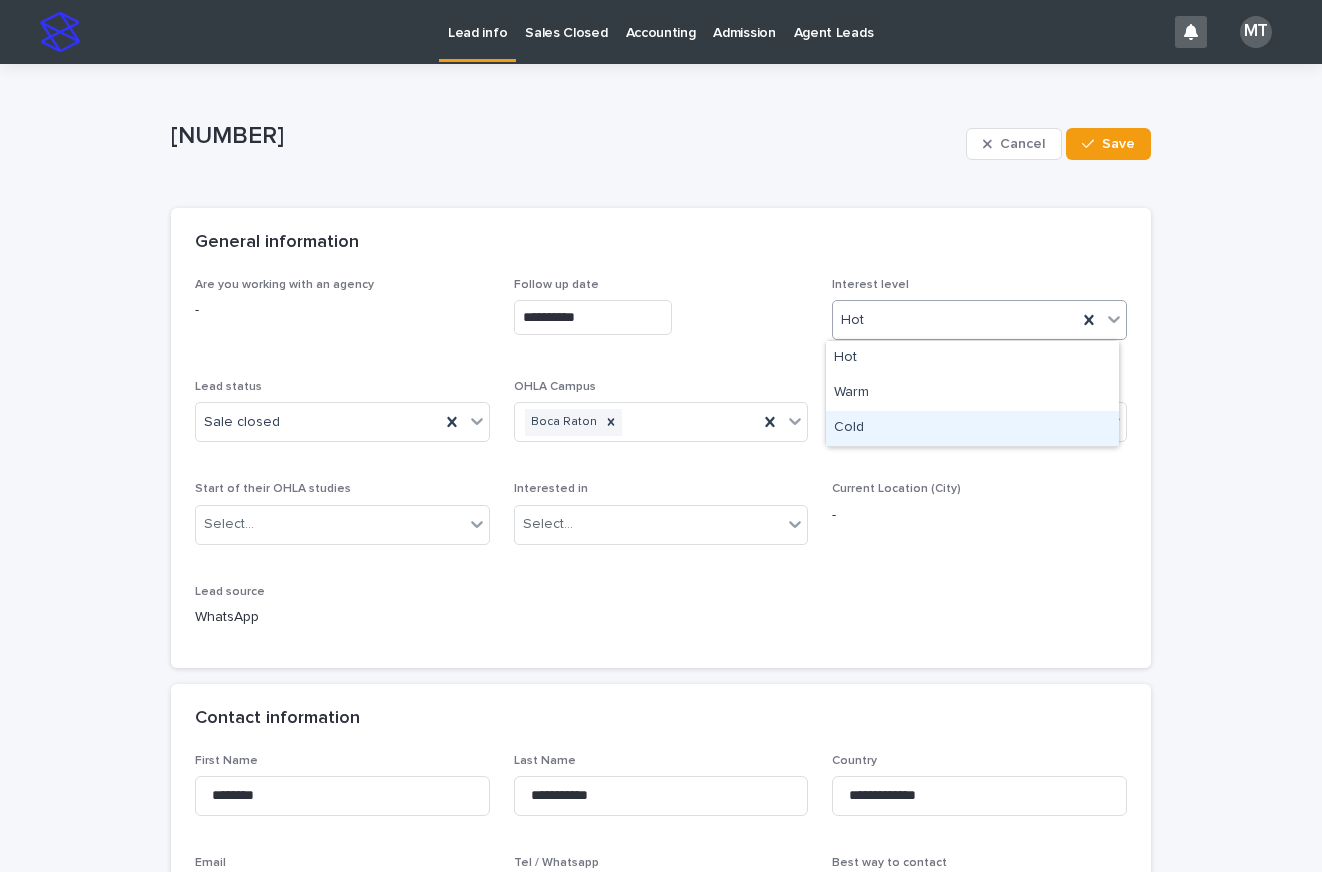 click on "Cold" at bounding box center [972, 428] 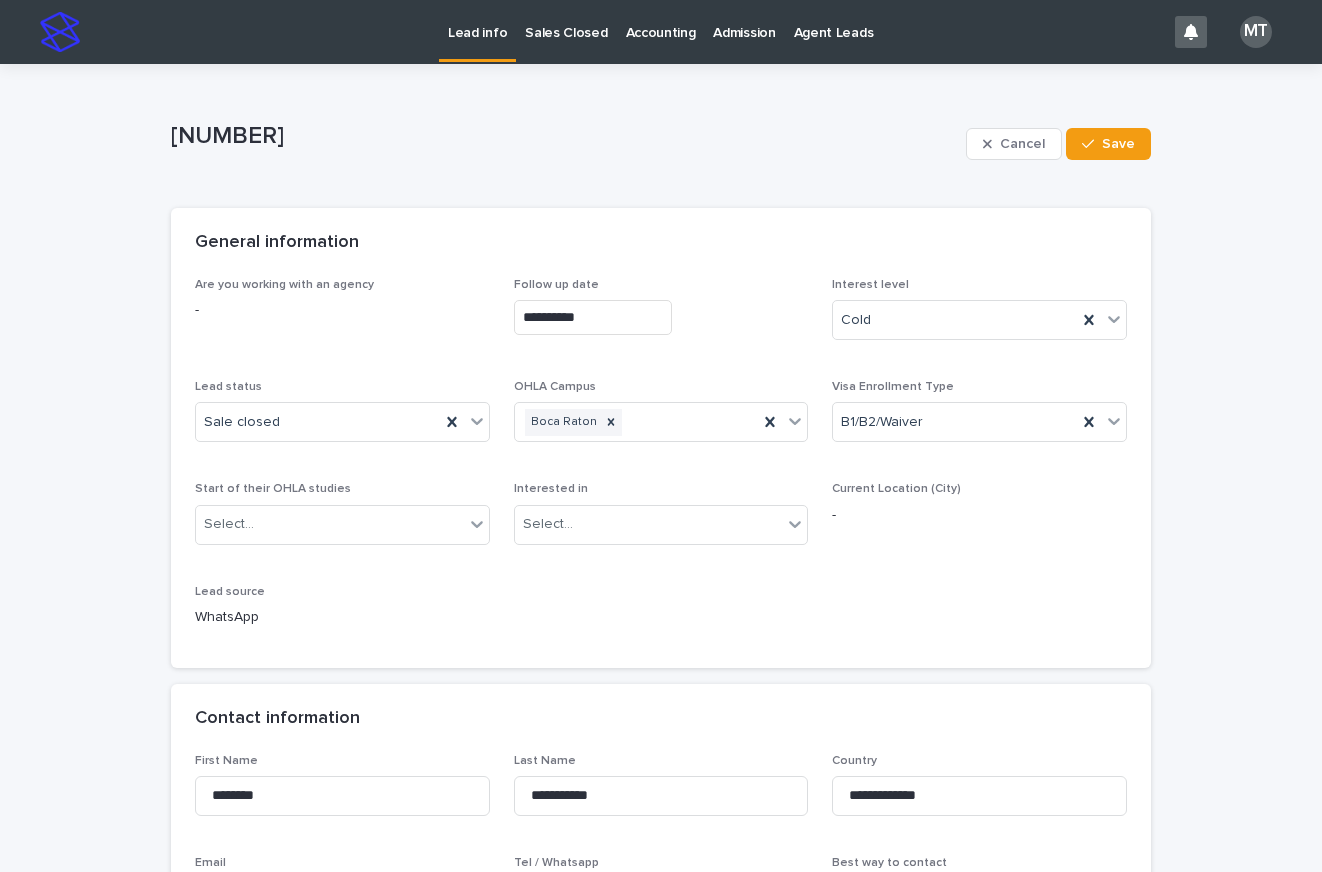 click on "**********" at bounding box center [661, 1368] 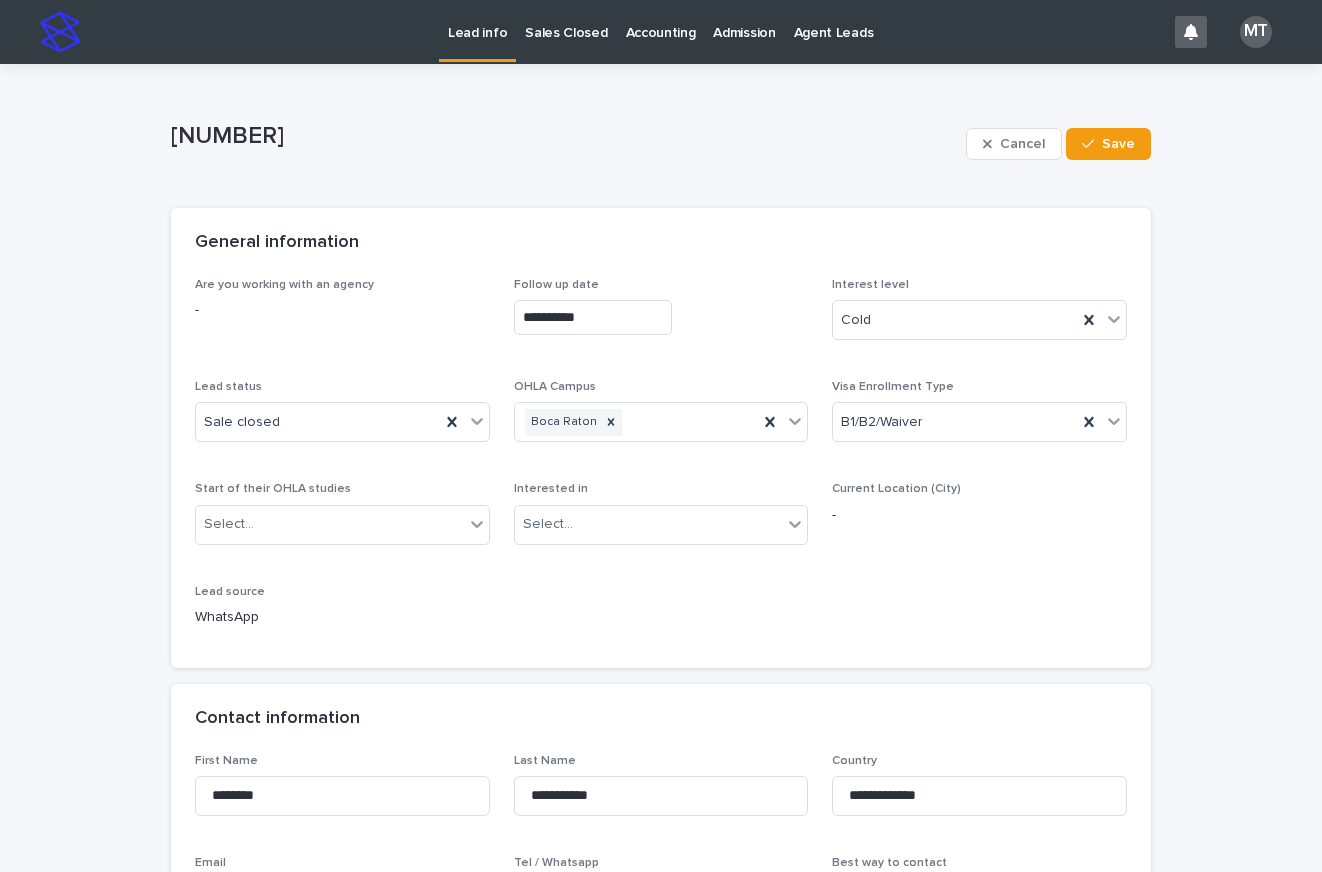 click on "Are you working with an agency -" at bounding box center (342, 307) 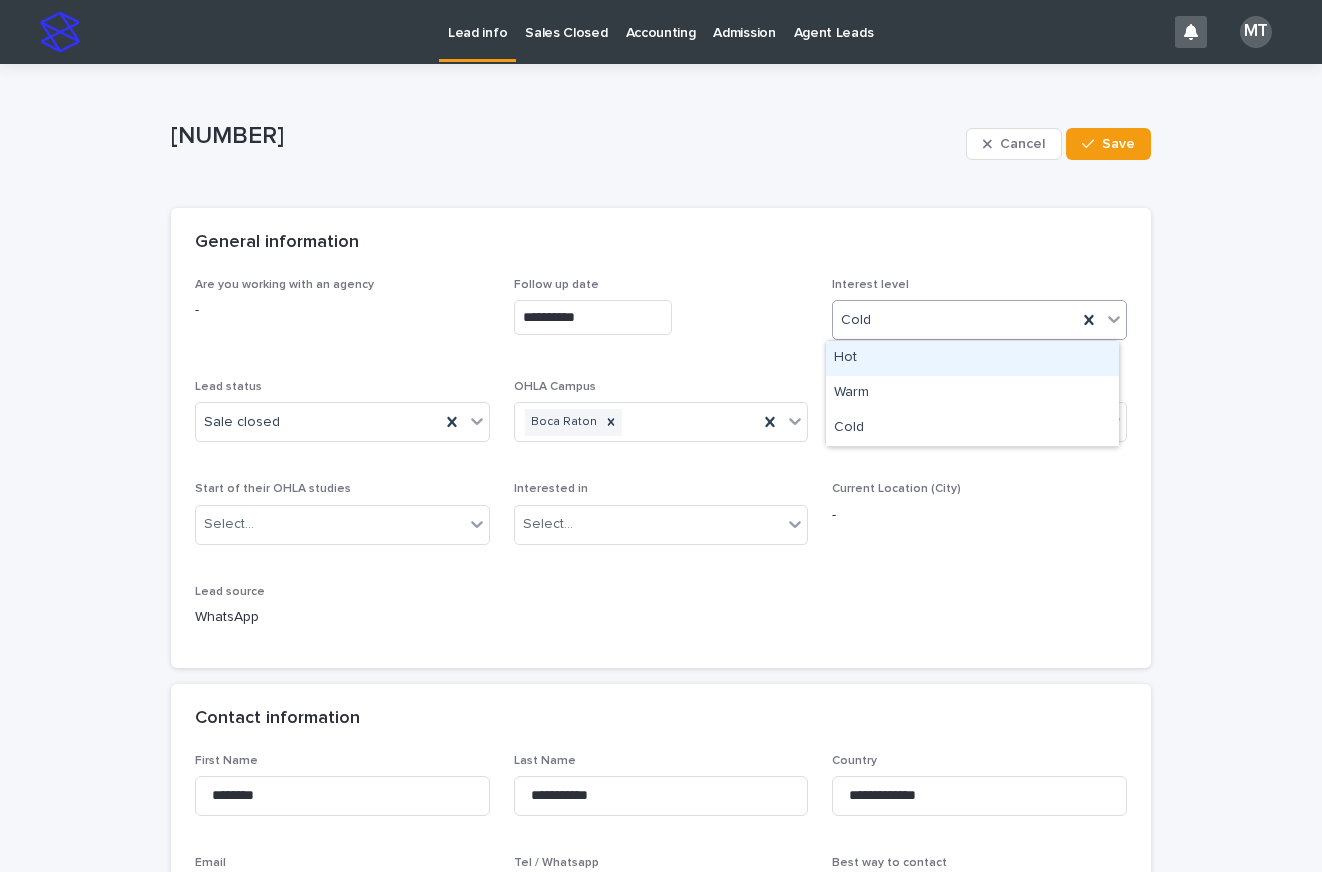 click on "Cold" at bounding box center [955, 320] 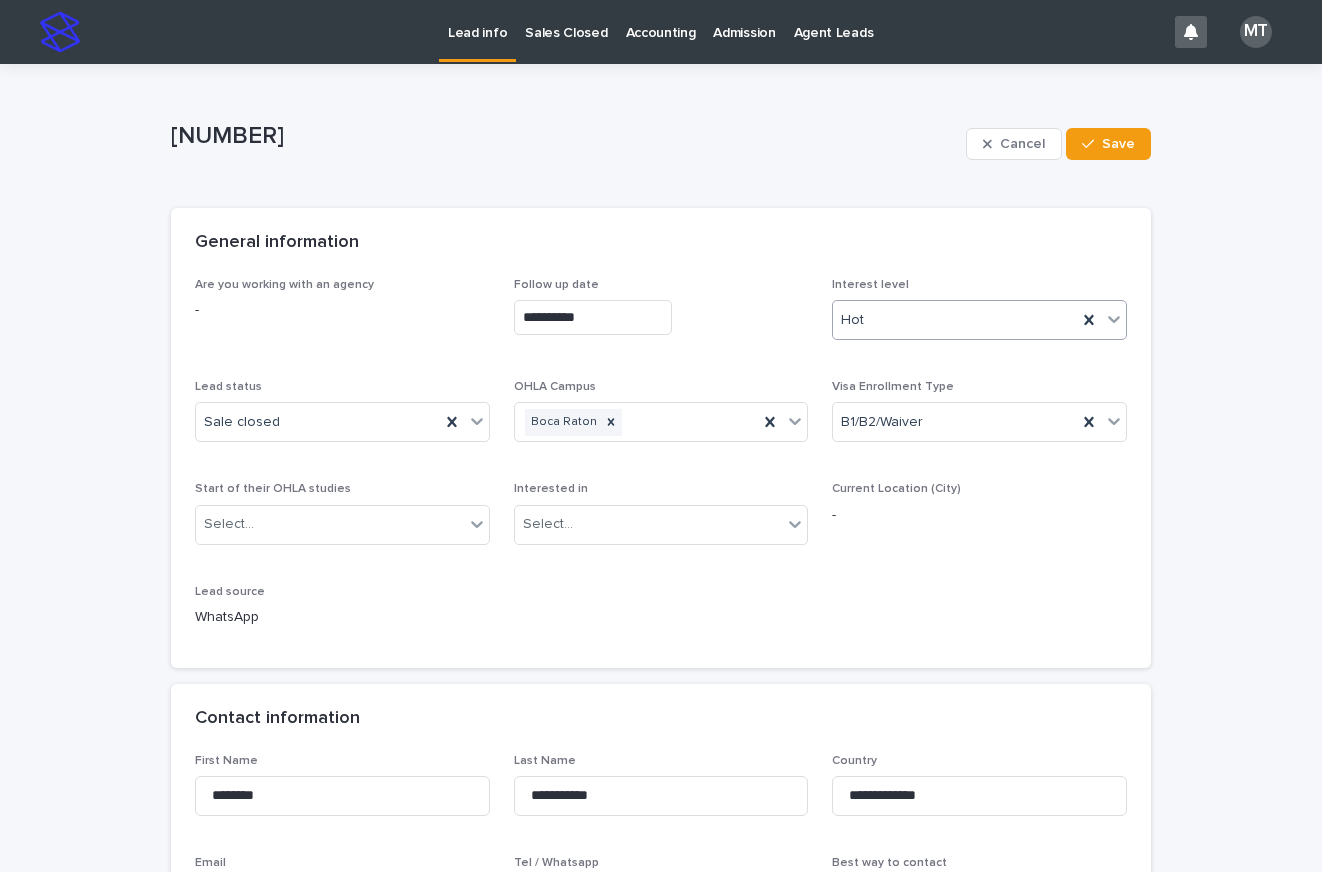 click on "Hot" at bounding box center (955, 320) 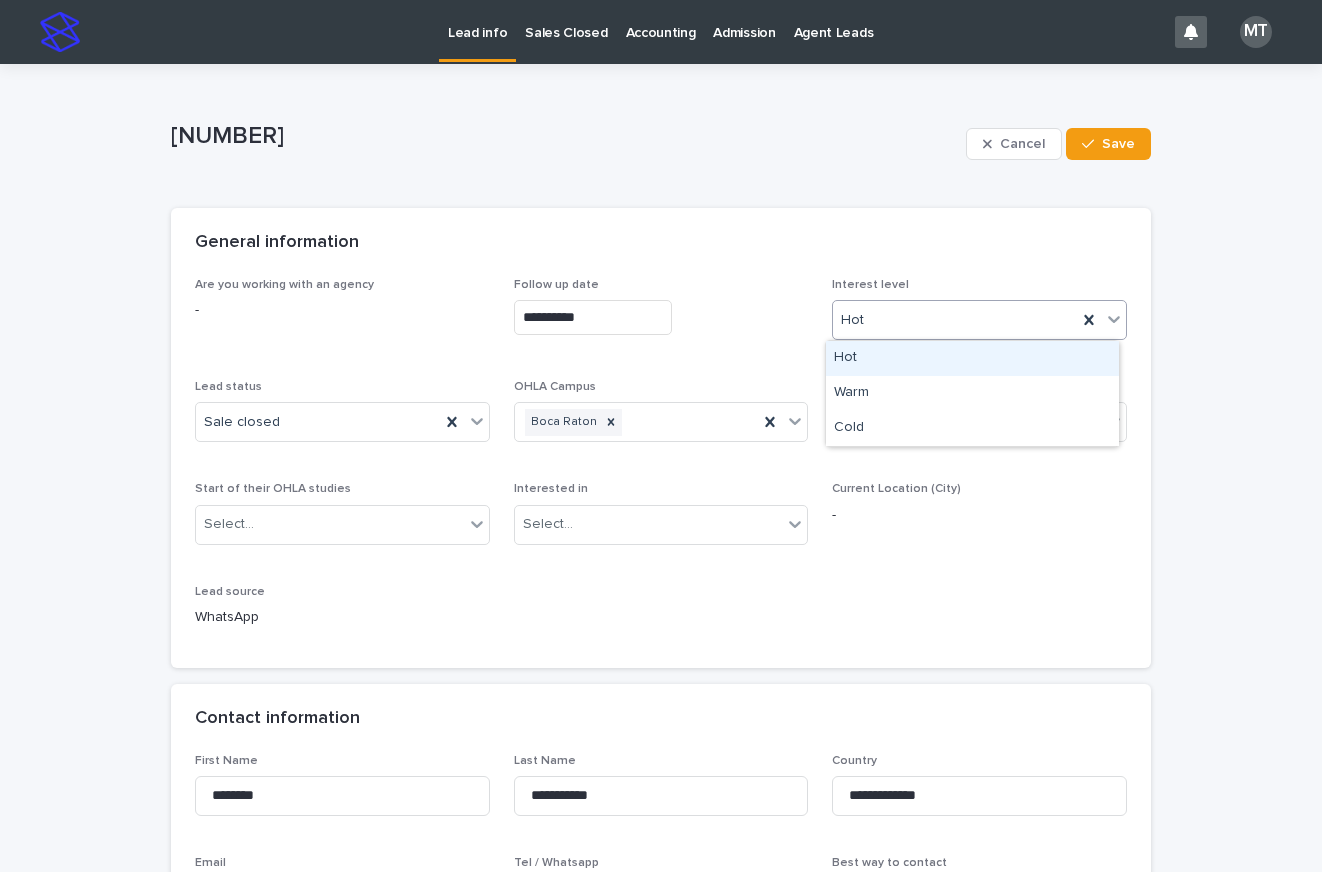 click on "Hot" at bounding box center (972, 358) 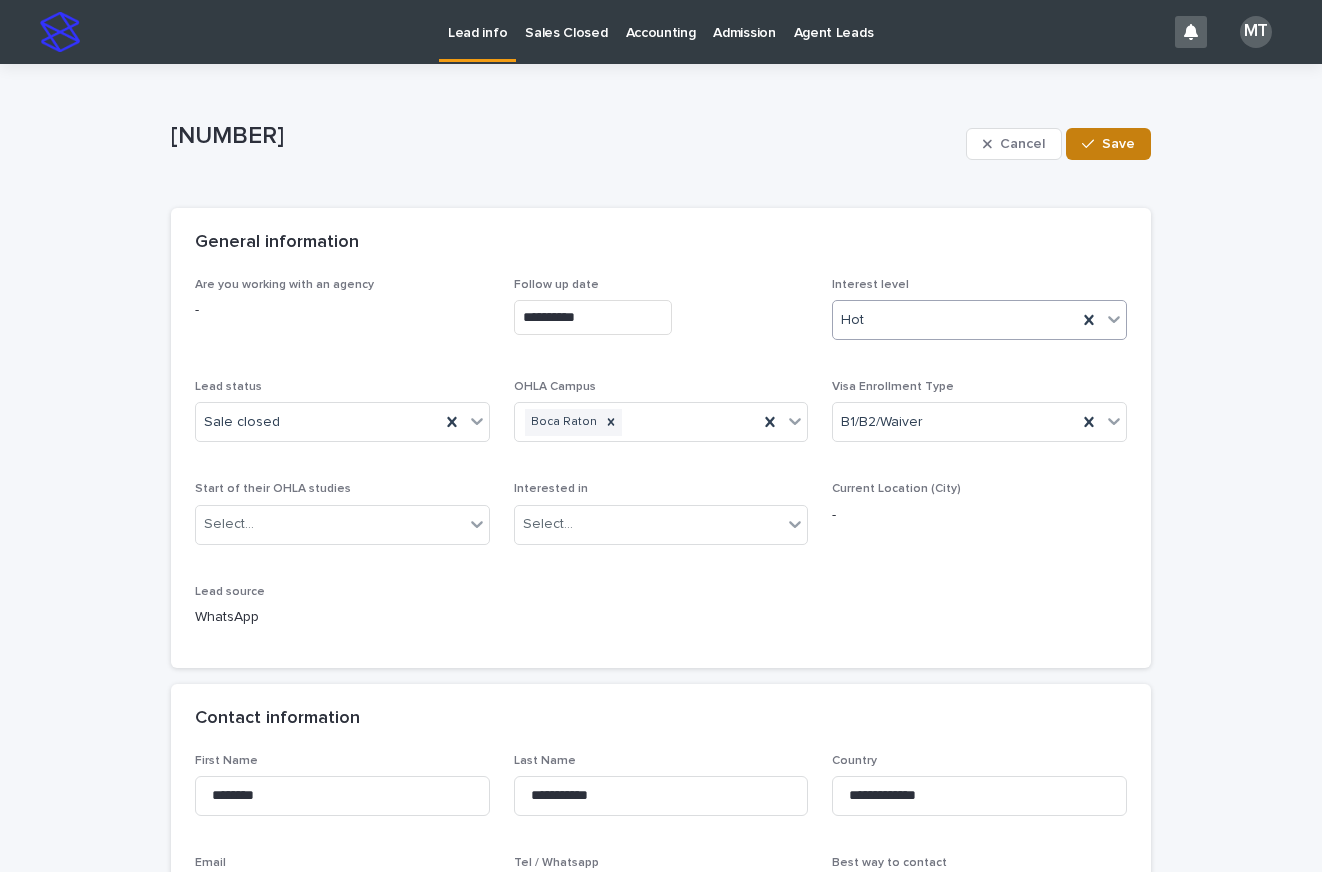 click on "Save" at bounding box center [1108, 144] 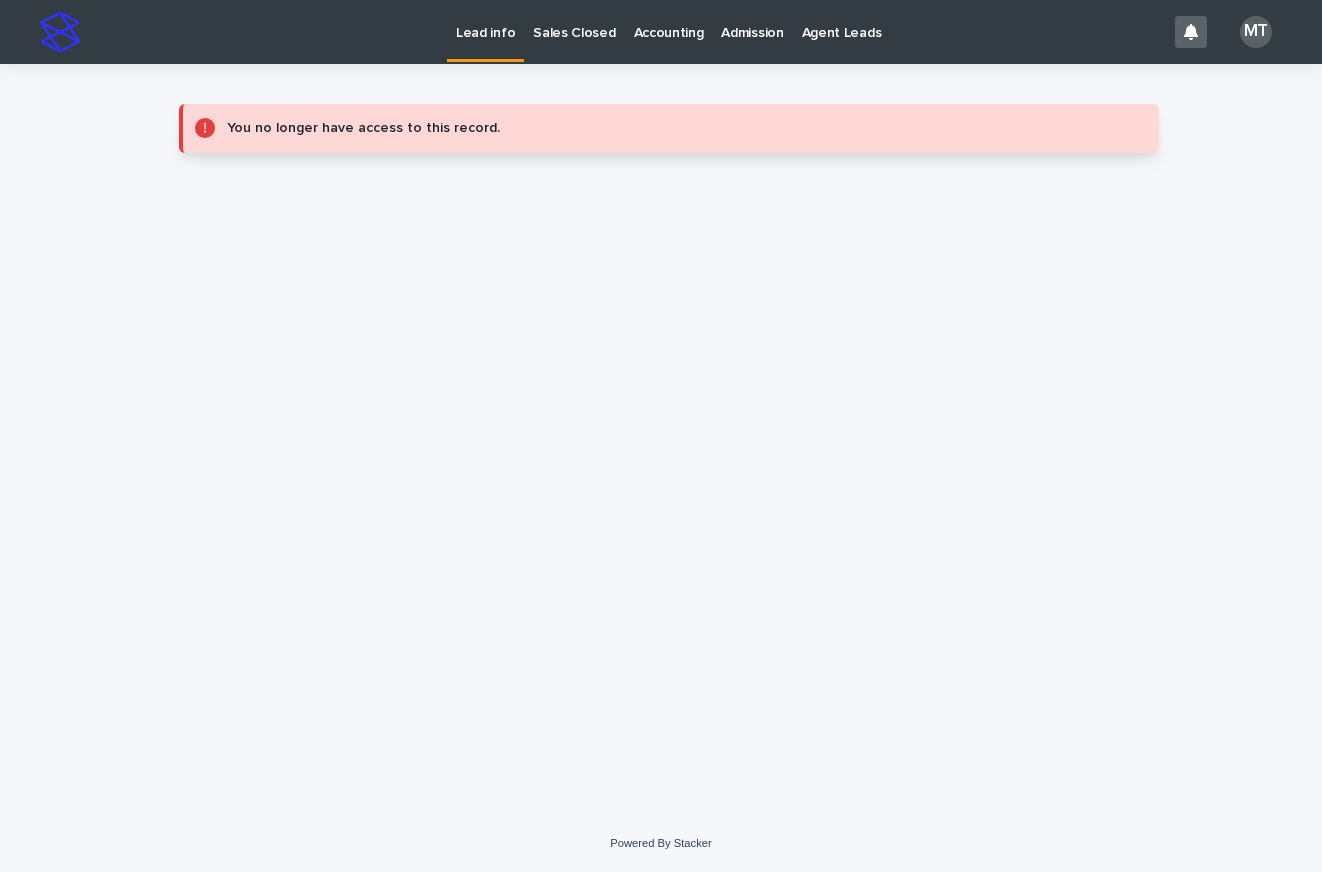 click on "Sales Closed" at bounding box center [574, 21] 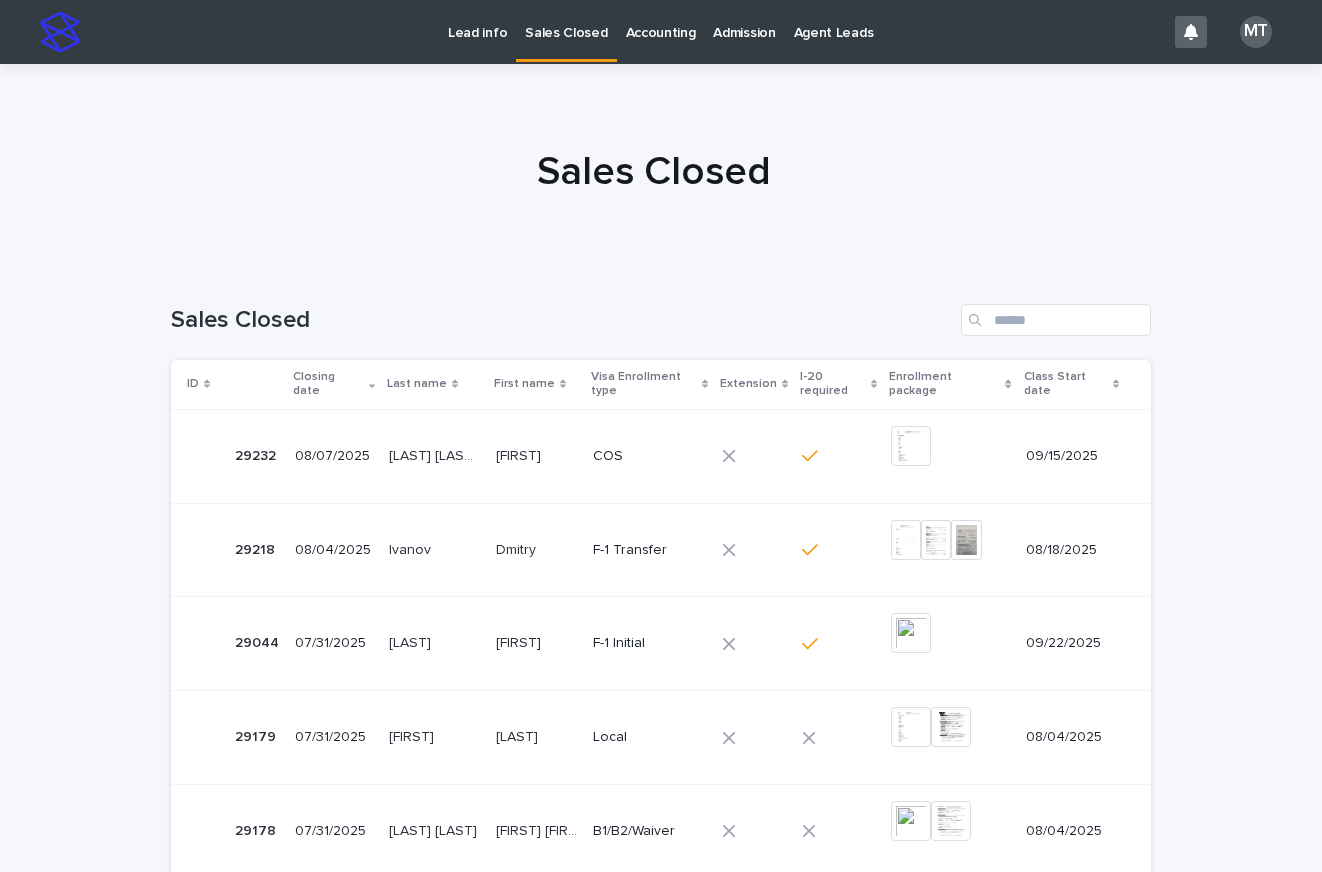 click on "Sales Closed" at bounding box center [566, 21] 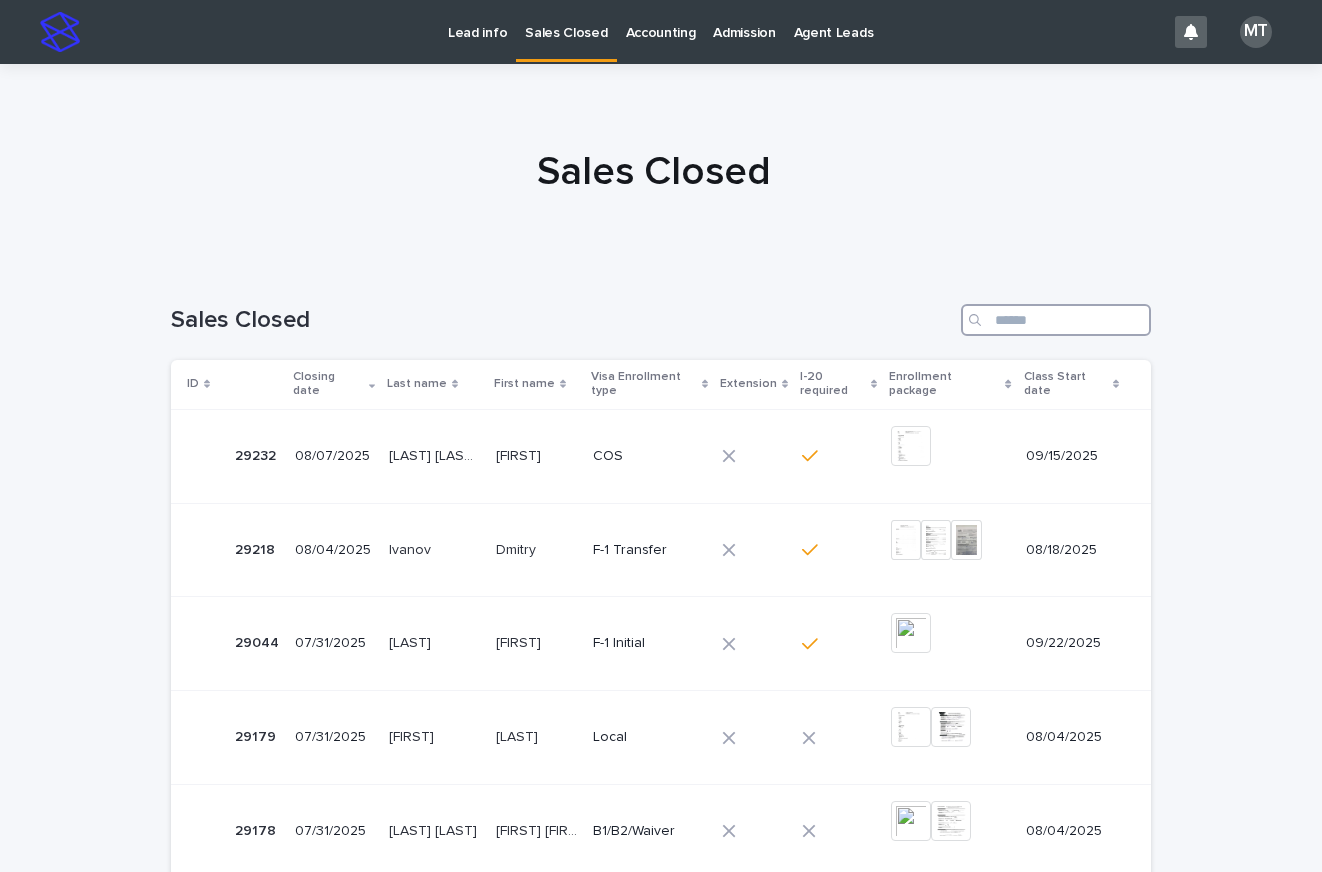 click at bounding box center (1056, 320) 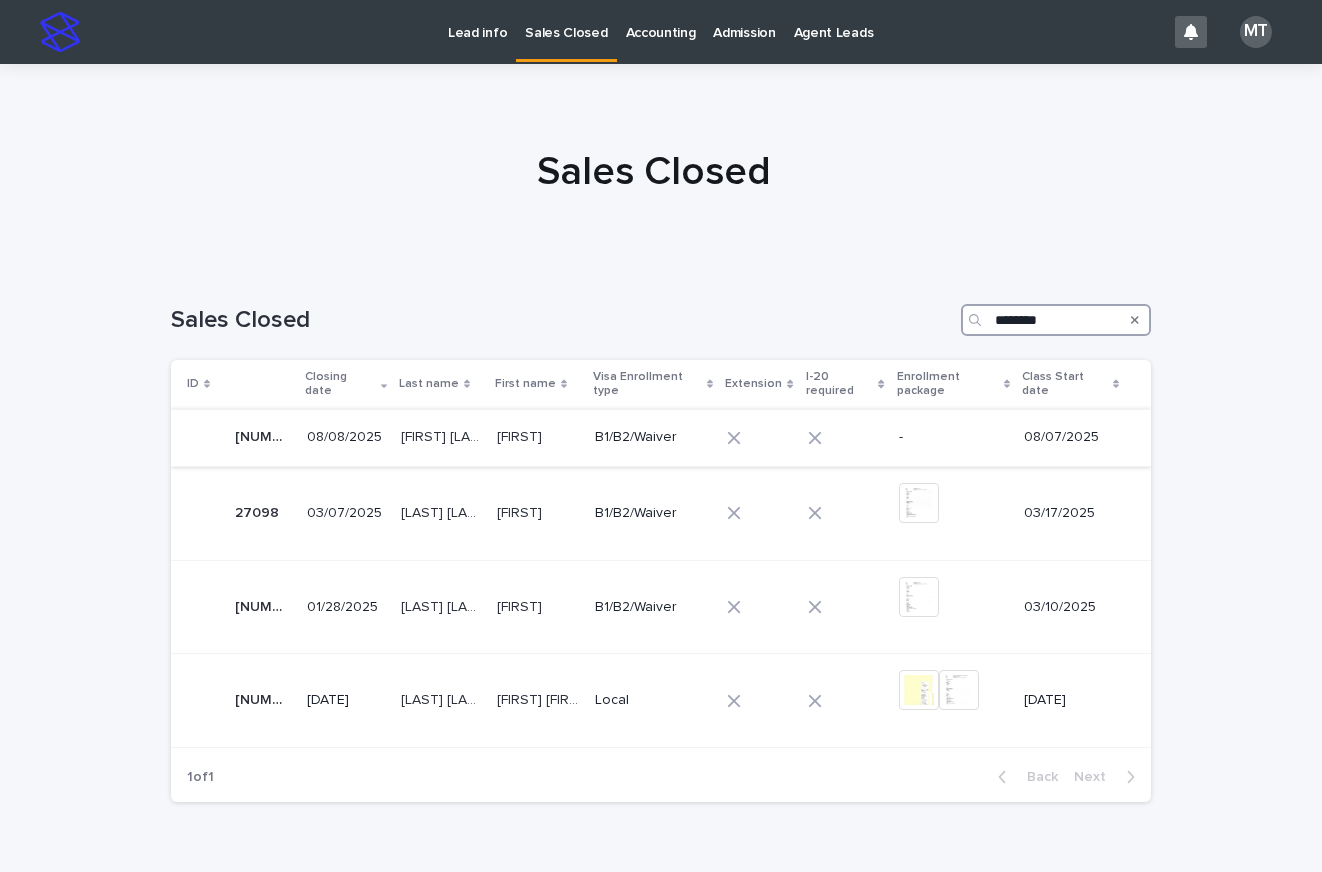 type on "********" 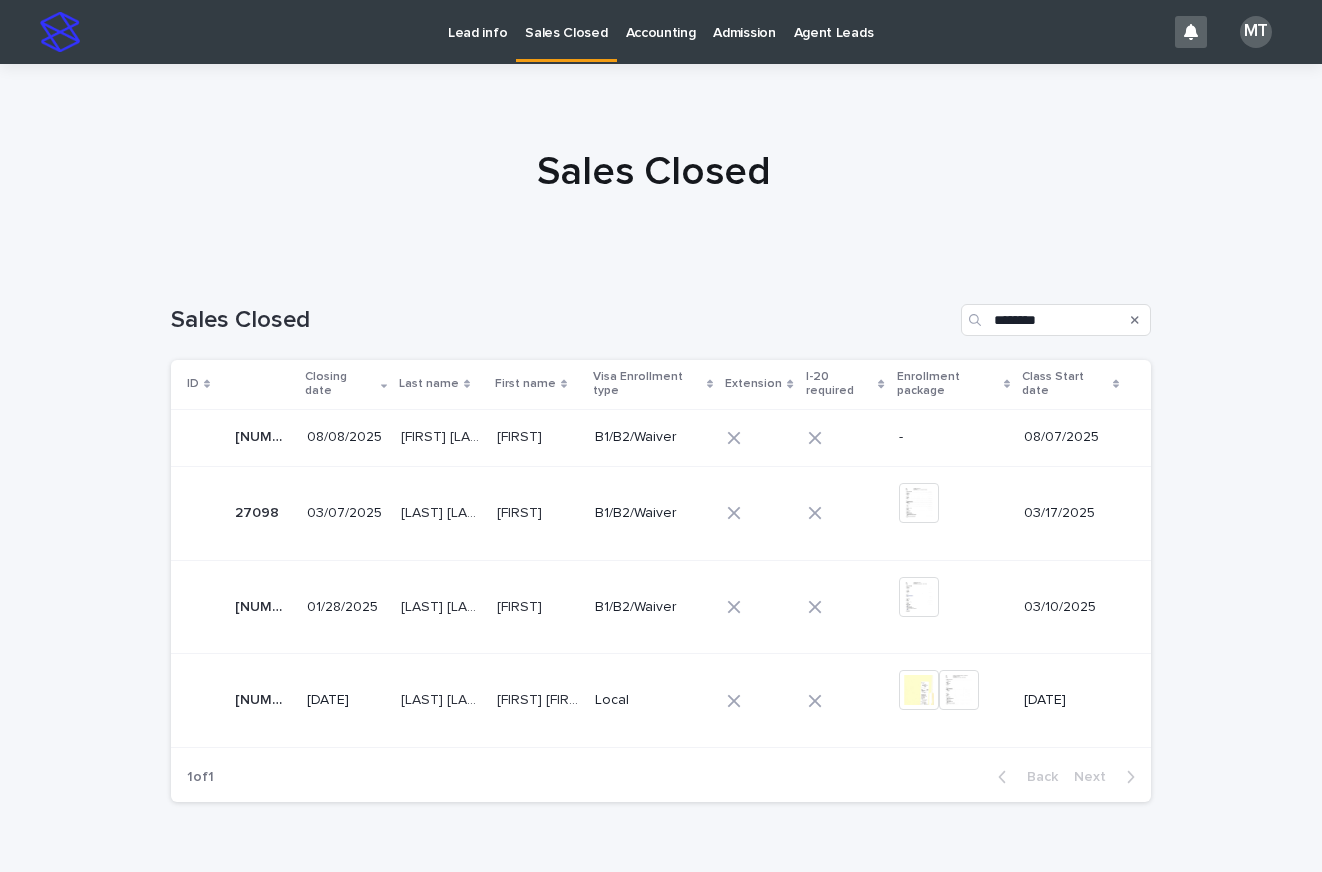 click at bounding box center [538, 437] 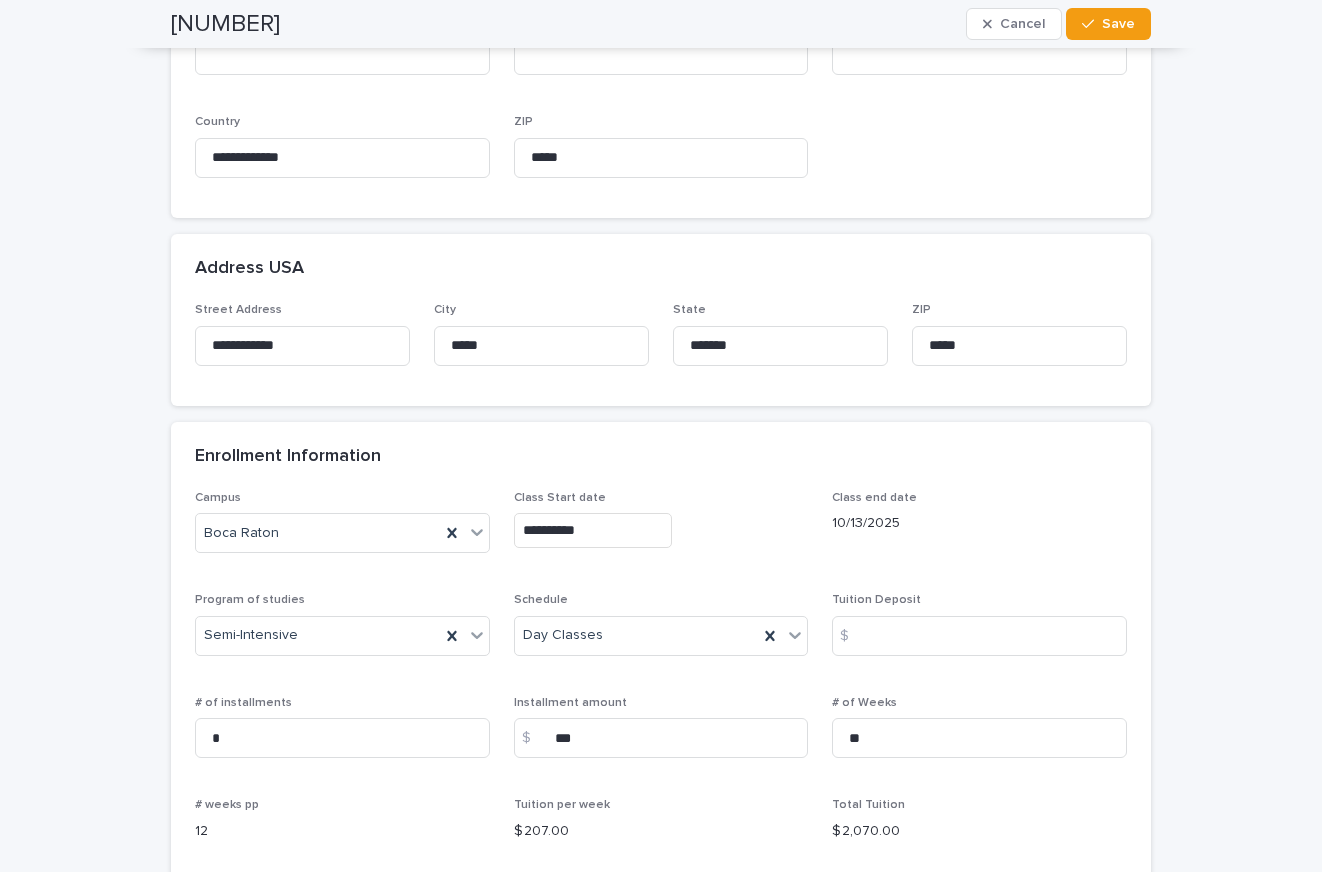 scroll, scrollTop: 1000, scrollLeft: 0, axis: vertical 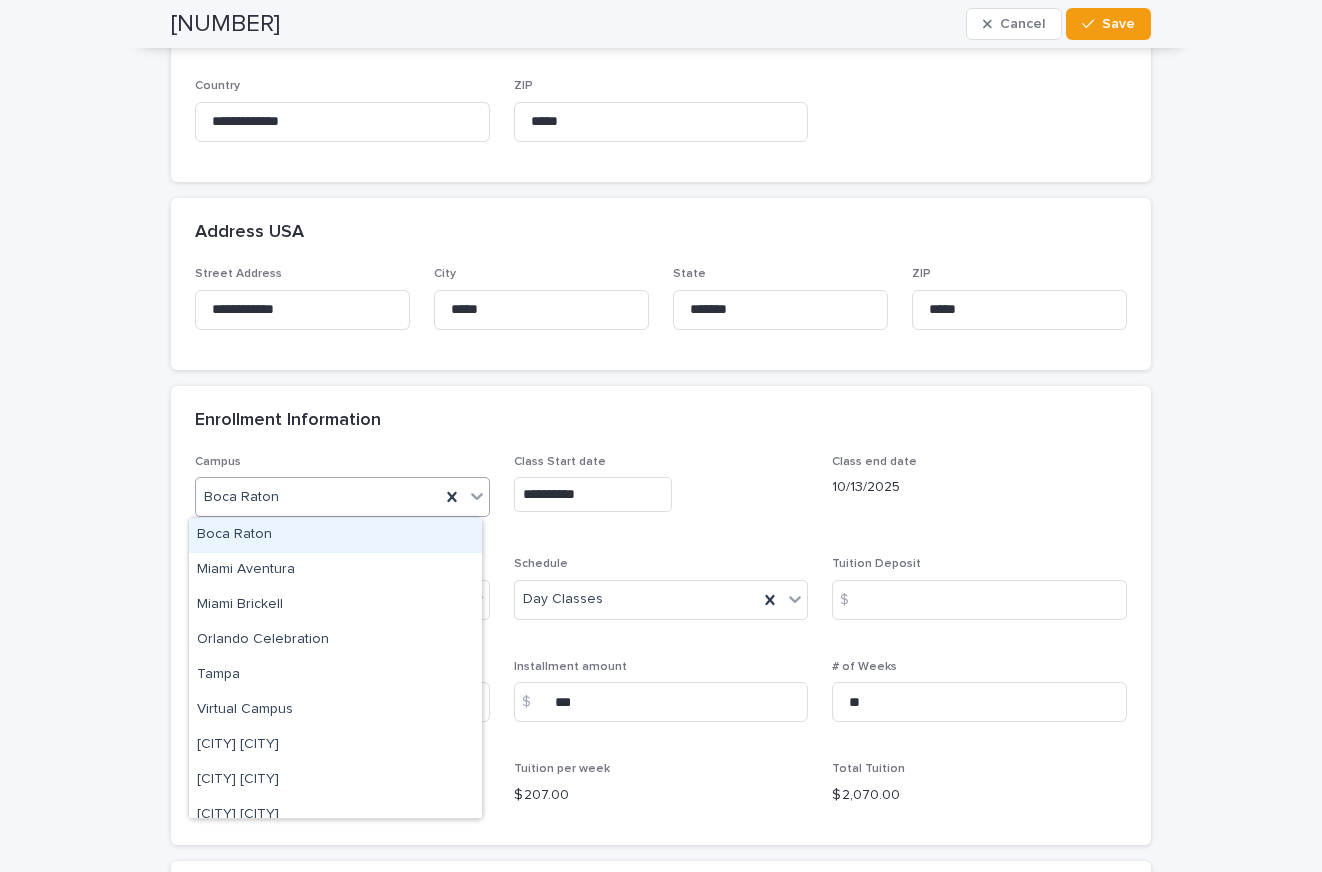 click 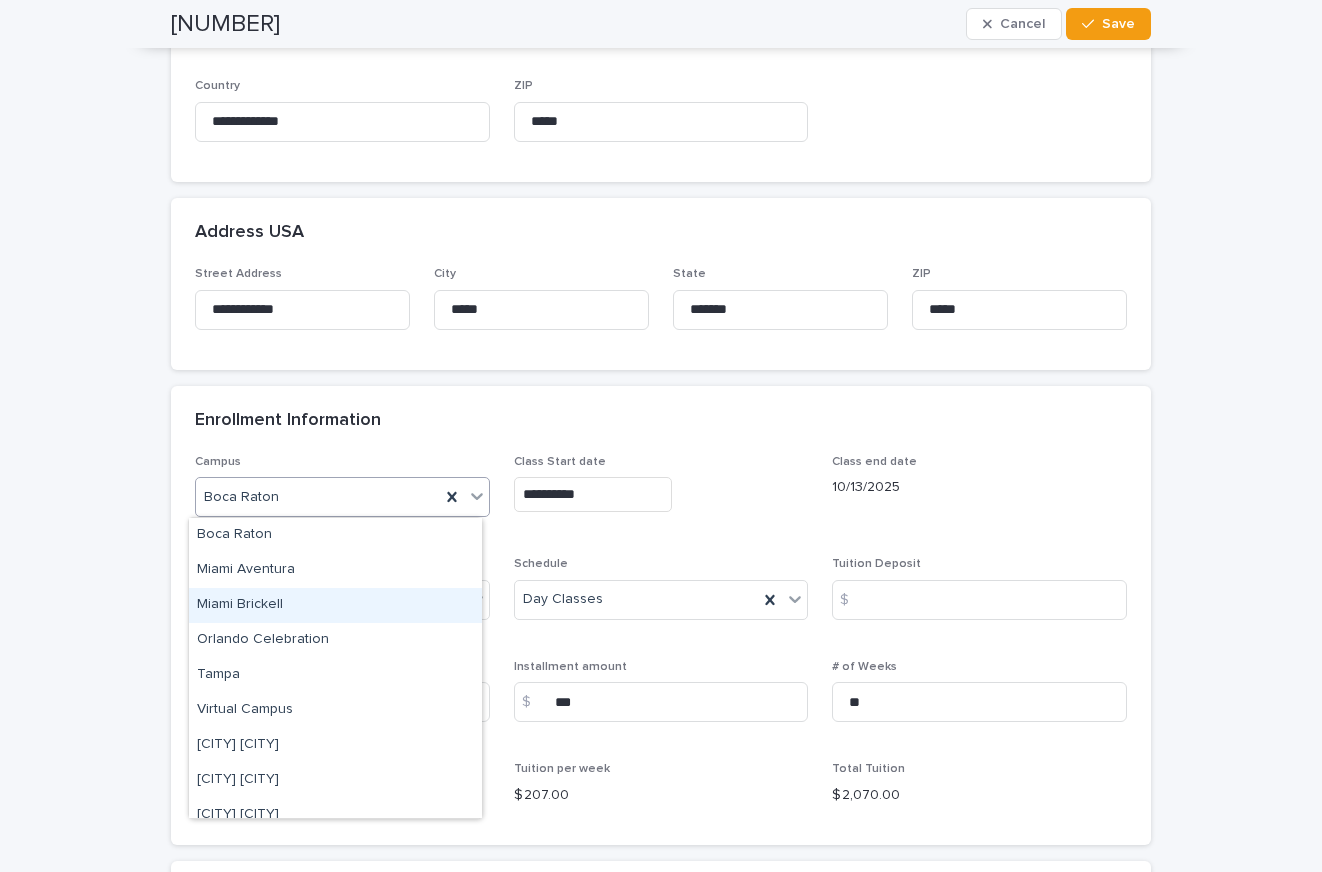 click on "Miami Brickell" at bounding box center [335, 605] 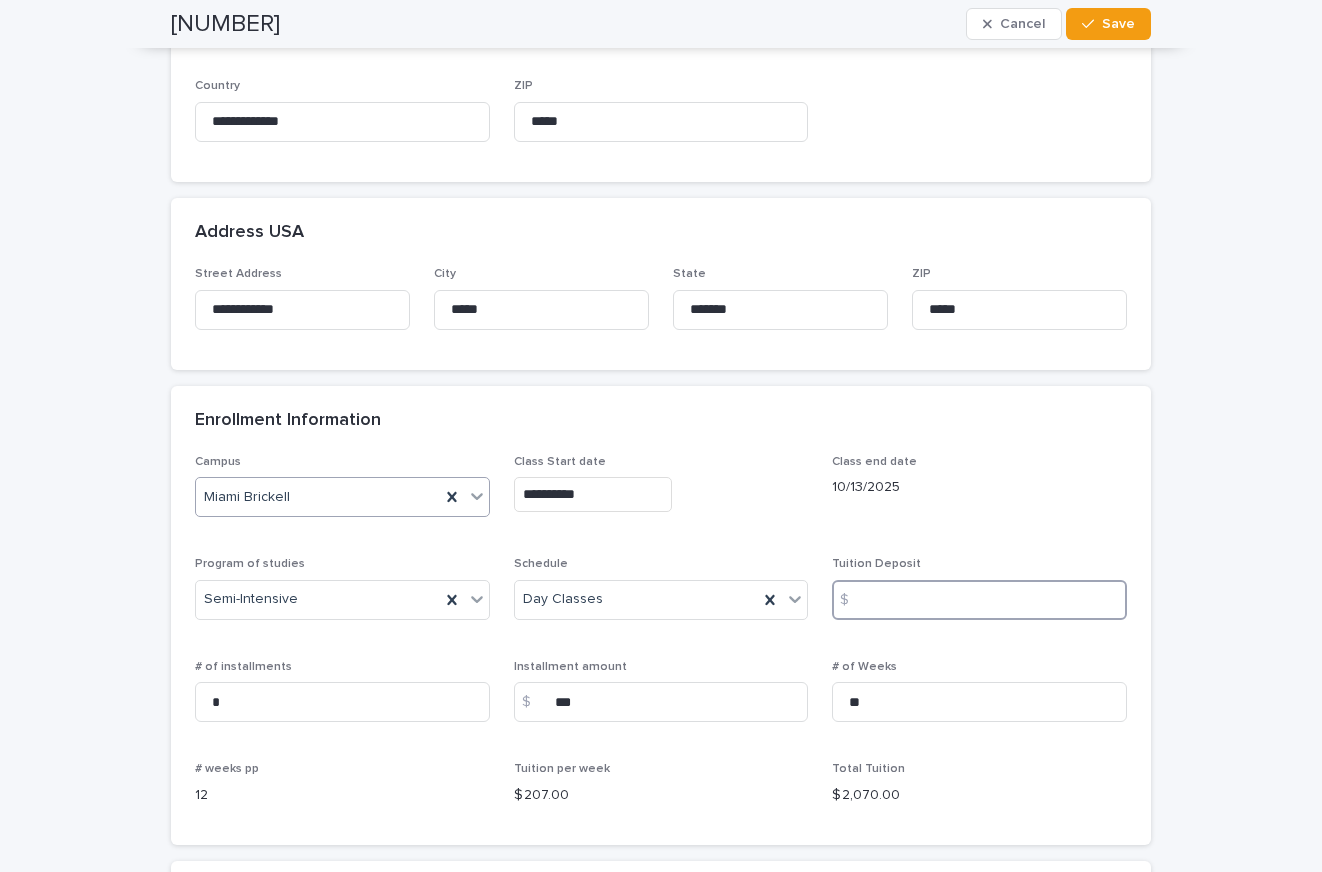 click at bounding box center [979, 600] 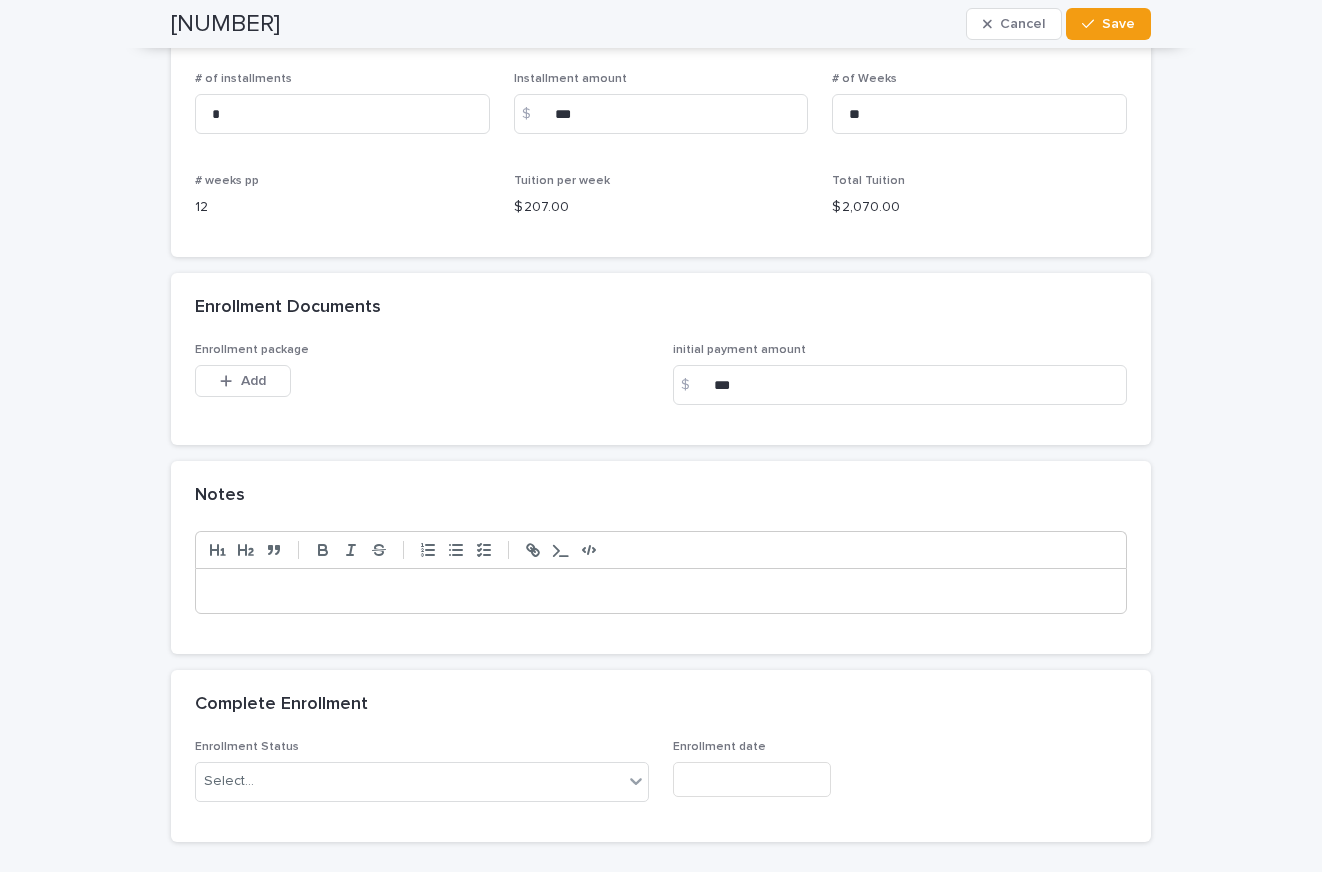 scroll, scrollTop: 1600, scrollLeft: 0, axis: vertical 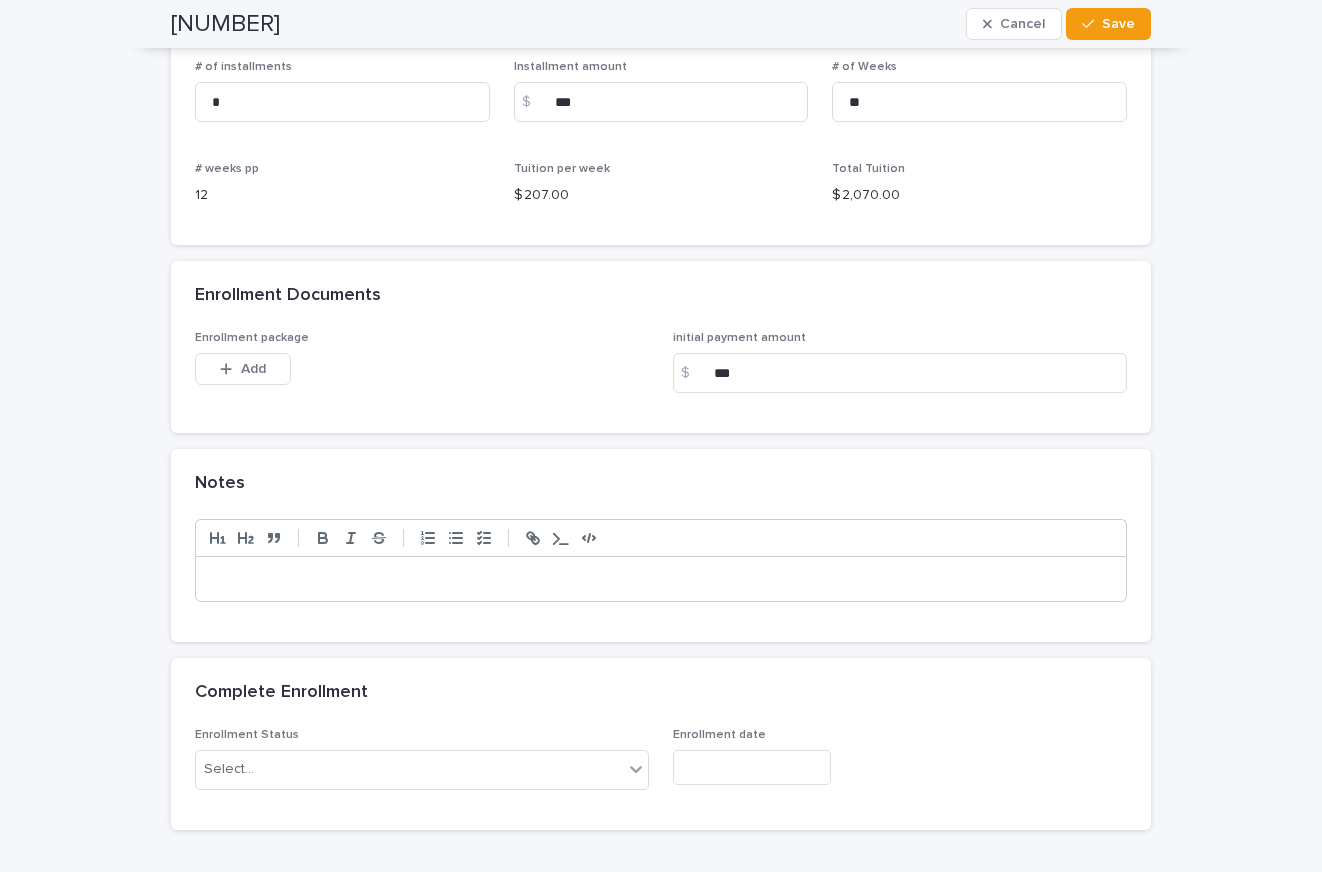type on "*" 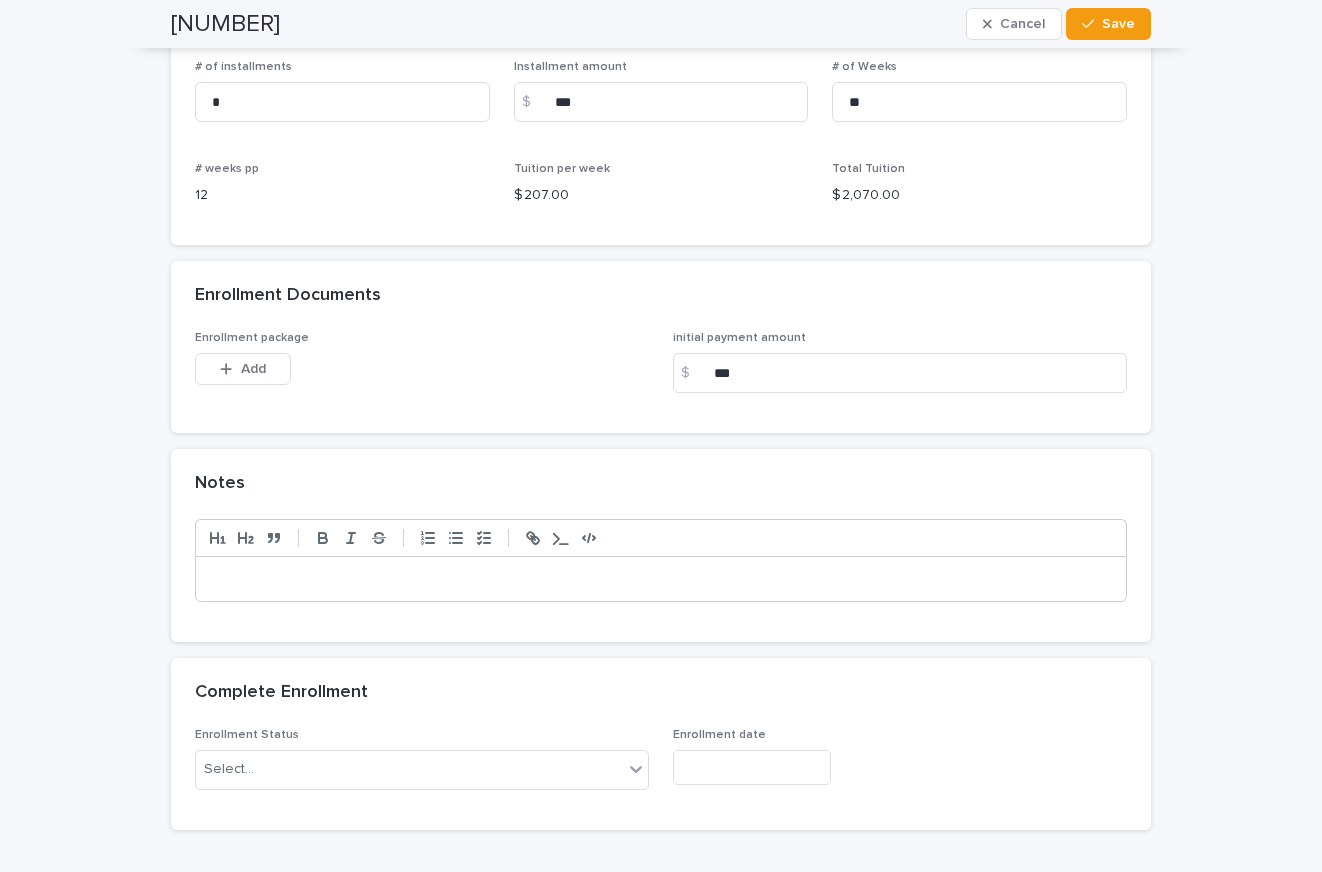 click at bounding box center [661, 579] 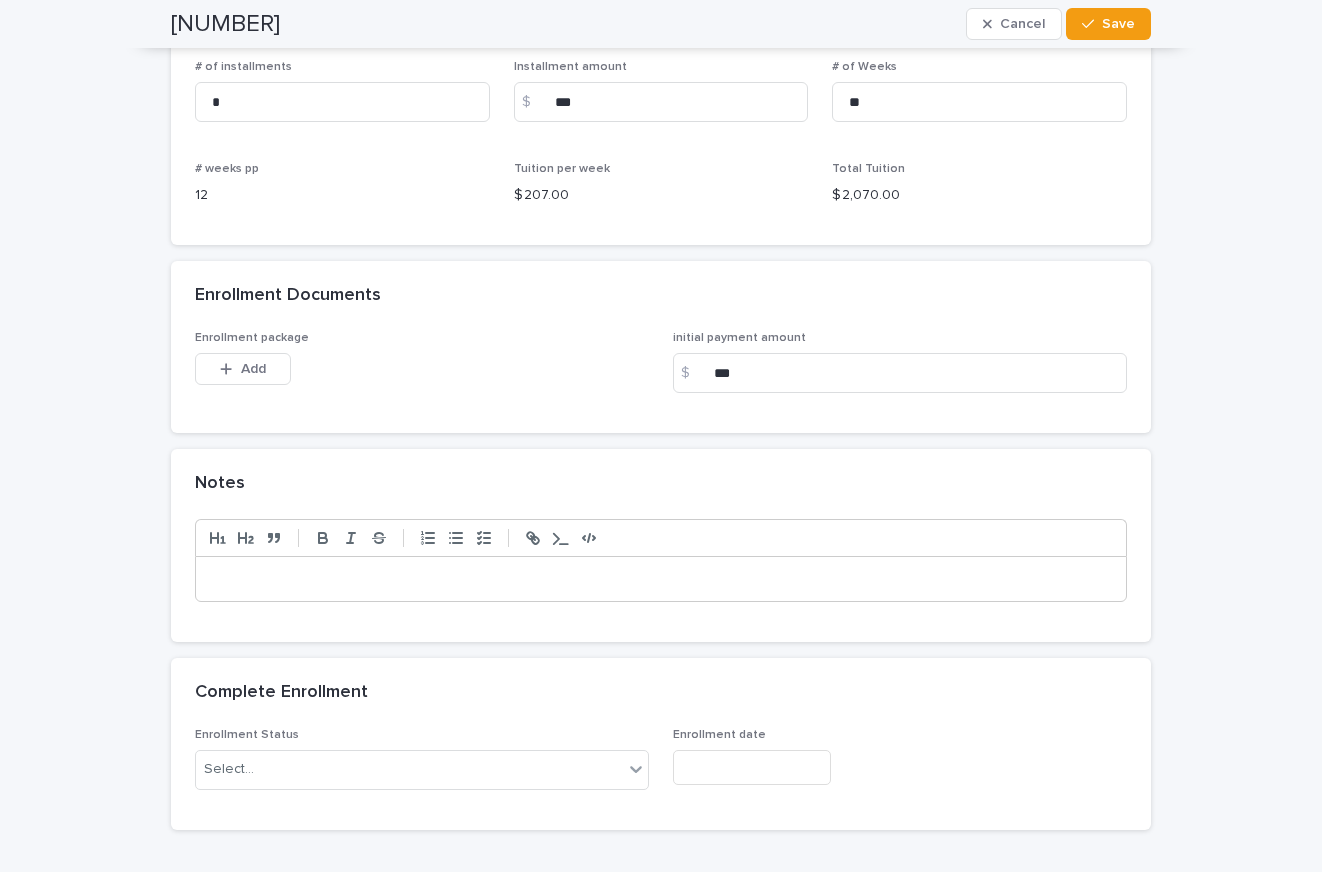 type 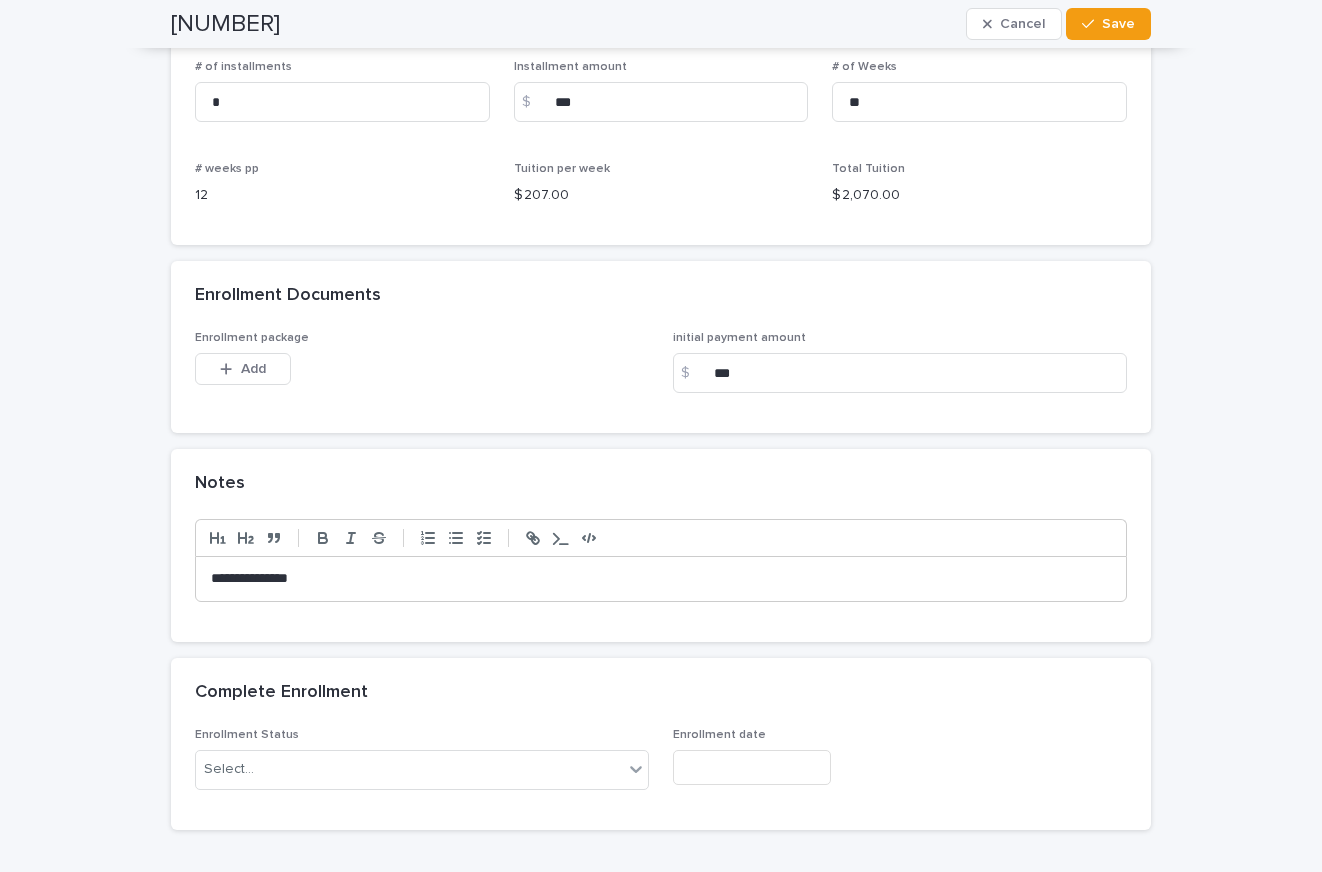 drag, startPoint x: 272, startPoint y: 576, endPoint x: 590, endPoint y: 585, distance: 318.12732 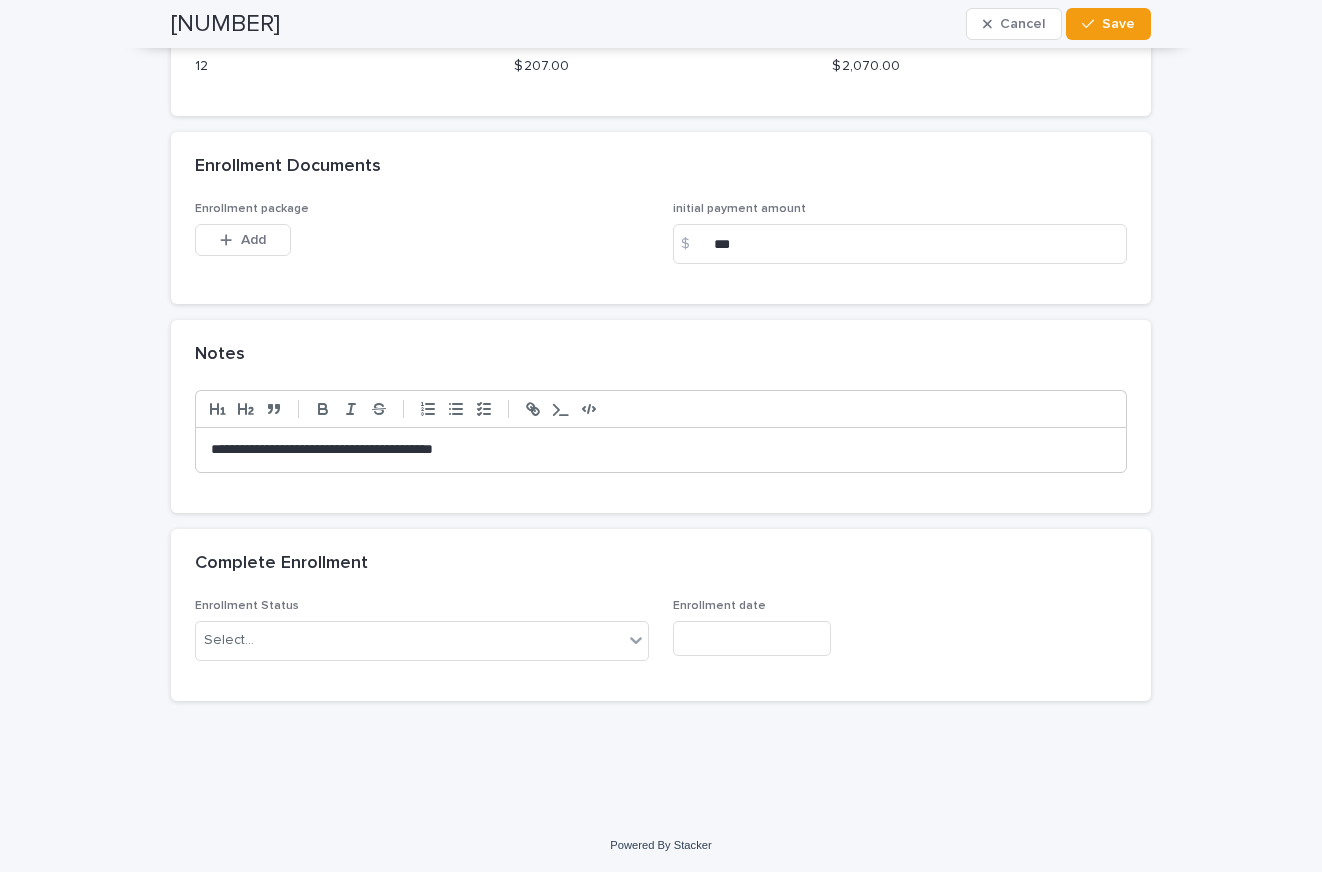 scroll, scrollTop: 1731, scrollLeft: 0, axis: vertical 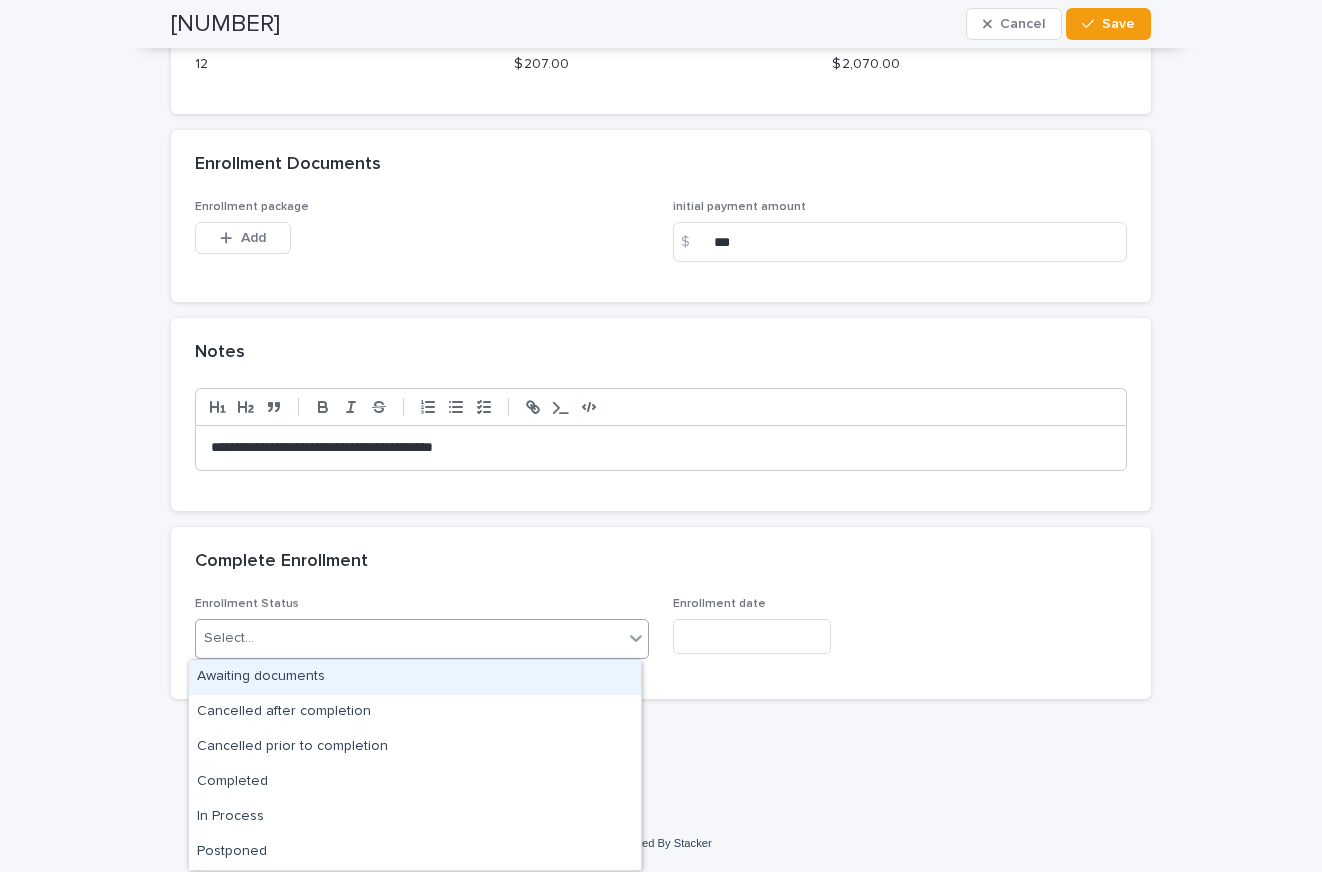 click on "Select..." at bounding box center [409, 638] 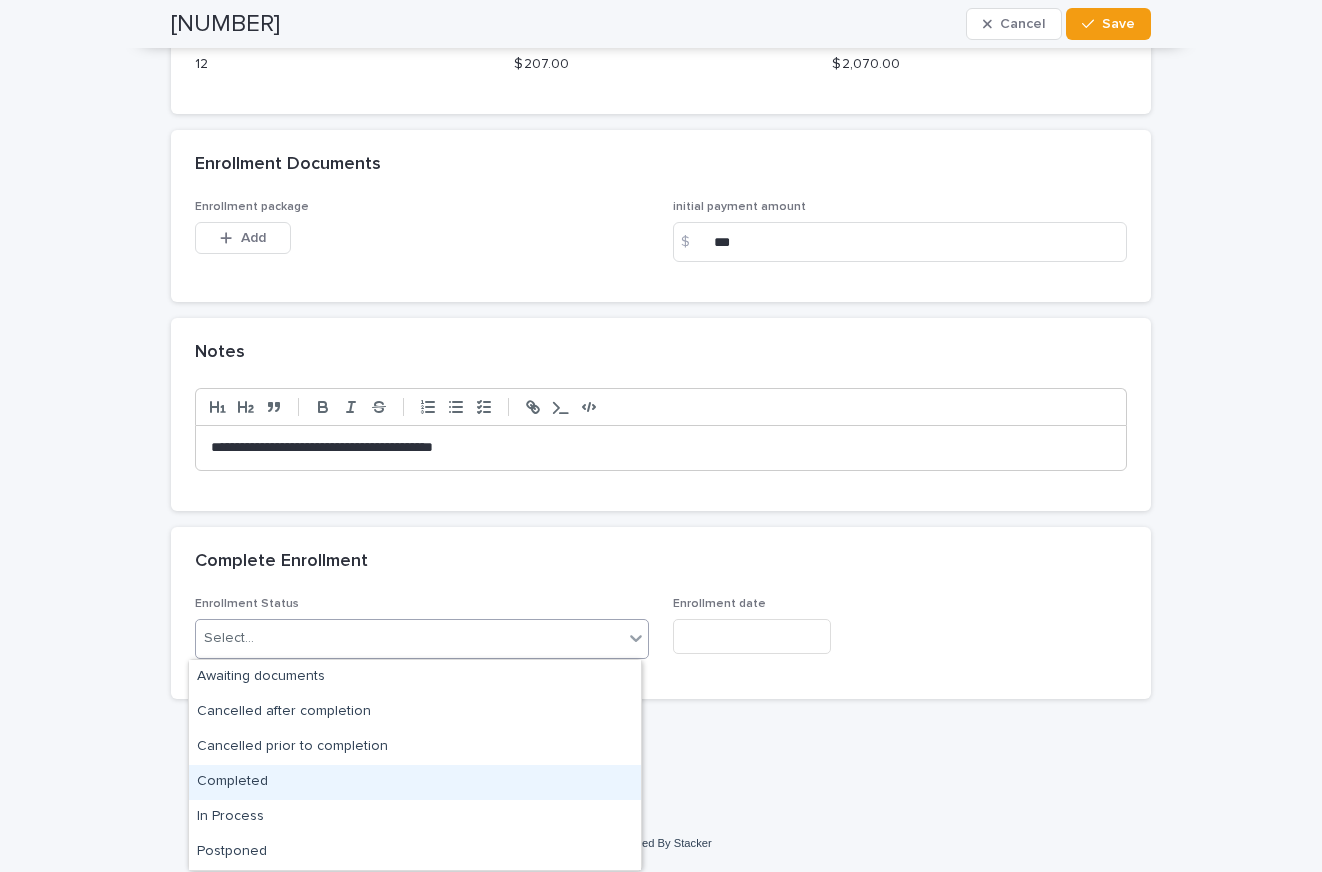 drag, startPoint x: 246, startPoint y: 774, endPoint x: 474, endPoint y: 703, distance: 238.79907 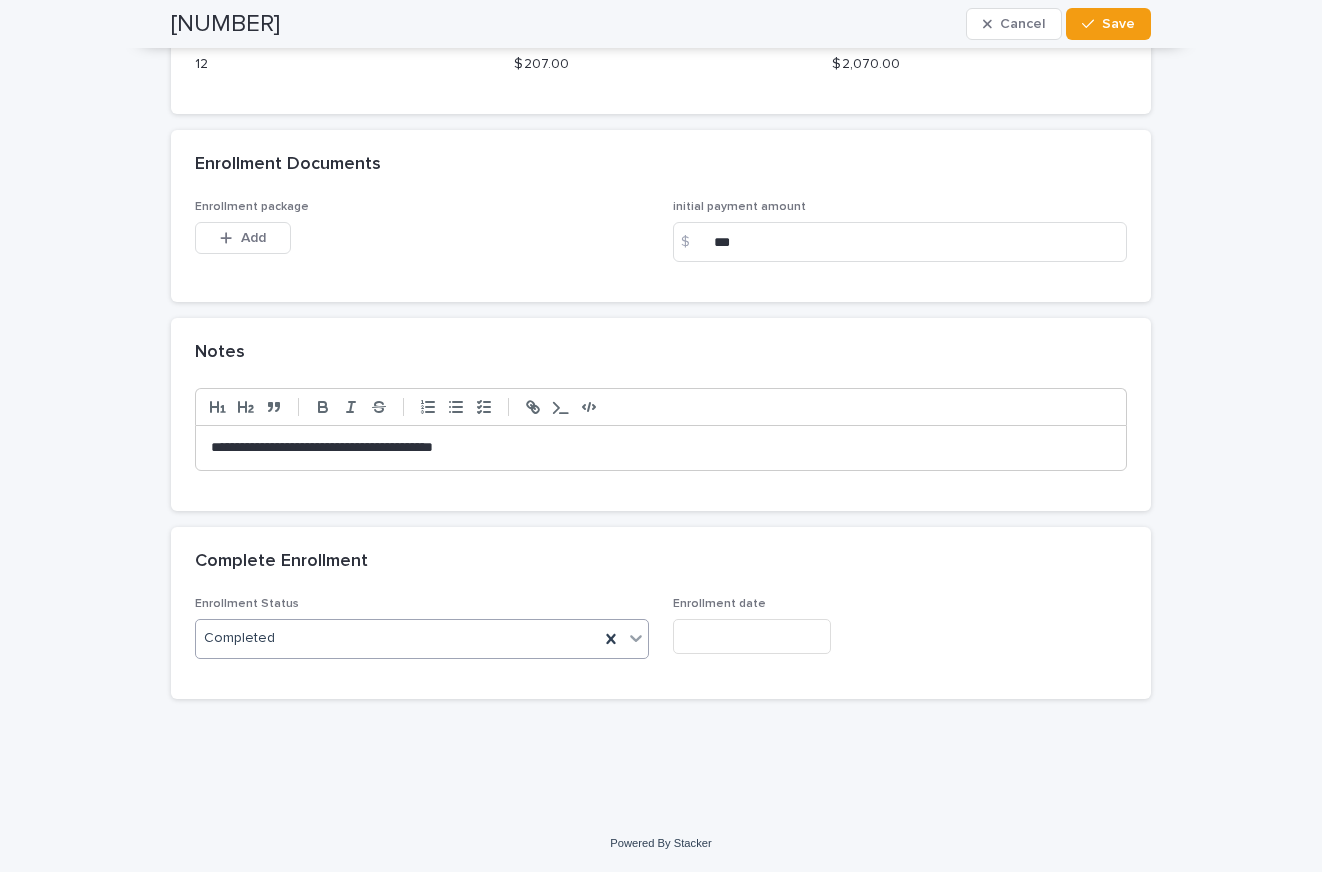 click at bounding box center (752, 636) 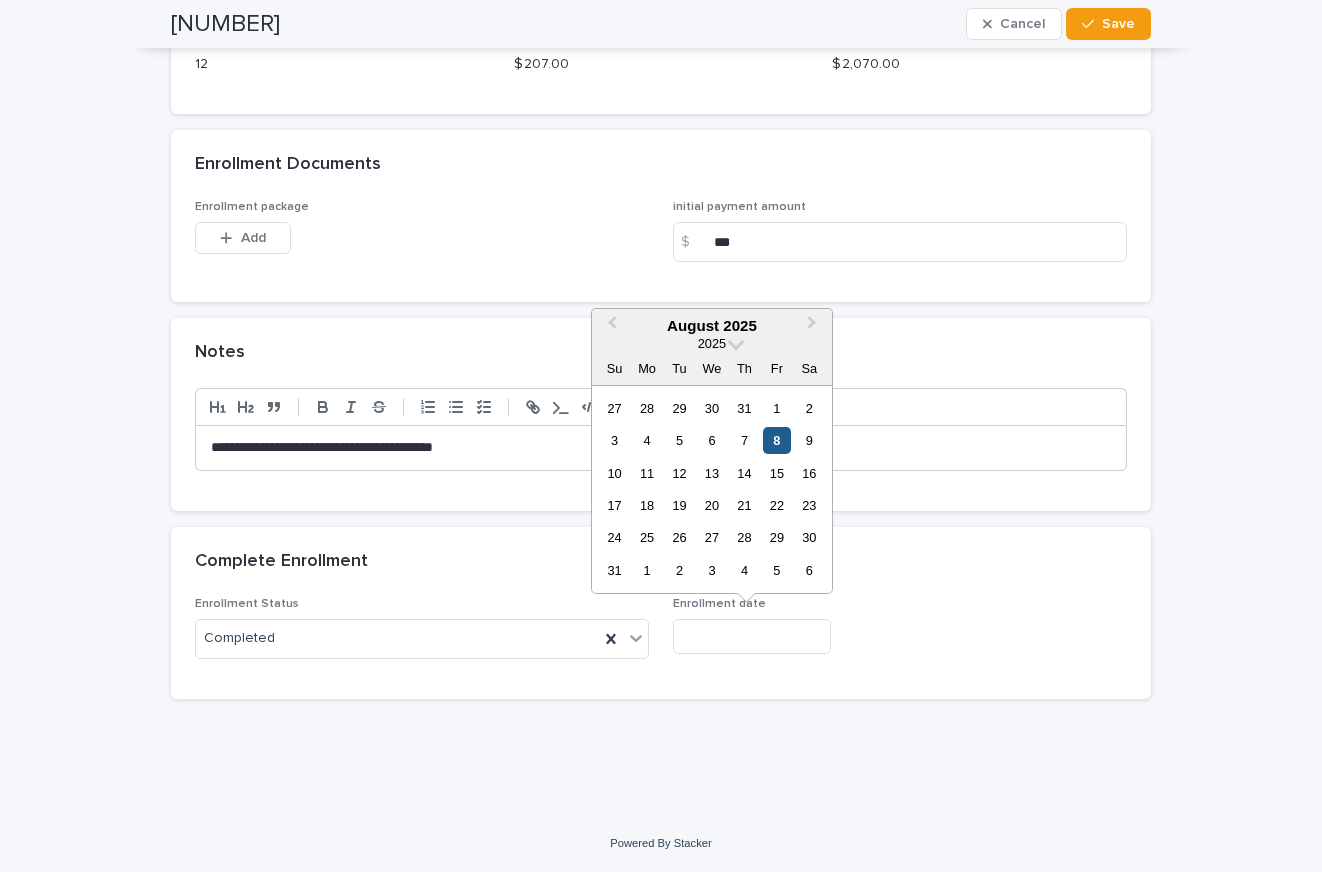 click on "8" at bounding box center (776, 440) 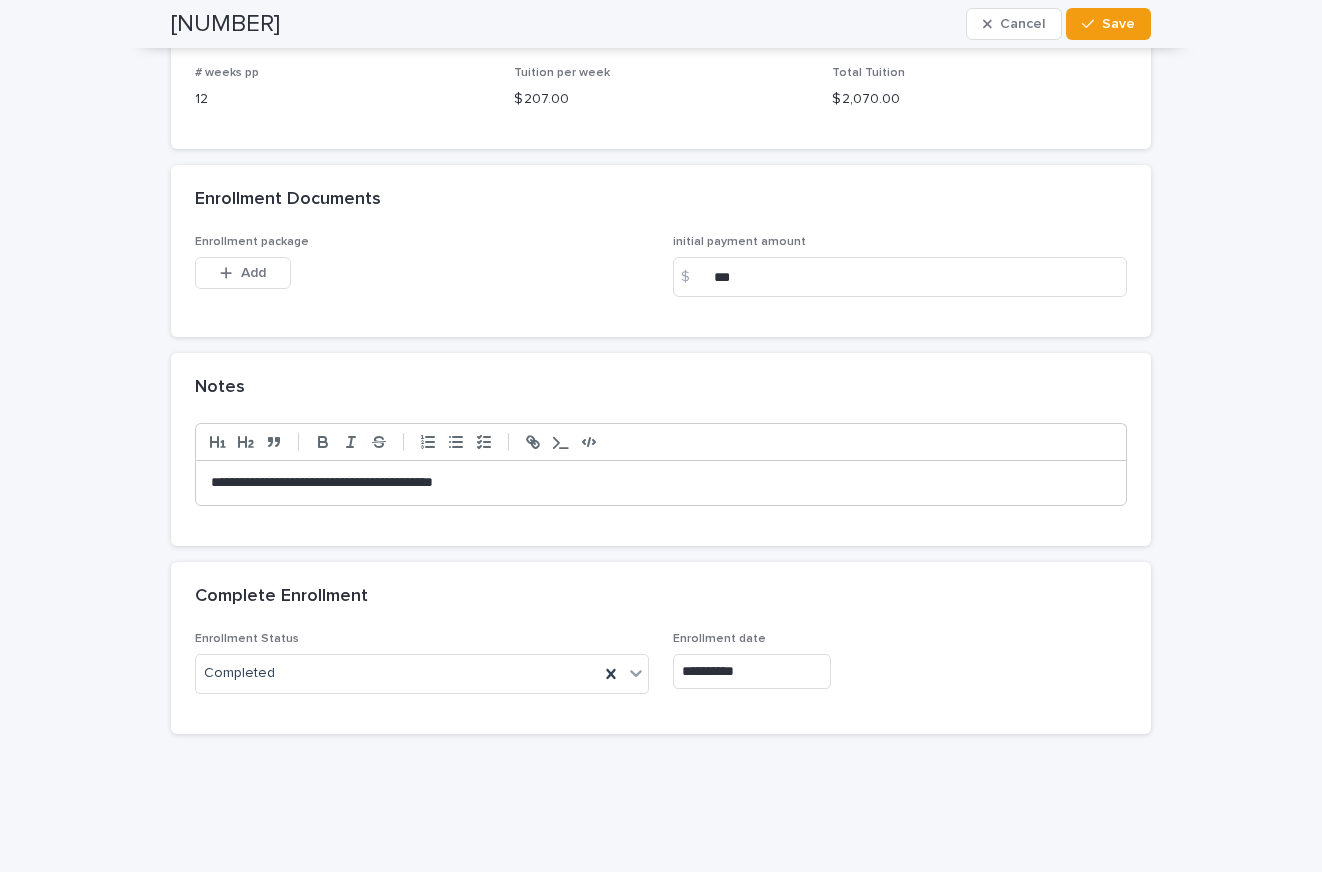 scroll, scrollTop: 1731, scrollLeft: 0, axis: vertical 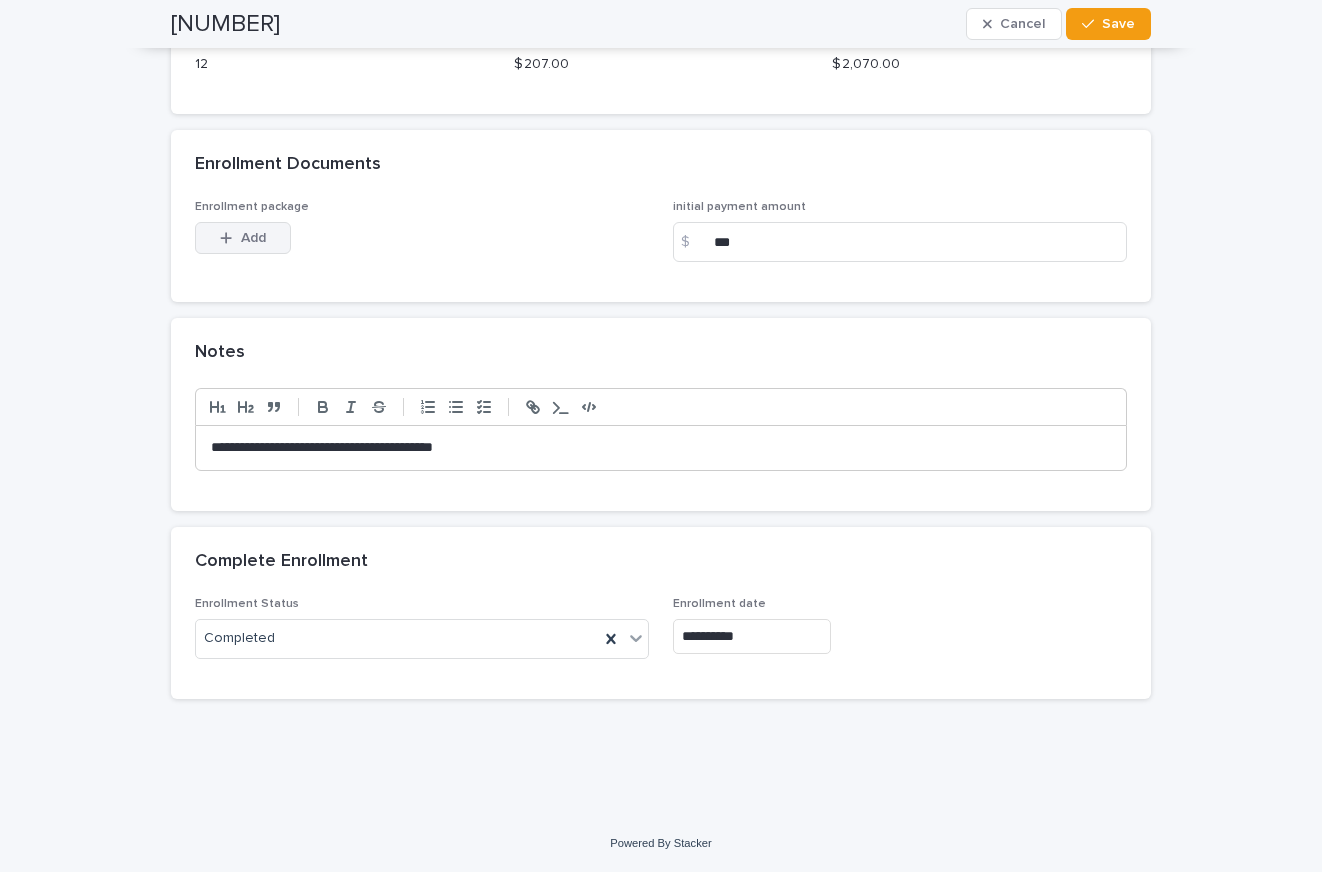 click on "Add" at bounding box center (253, 238) 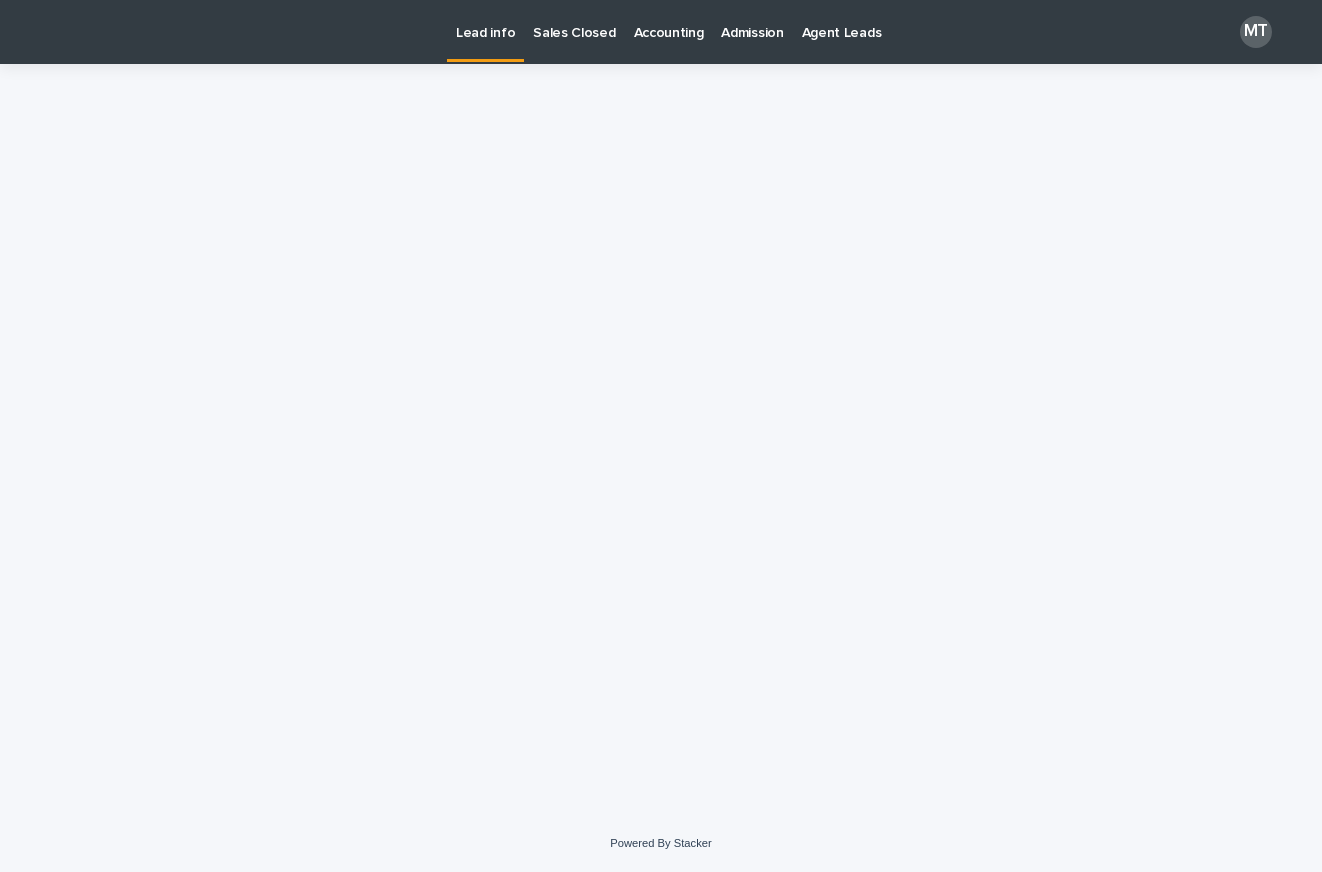 scroll, scrollTop: 0, scrollLeft: 0, axis: both 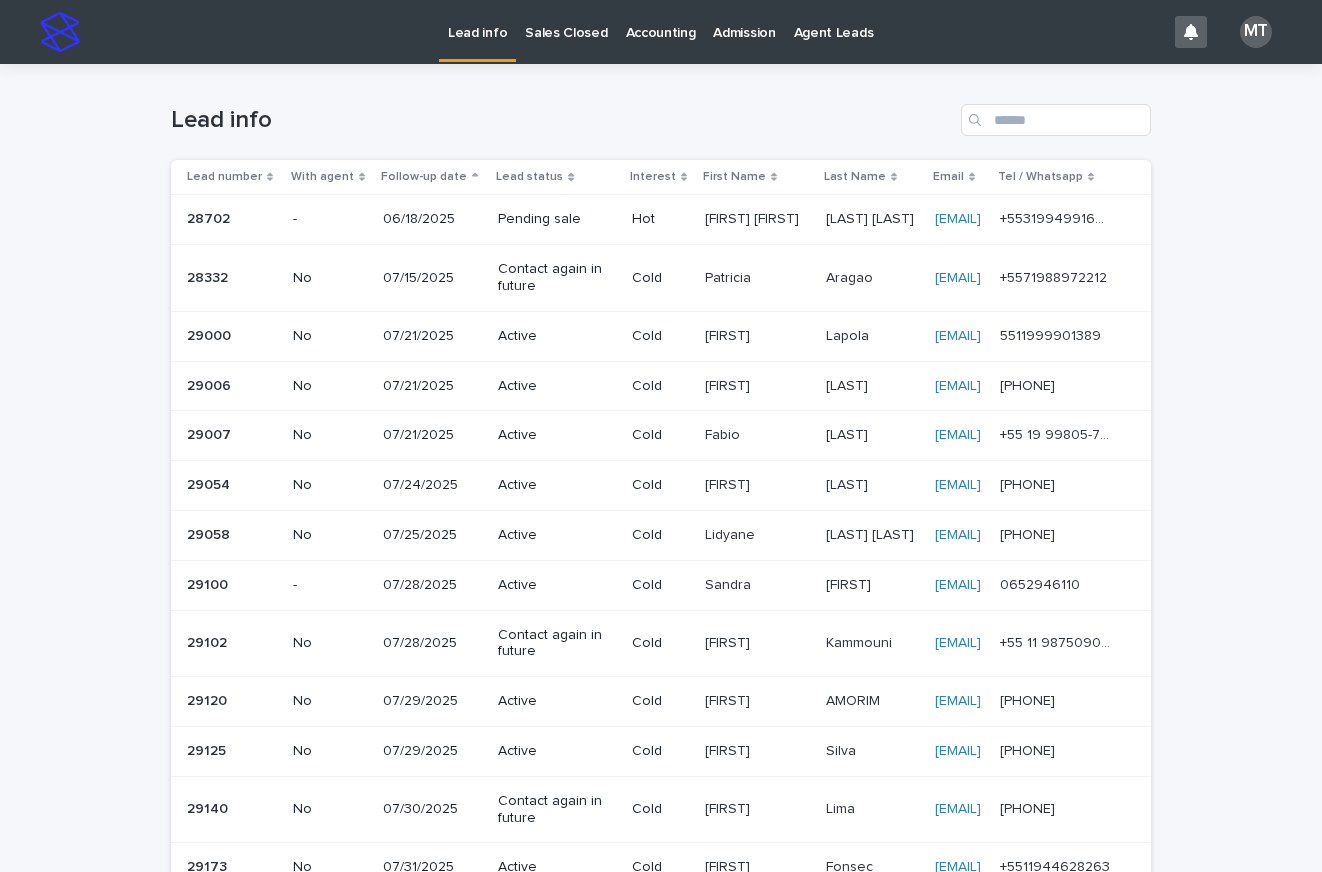 click on "Sales Closed" at bounding box center [566, 21] 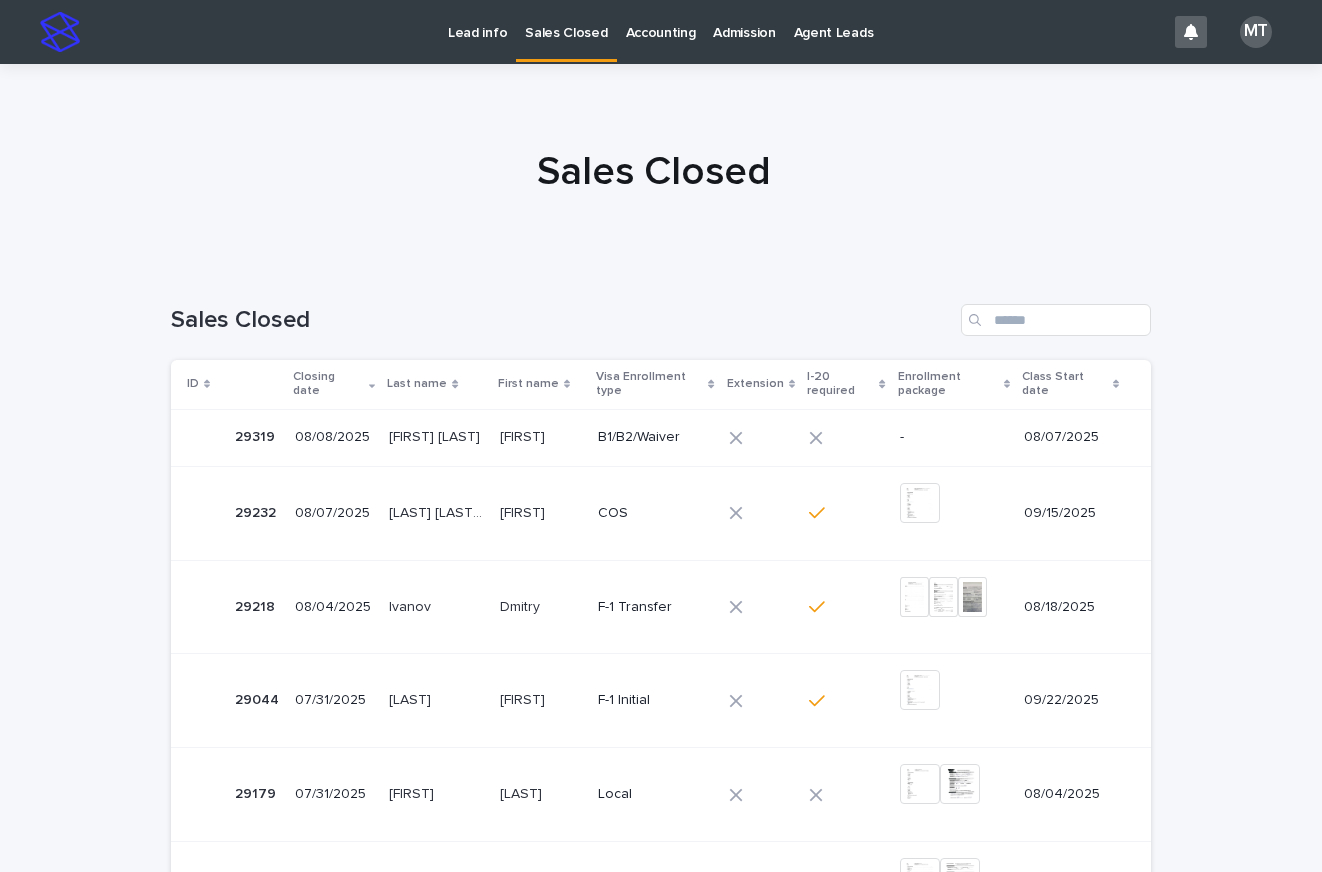 click at bounding box center (541, 437) 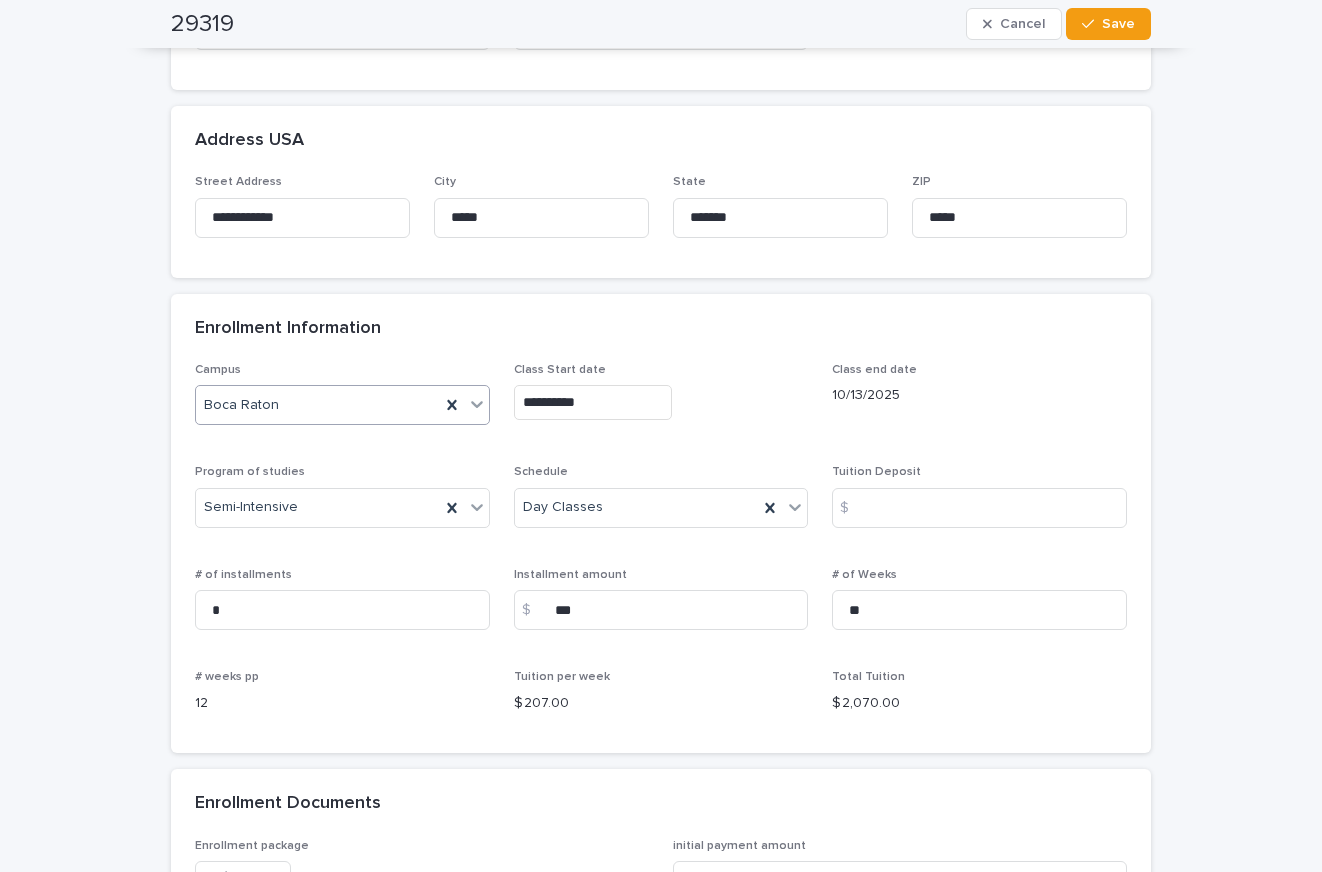 scroll, scrollTop: 1100, scrollLeft: 0, axis: vertical 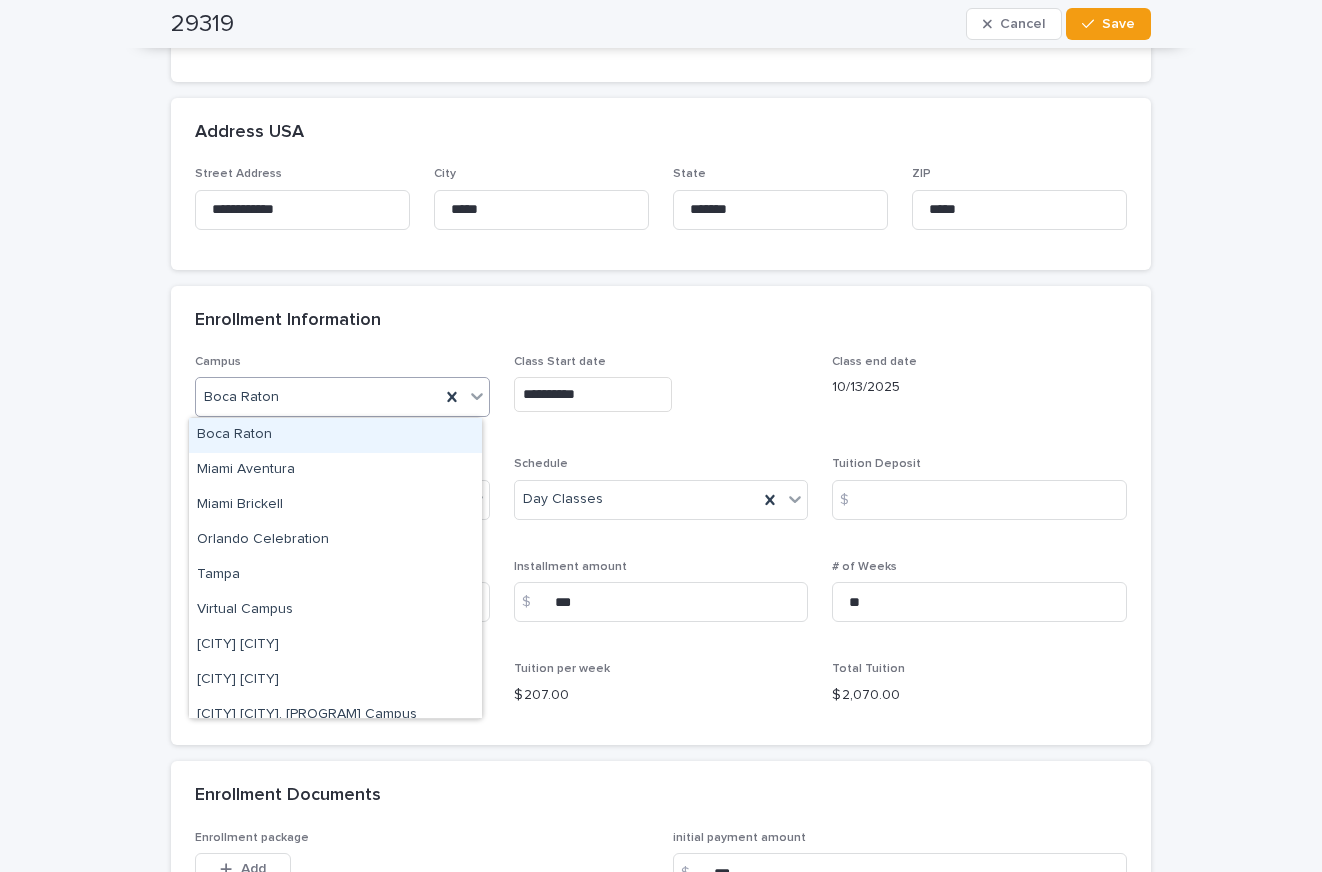 click on "Boca Raton" at bounding box center (318, 397) 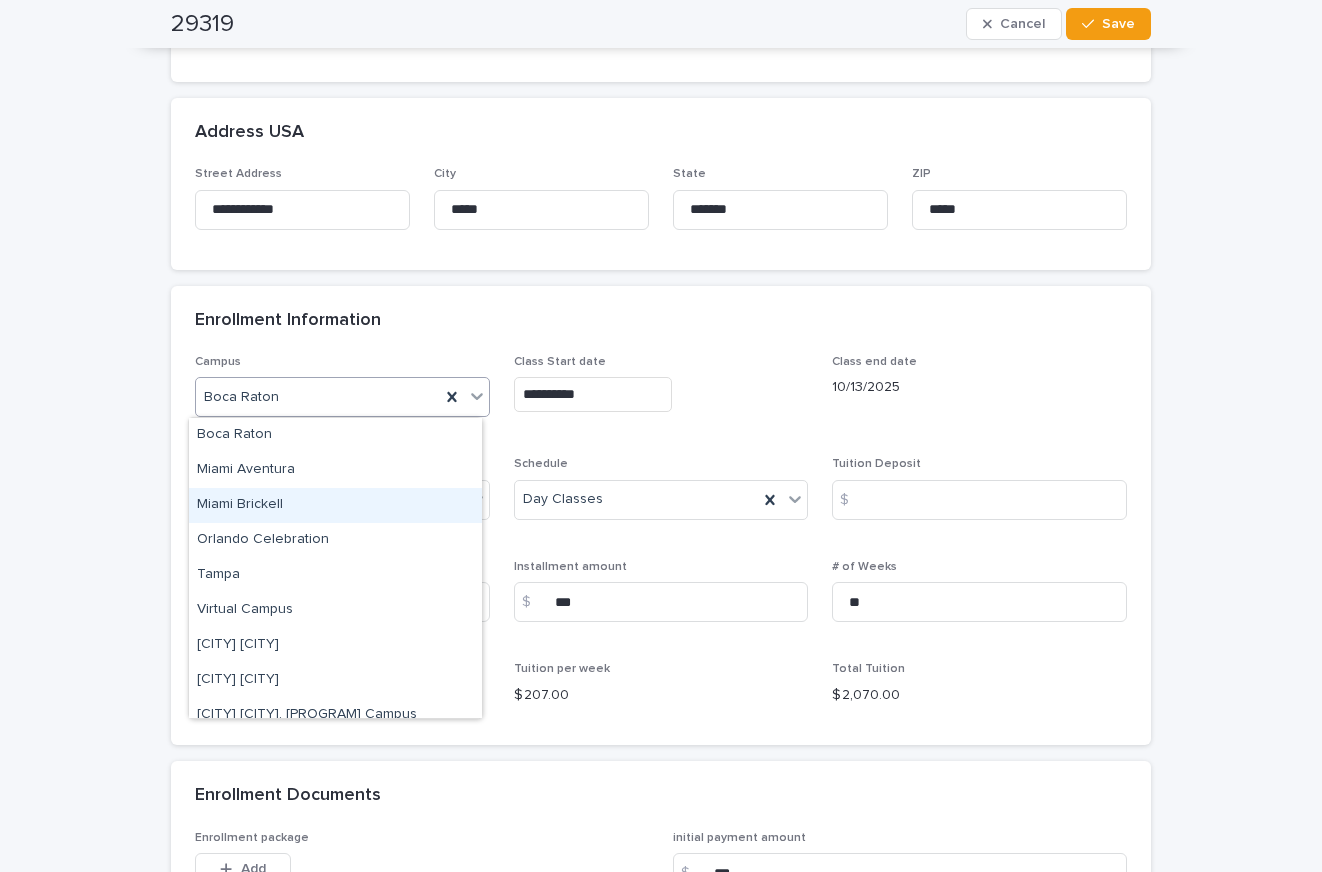 click on "Miami Brickell" at bounding box center [335, 505] 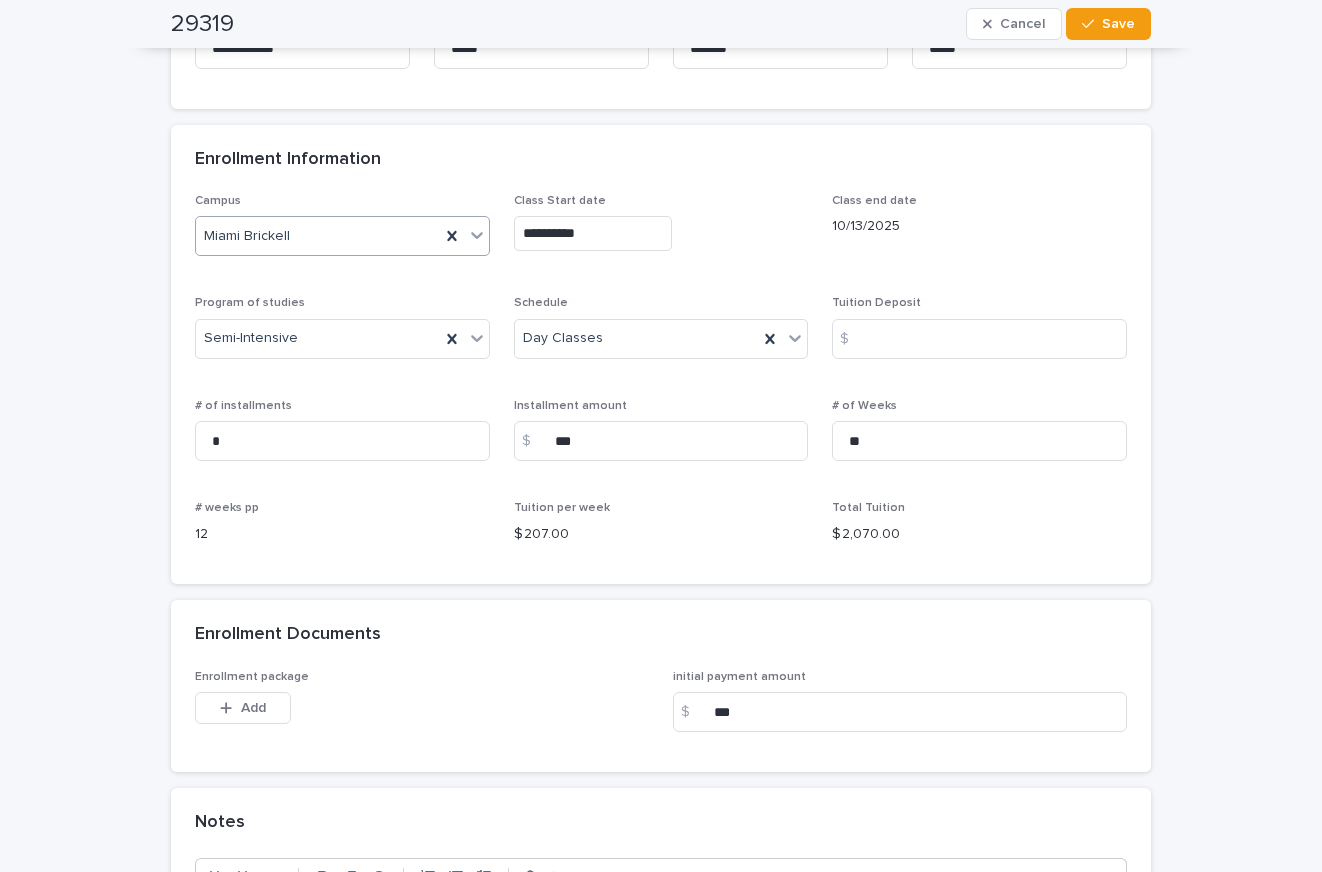scroll, scrollTop: 1231, scrollLeft: 0, axis: vertical 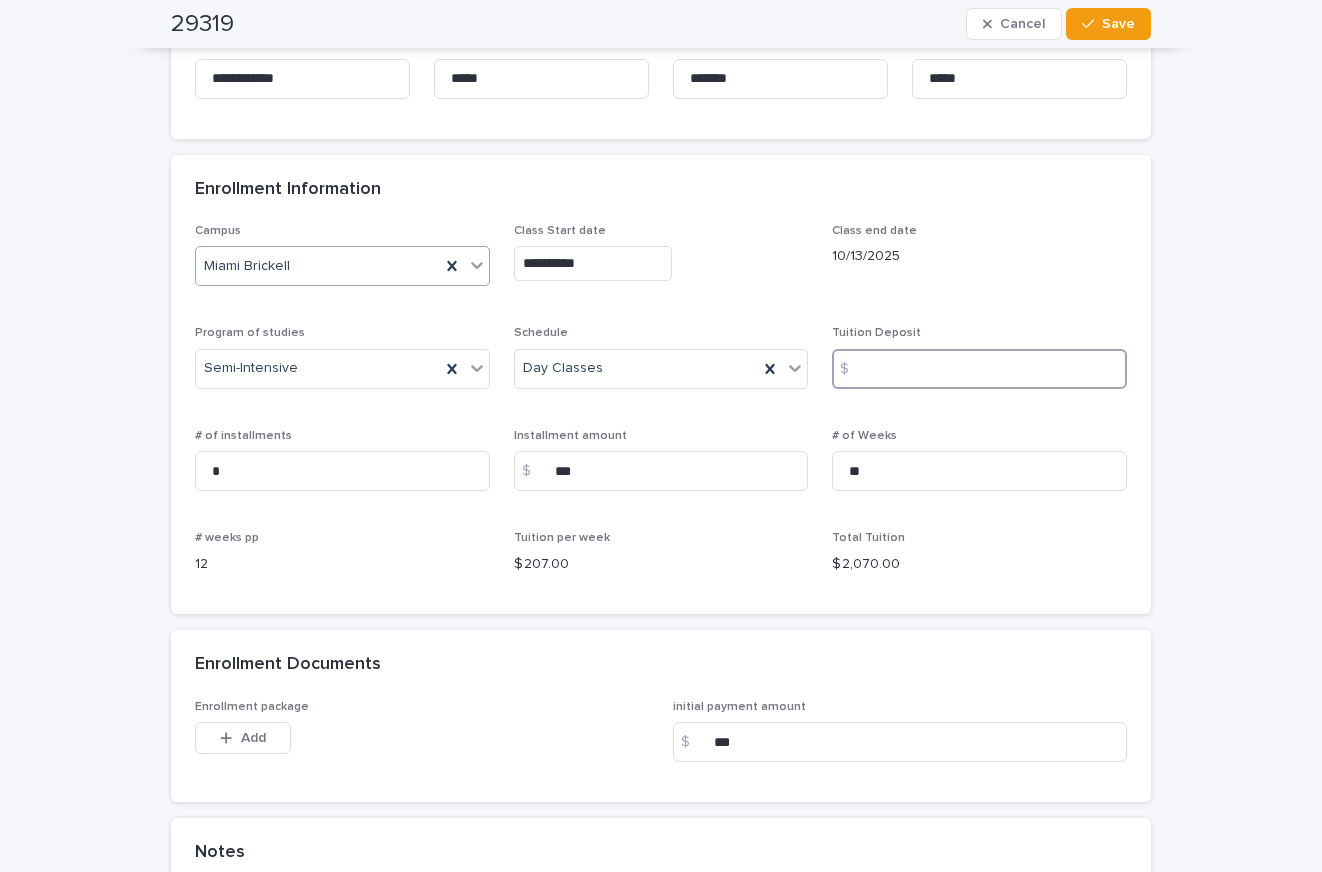 click at bounding box center (979, 369) 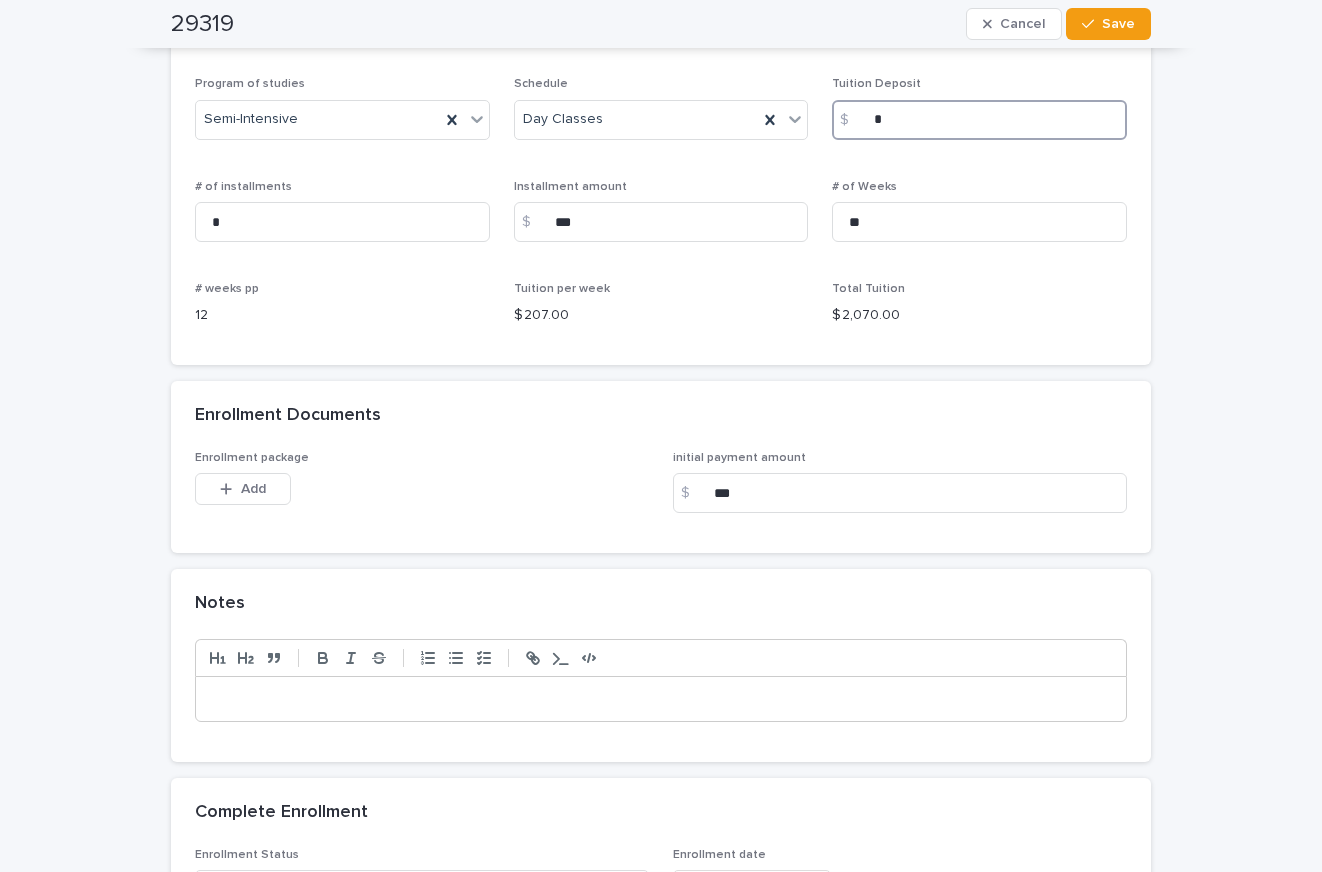 scroll, scrollTop: 1531, scrollLeft: 0, axis: vertical 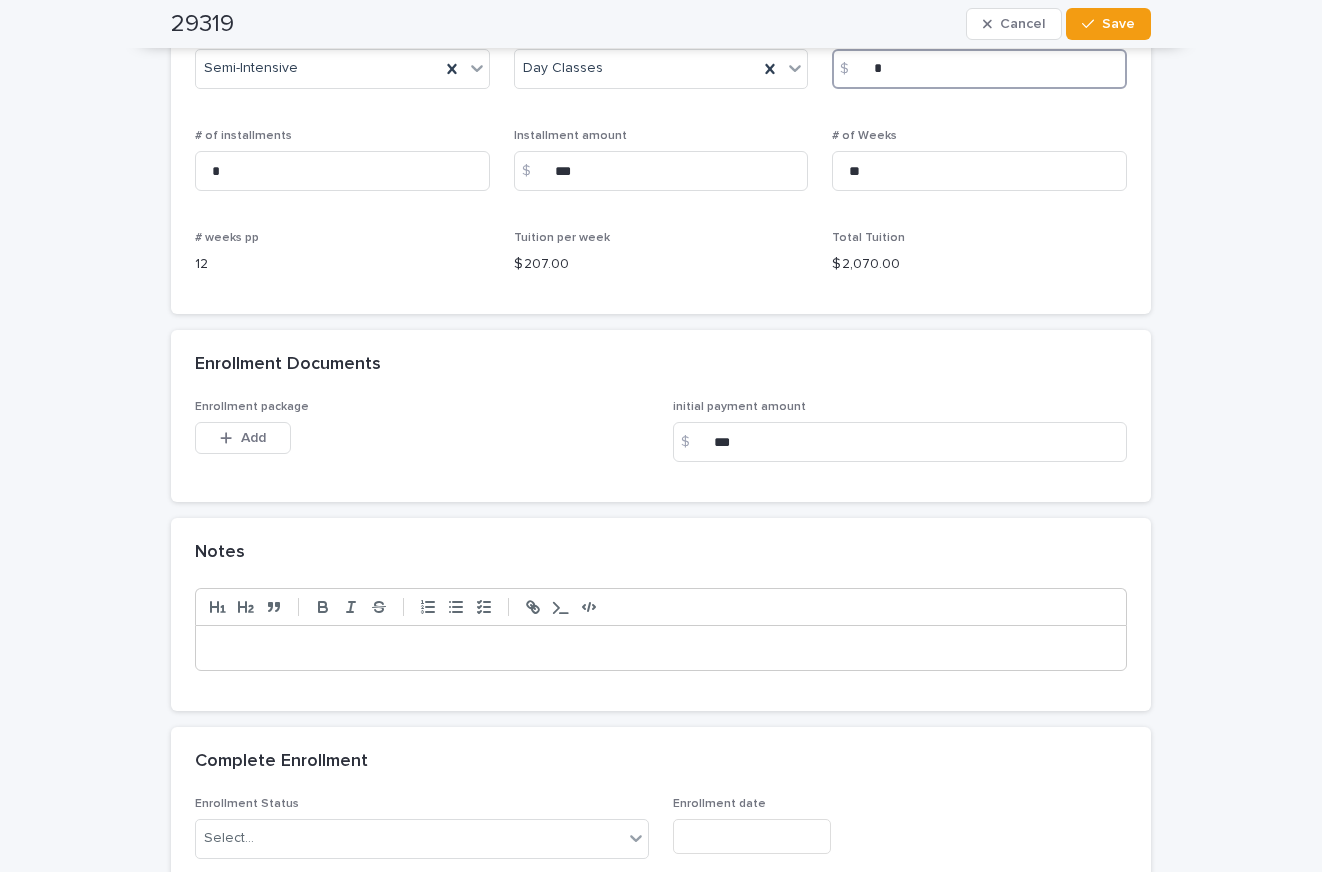 type on "*" 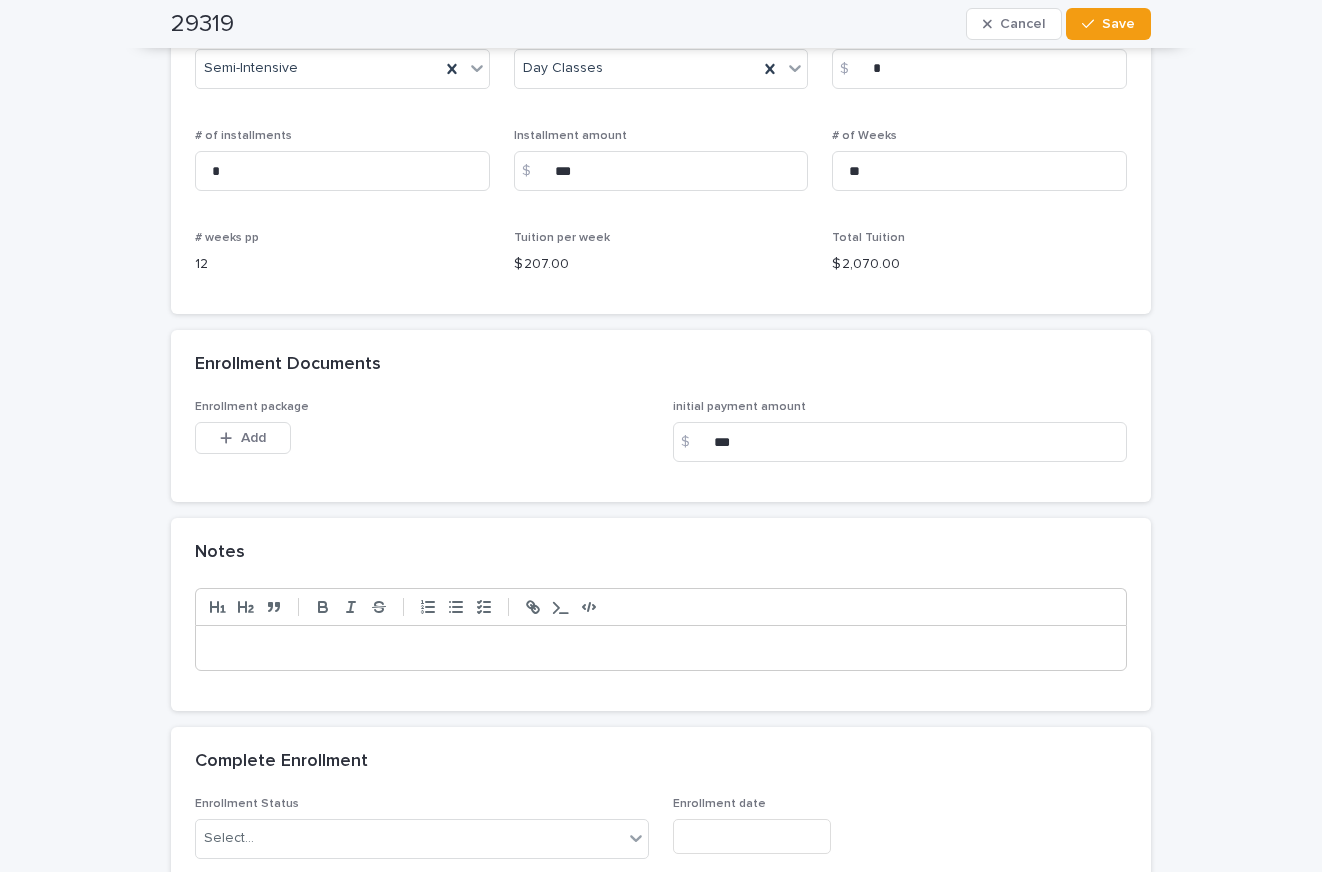 click at bounding box center [661, 648] 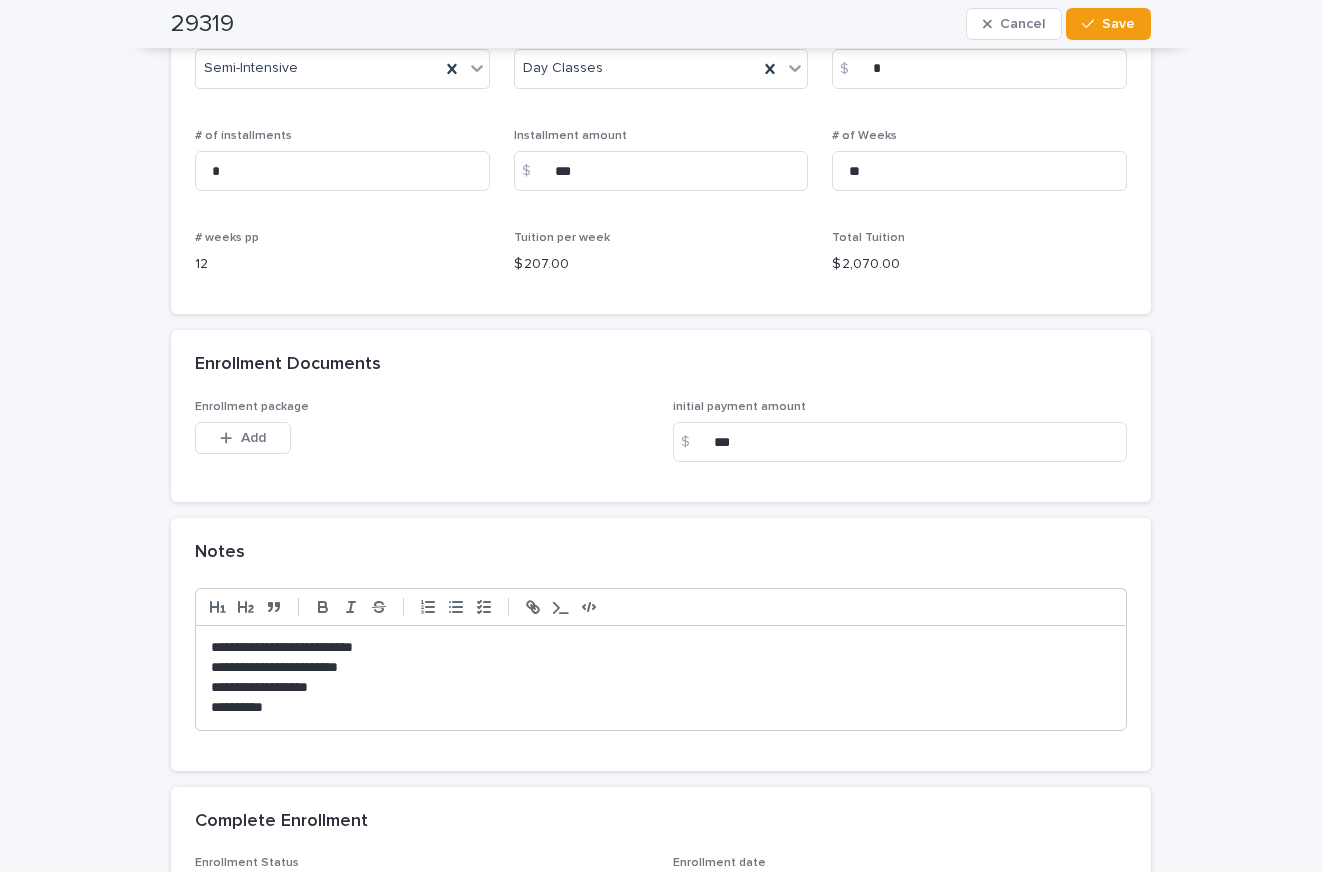 click on "**********" at bounding box center [661, 668] 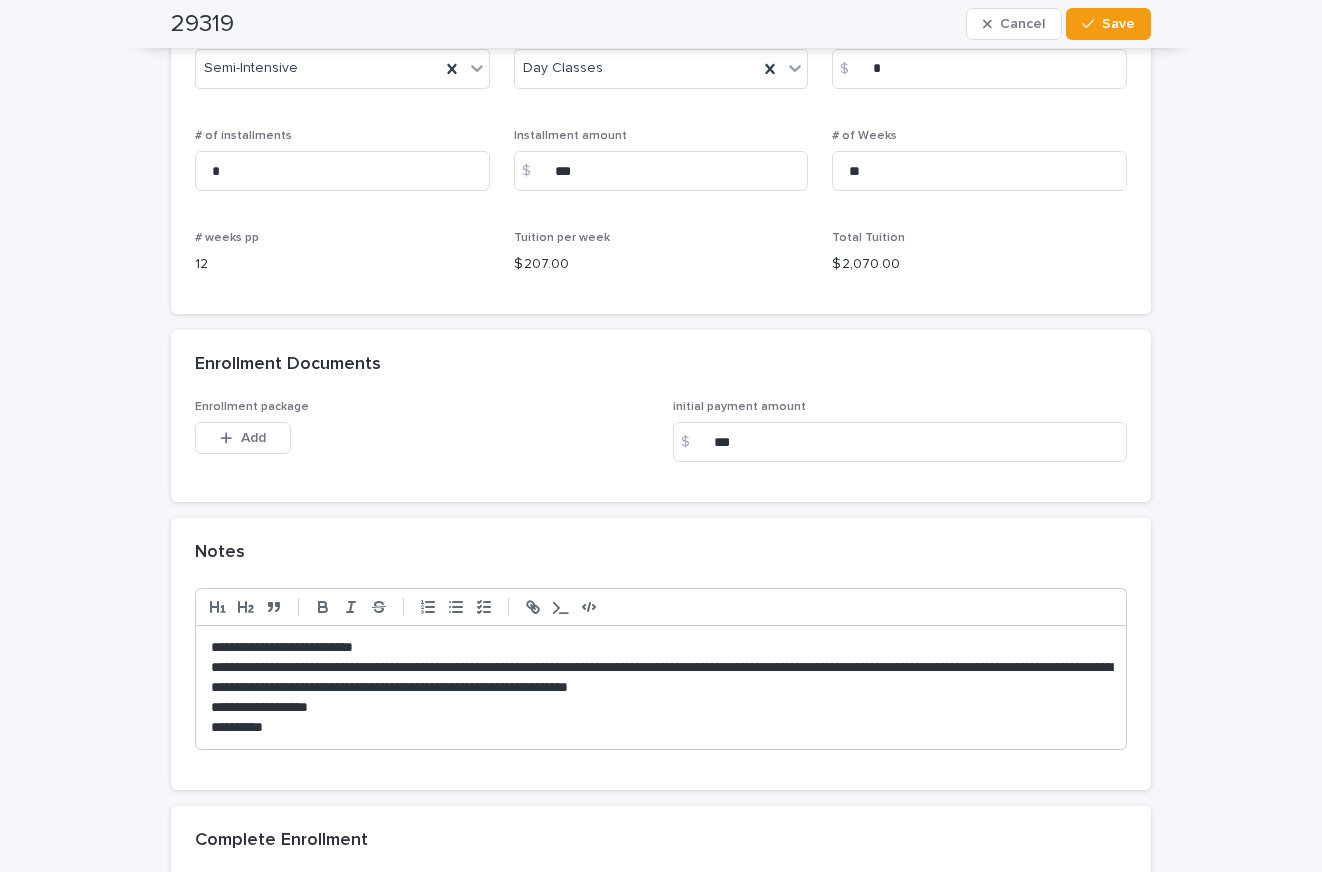 click on "**********" at bounding box center (661, 678) 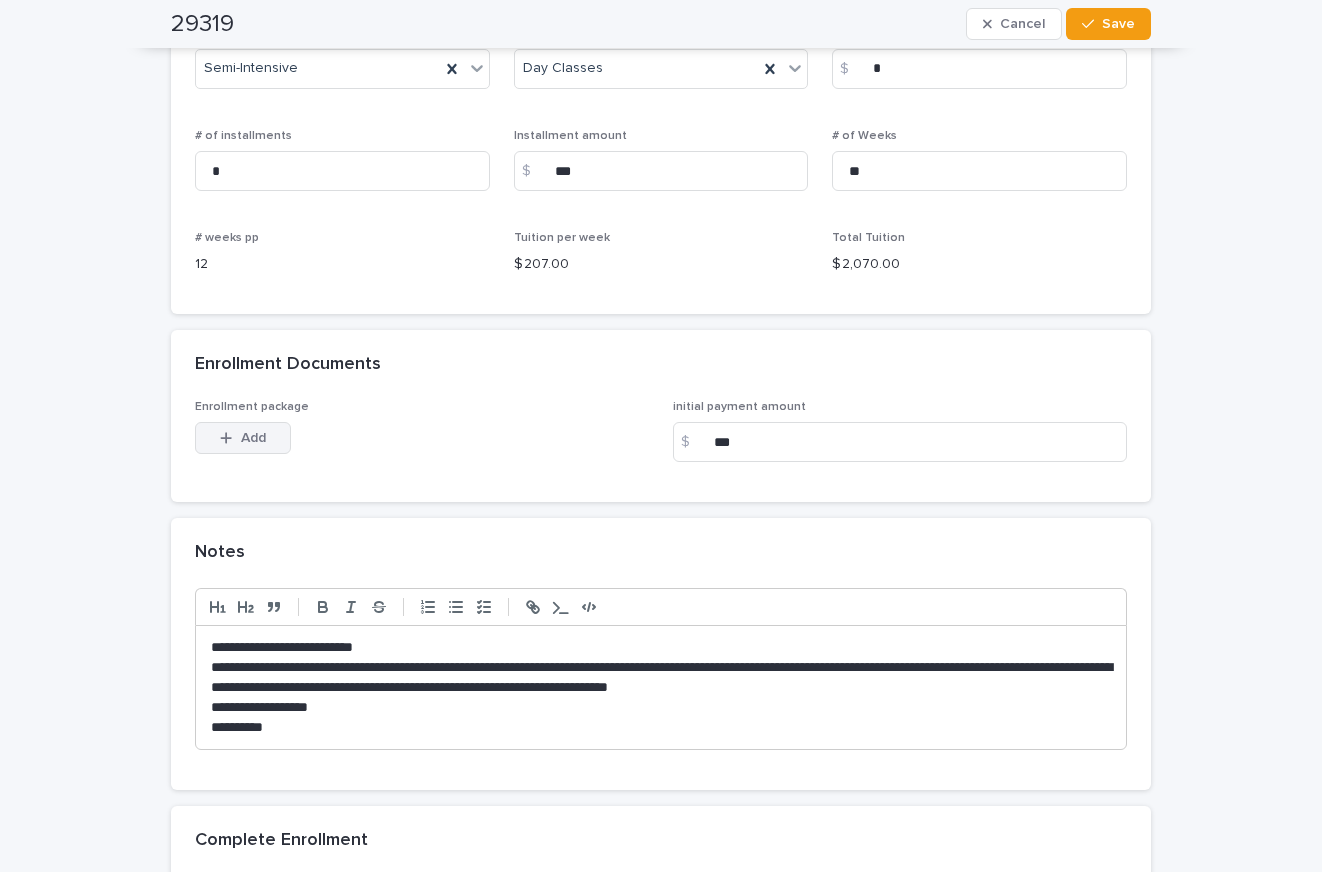 click on "Add" at bounding box center (253, 438) 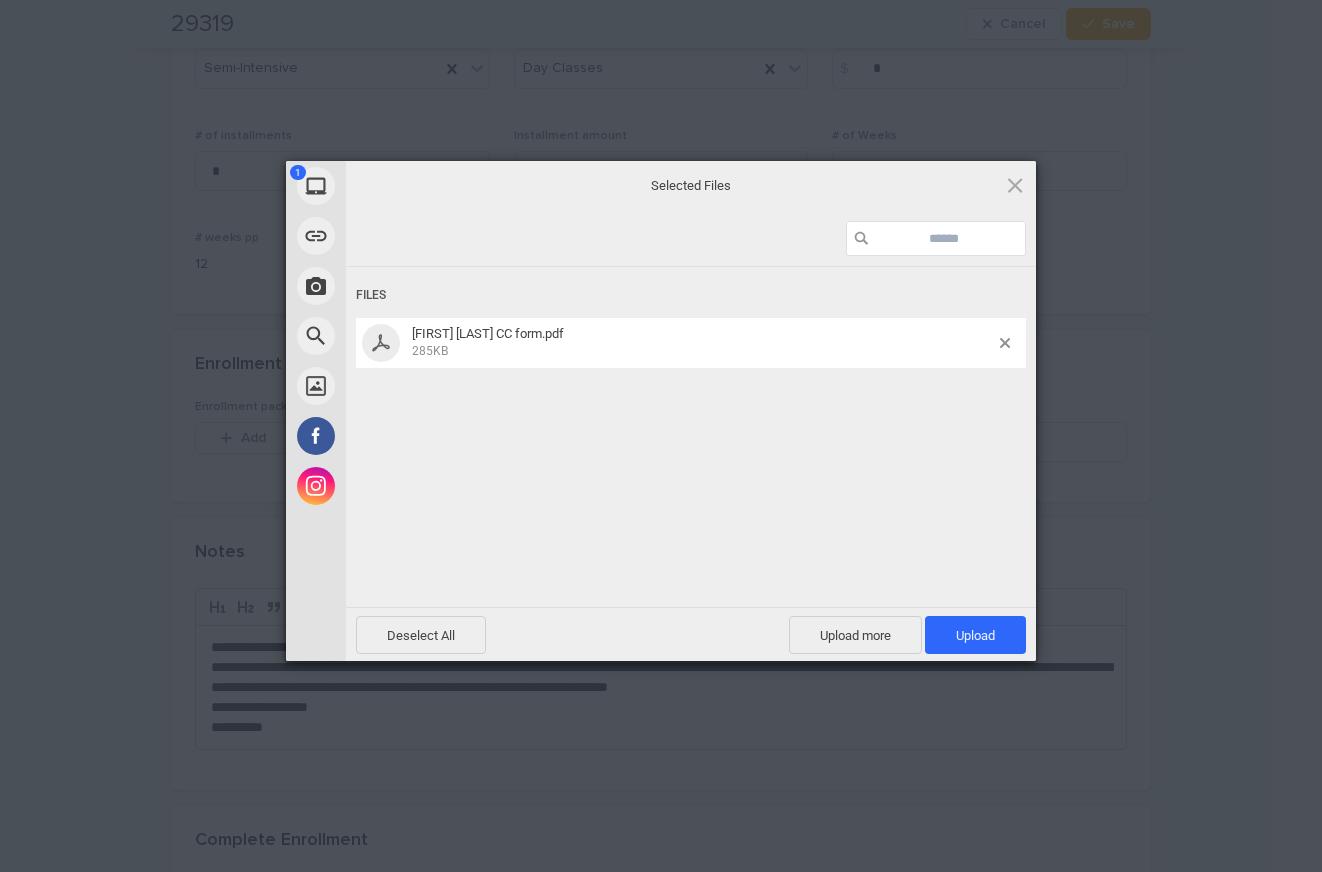 drag, startPoint x: 975, startPoint y: 636, endPoint x: 963, endPoint y: 631, distance: 13 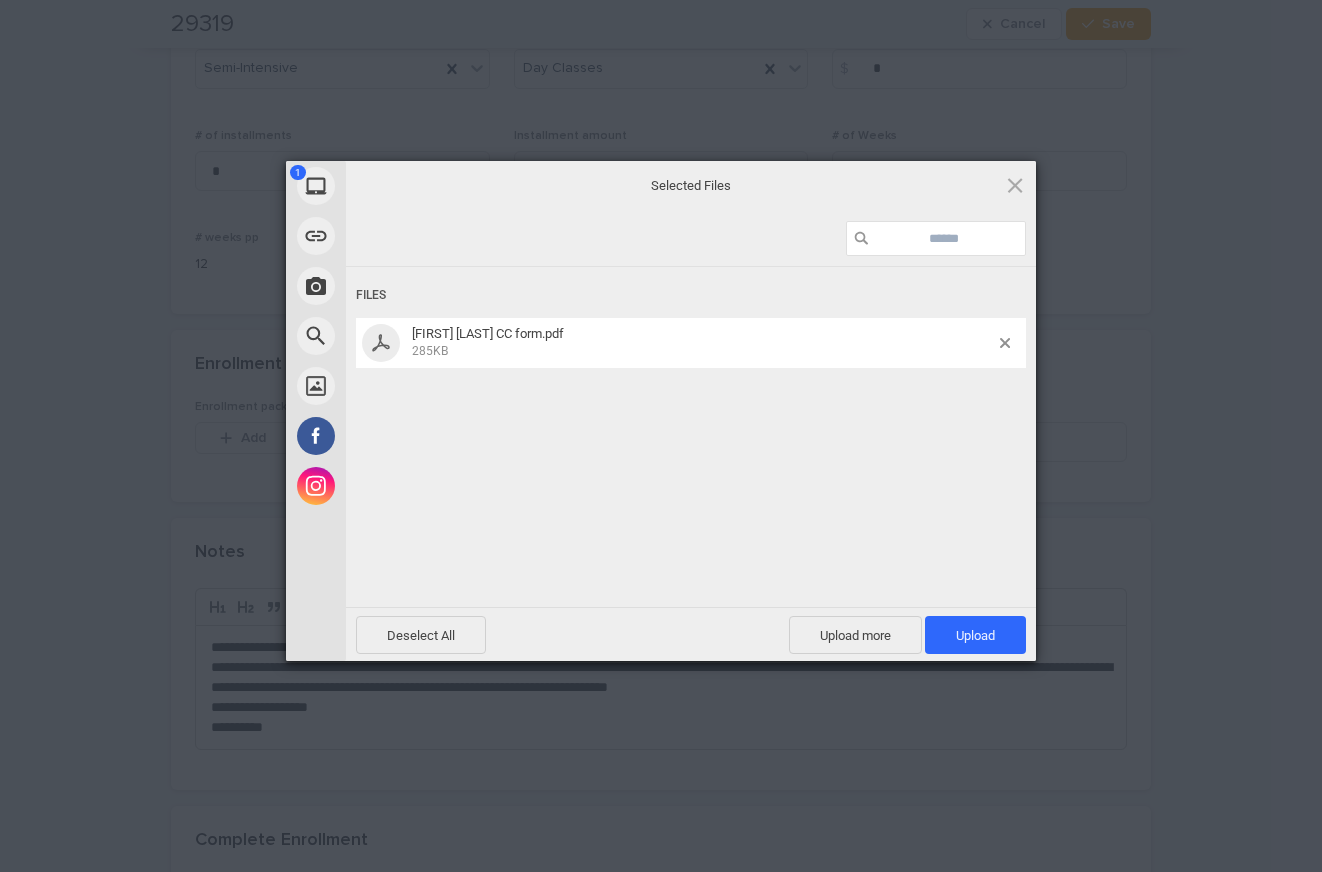 click on "Upload
1" at bounding box center (975, 635) 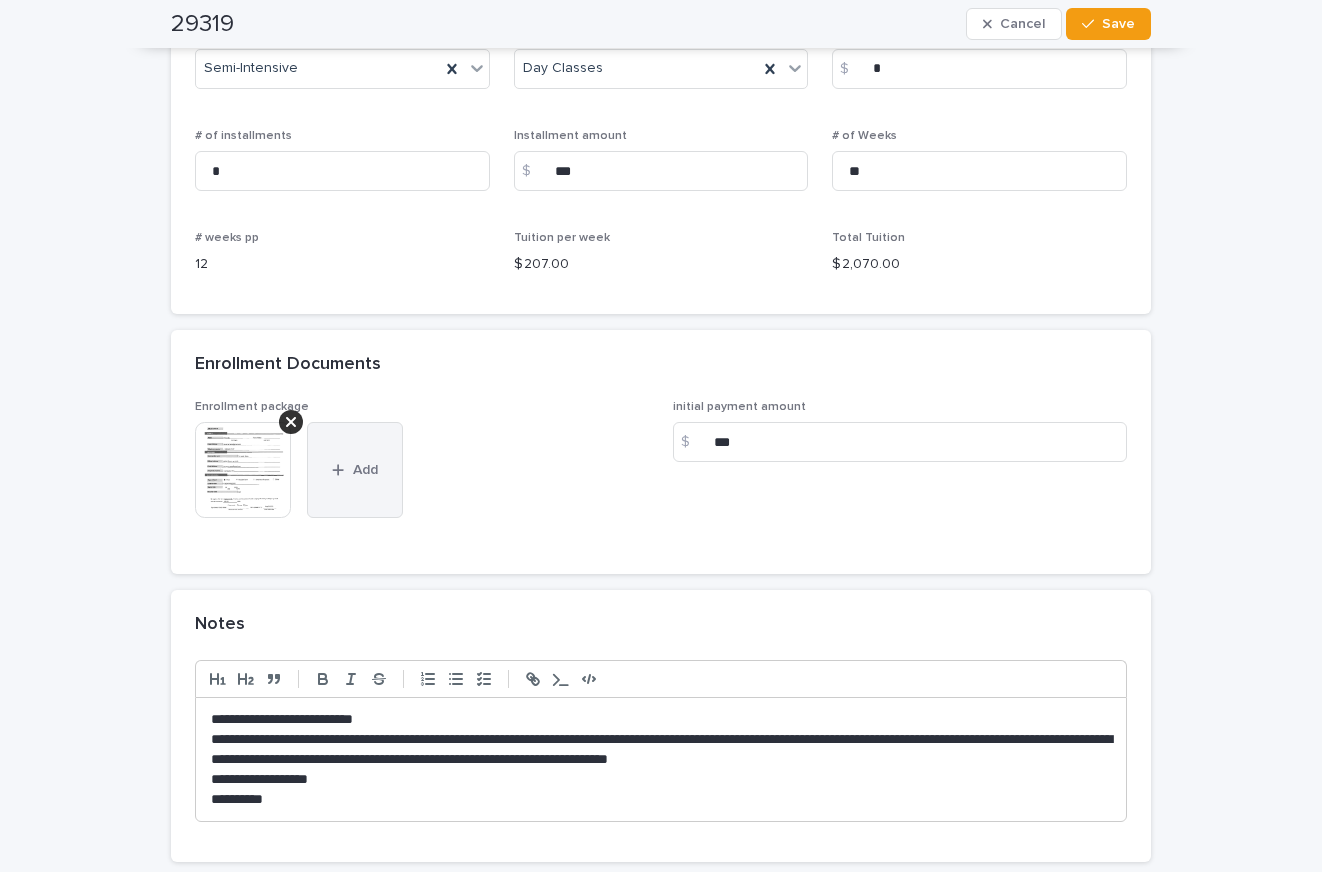 click on "Add" at bounding box center [355, 470] 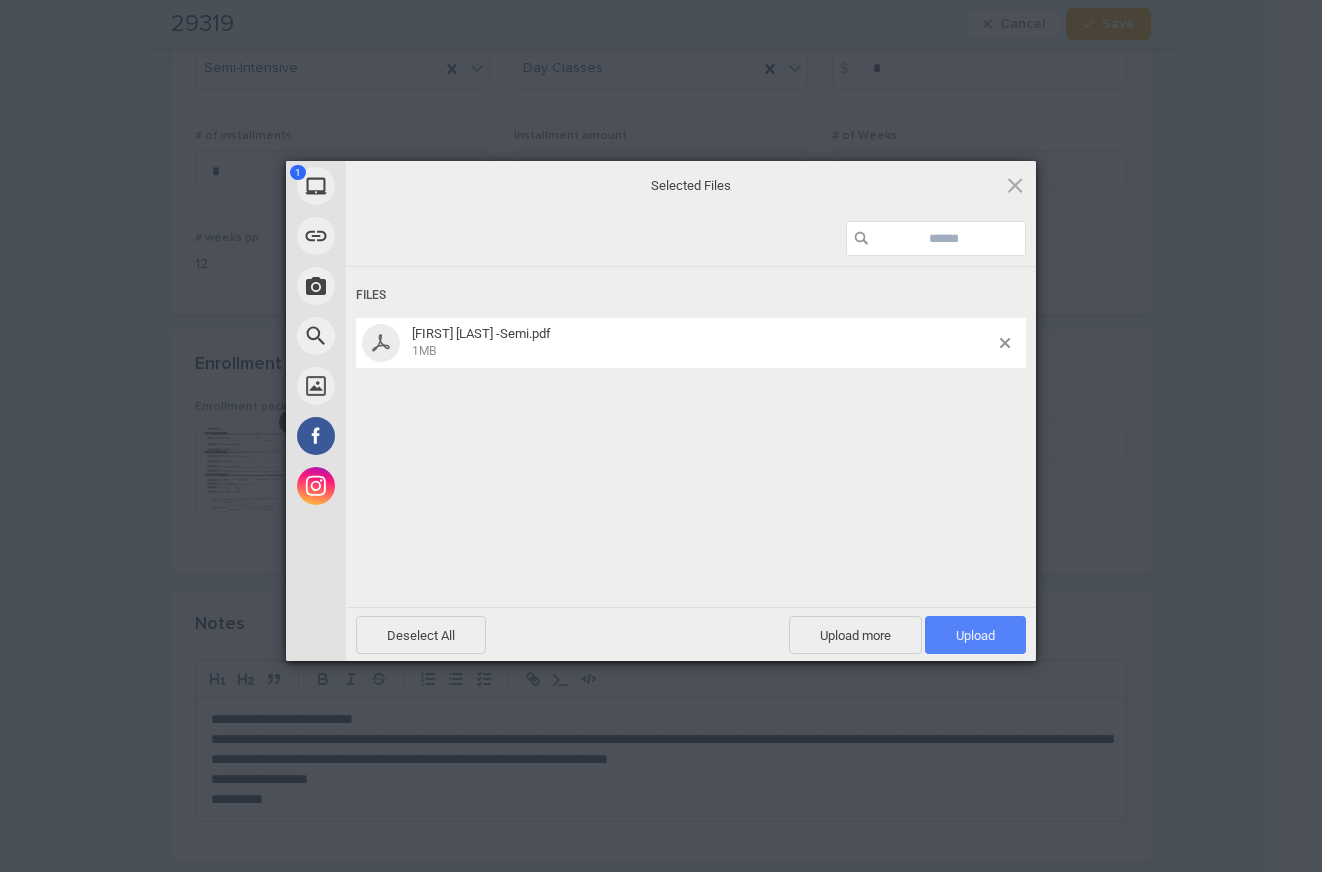 click on "Upload
1" at bounding box center (975, 635) 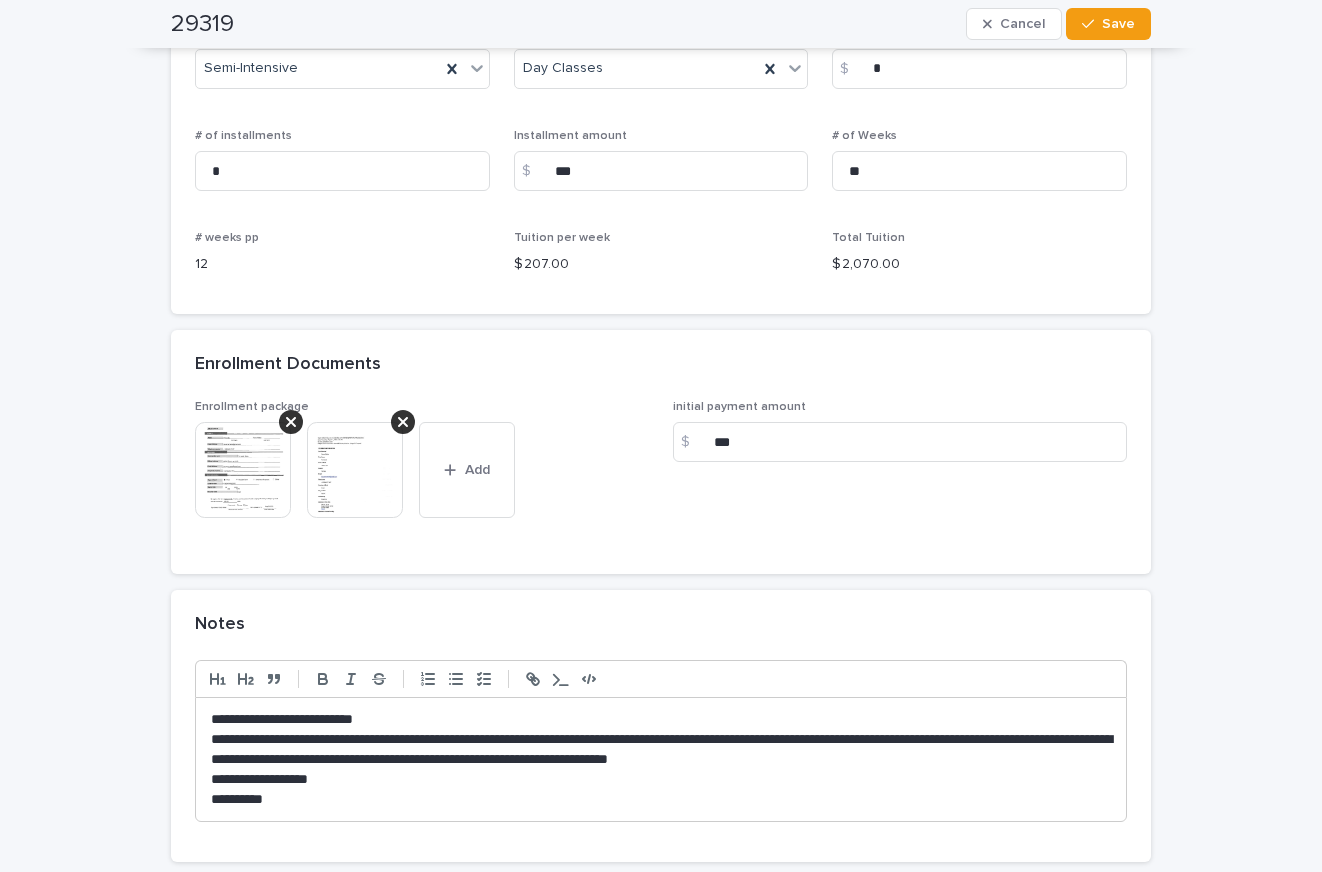 click at bounding box center [355, 470] 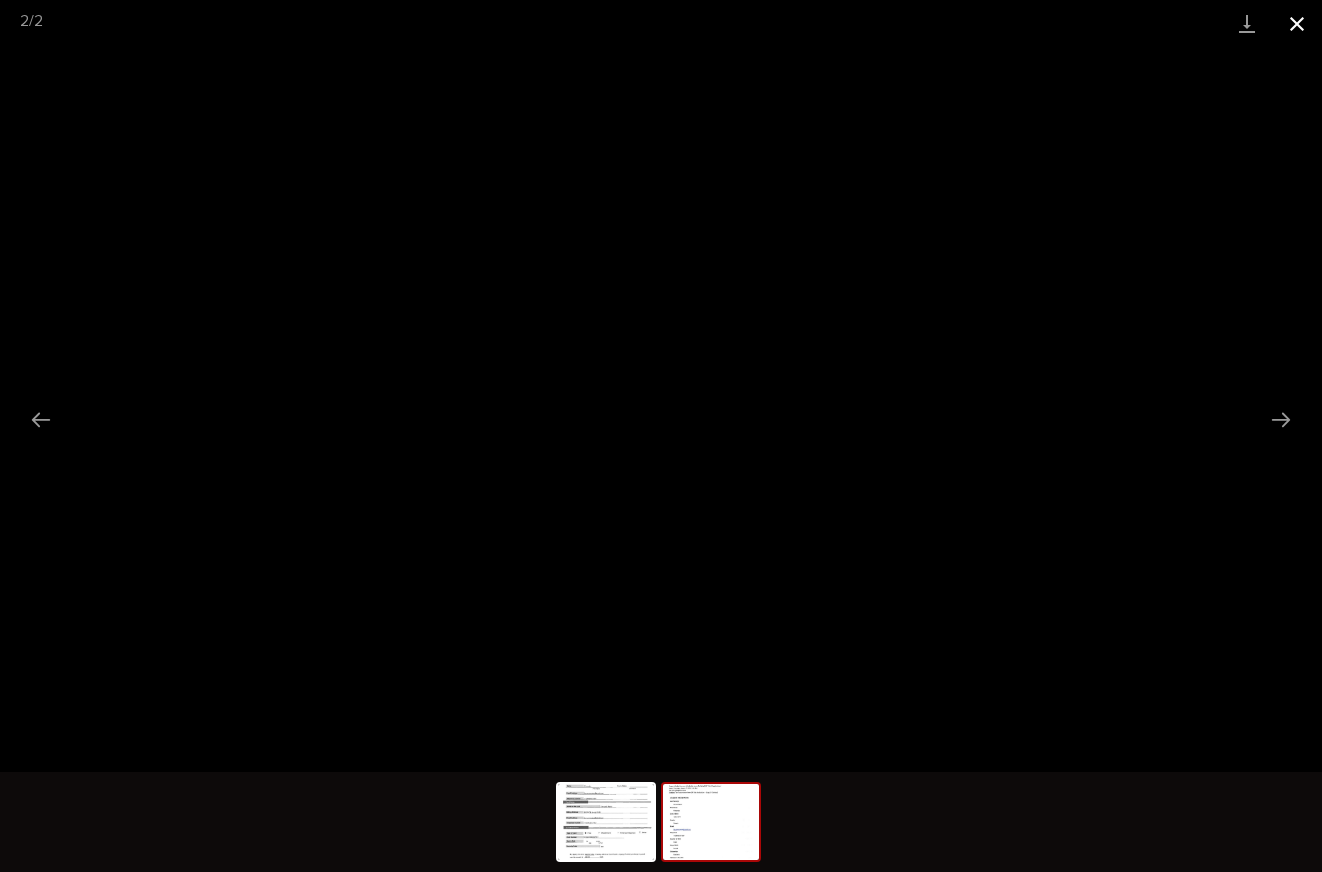 click at bounding box center [1297, 23] 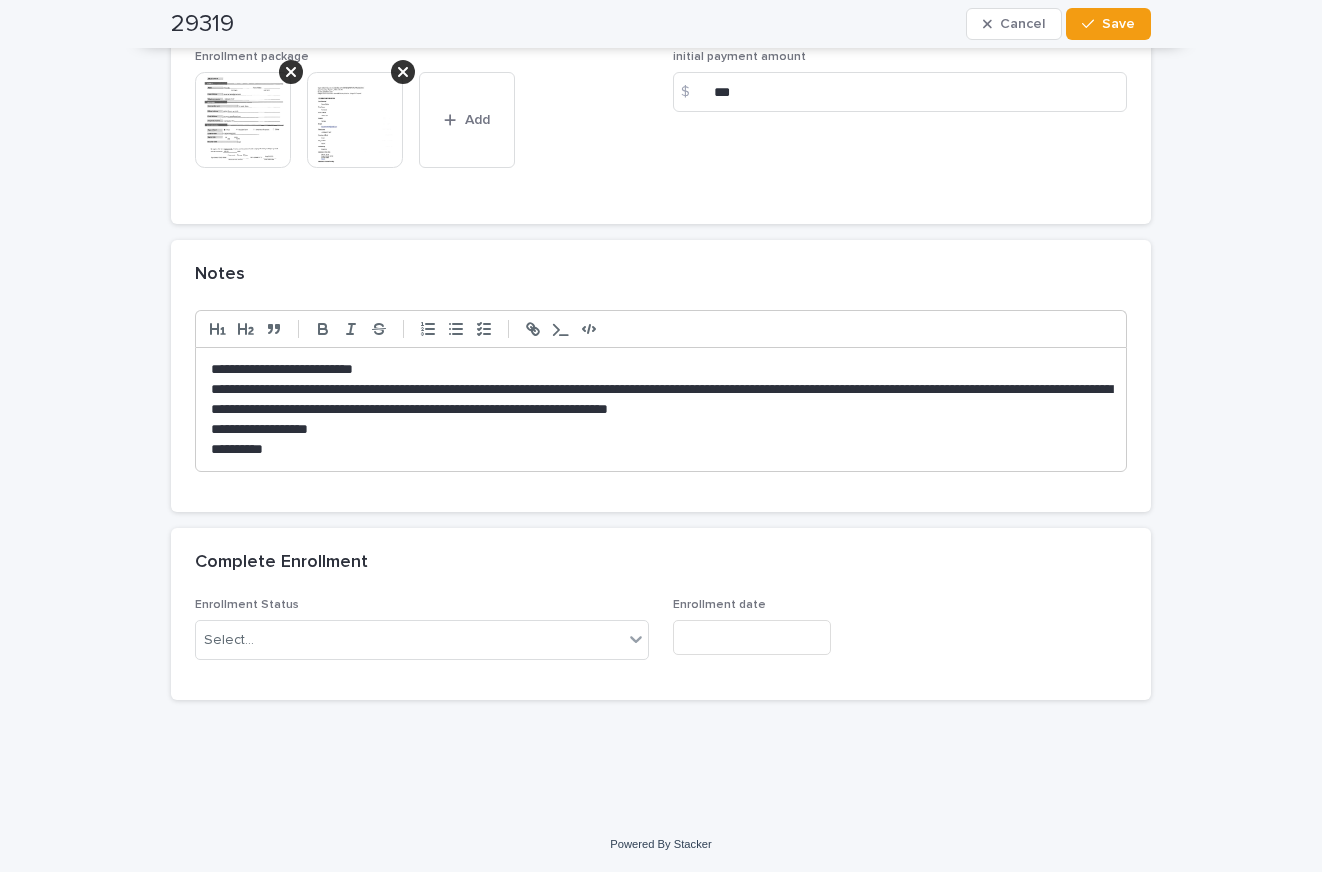 scroll, scrollTop: 1882, scrollLeft: 0, axis: vertical 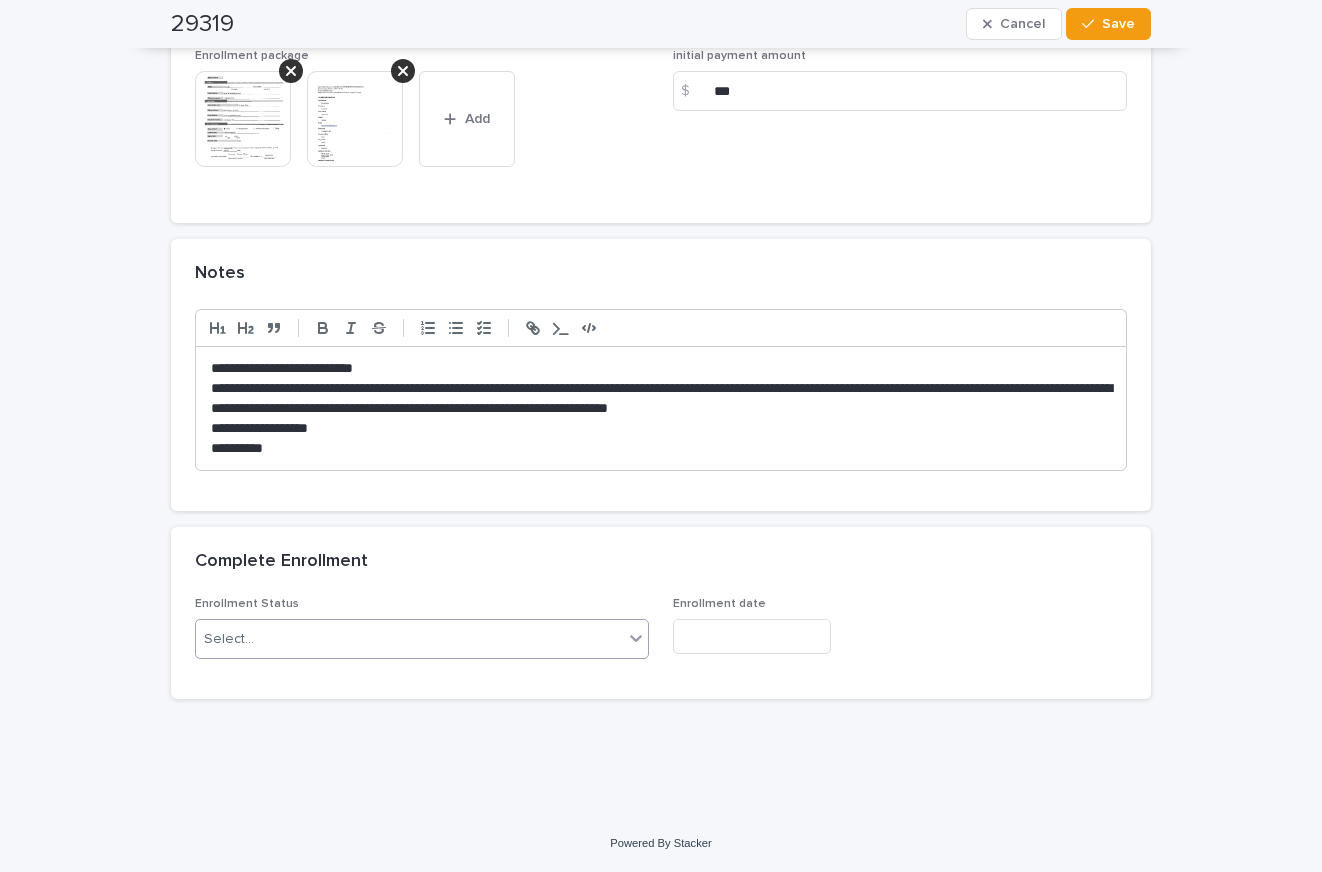 click on "Select..." at bounding box center (409, 639) 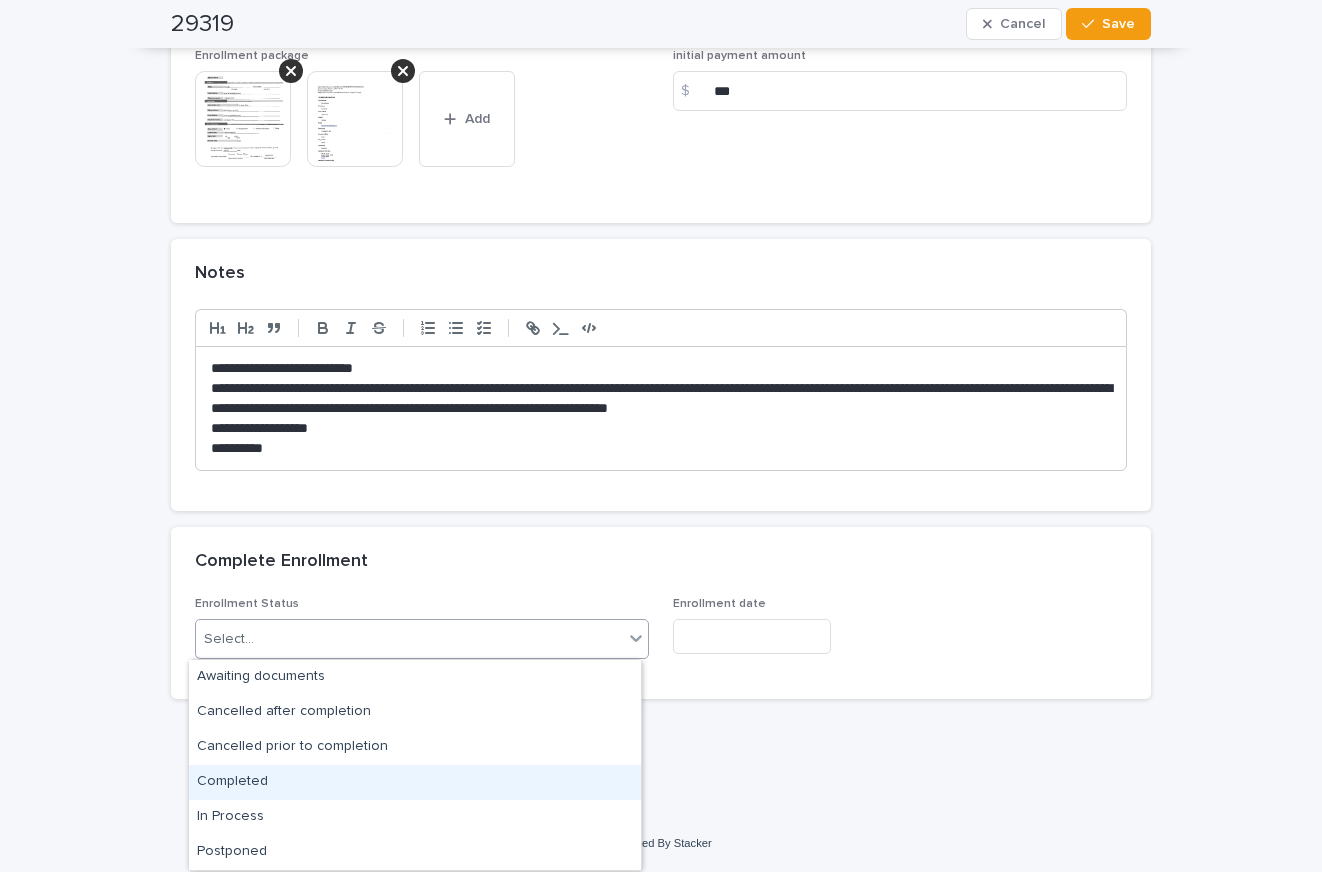 click on "Completed" at bounding box center (415, 782) 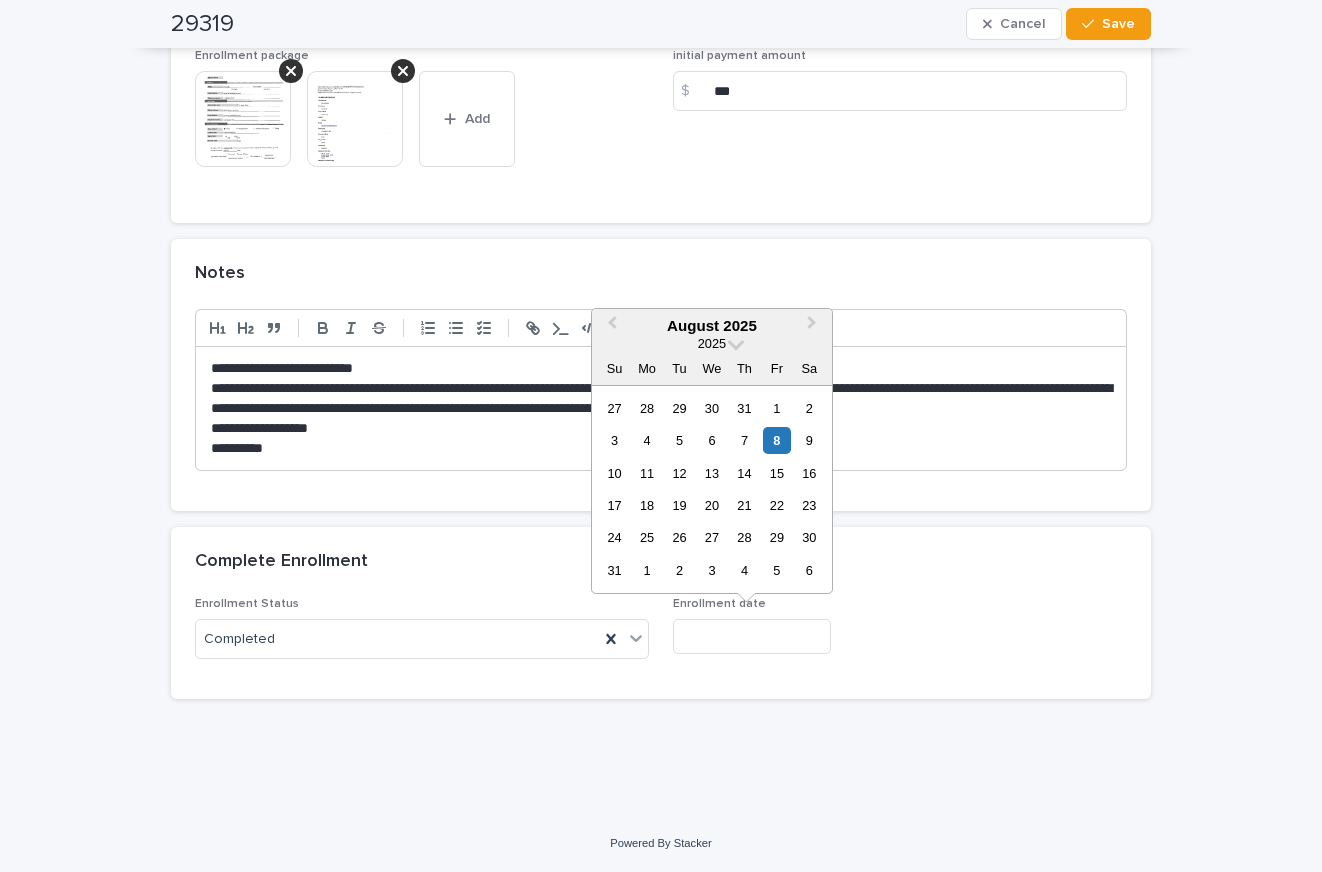click at bounding box center [752, 636] 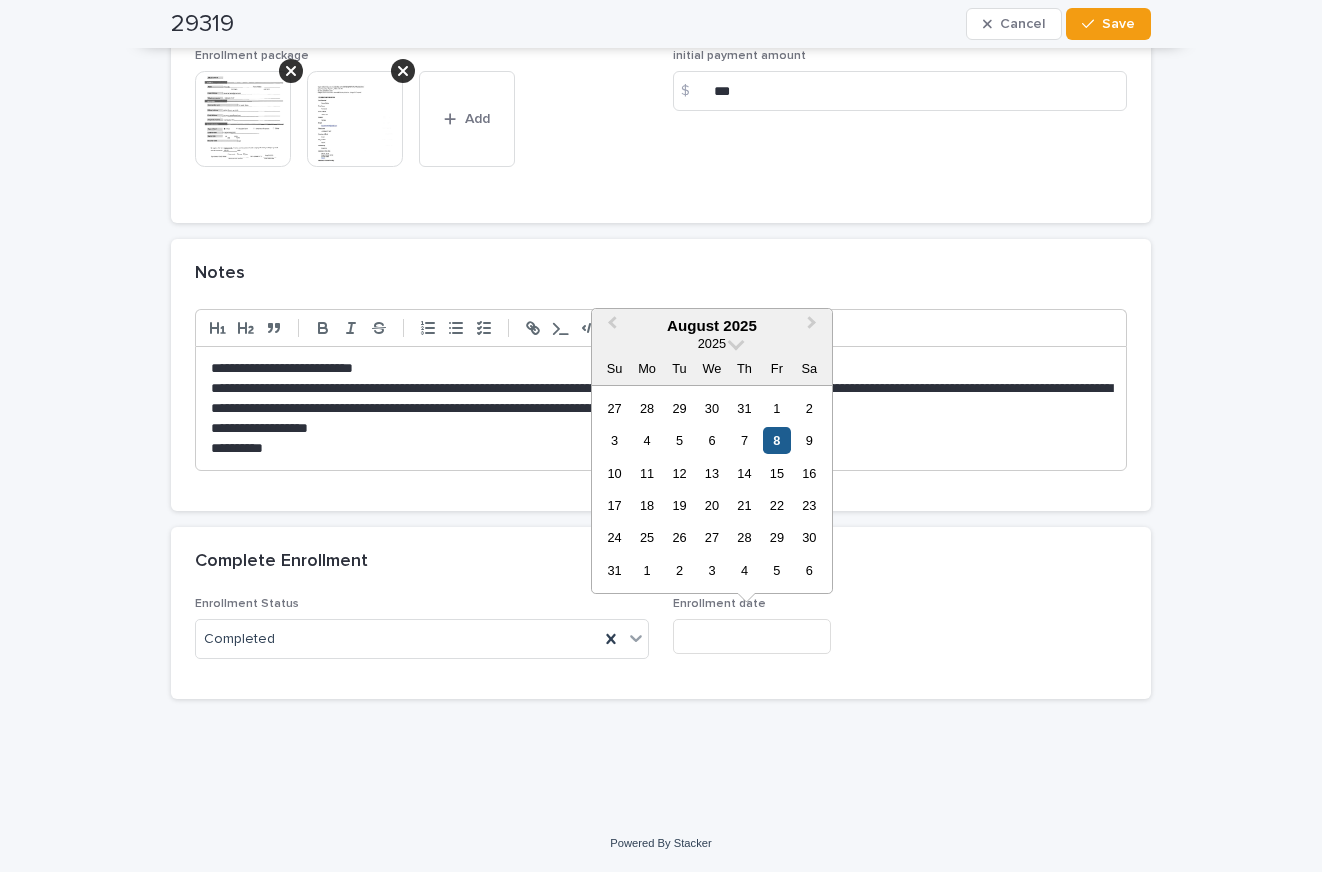 click on "8" at bounding box center [776, 440] 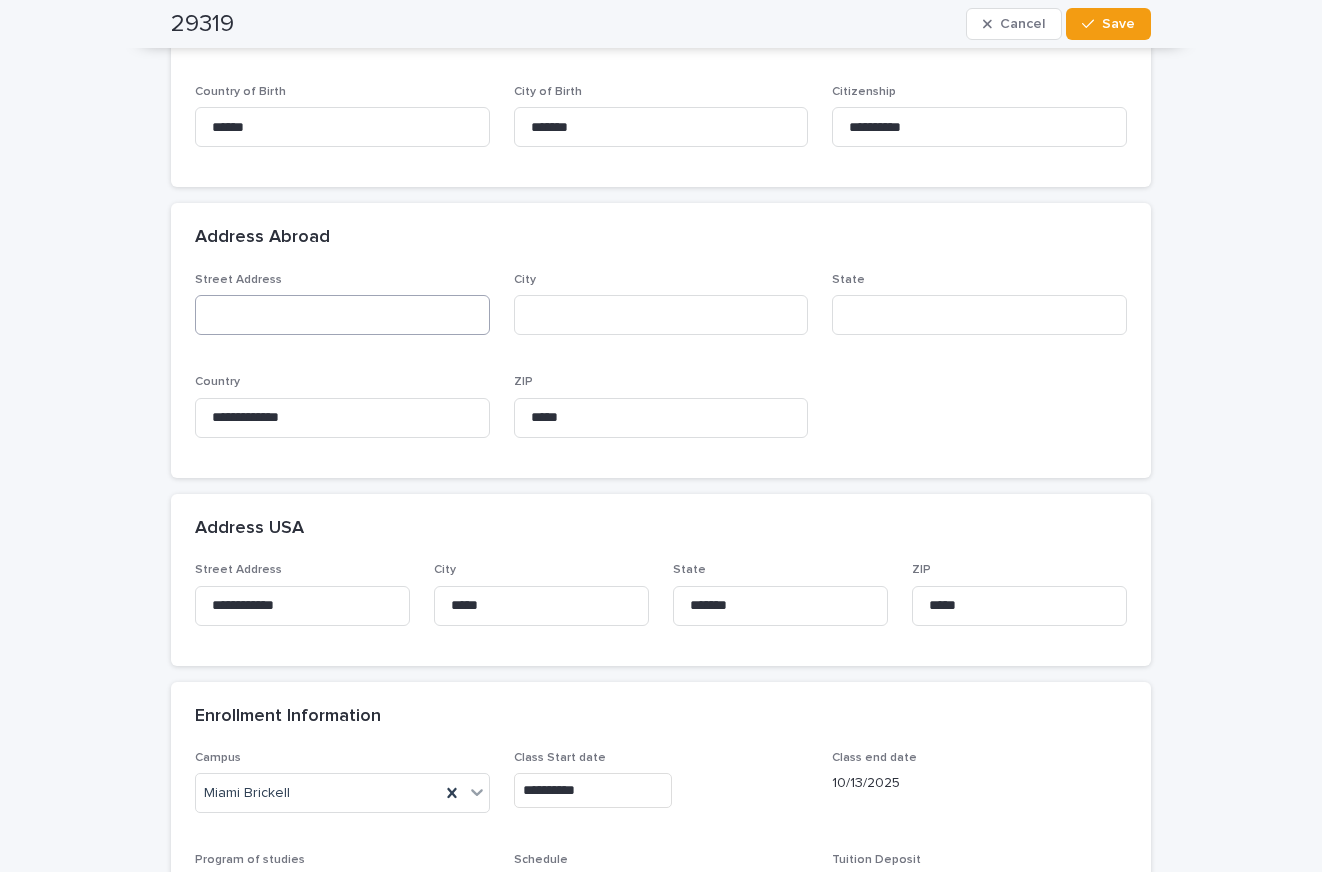 scroll, scrollTop: 700, scrollLeft: 0, axis: vertical 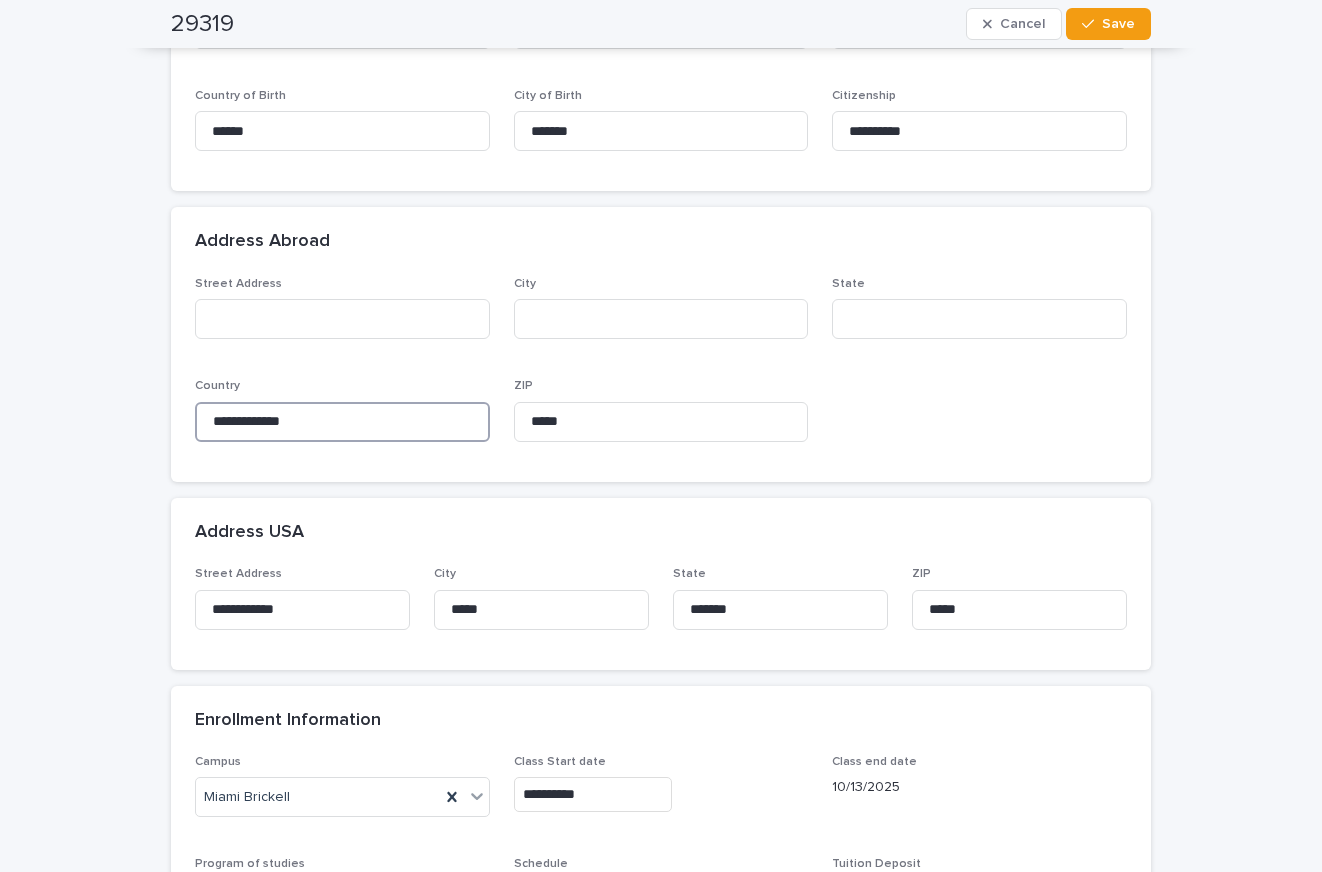 drag, startPoint x: 364, startPoint y: 432, endPoint x: 128, endPoint y: 419, distance: 236.35777 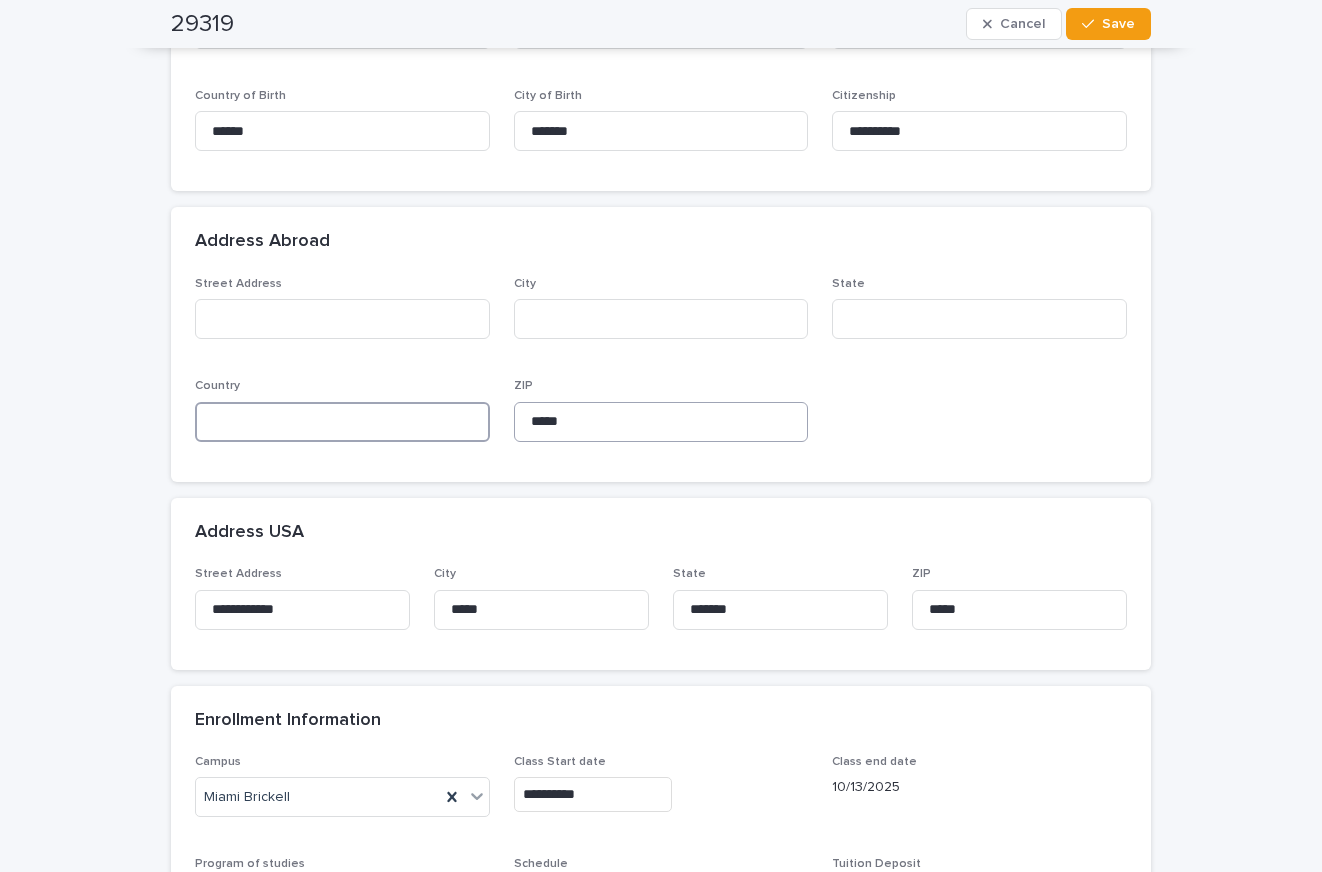 type 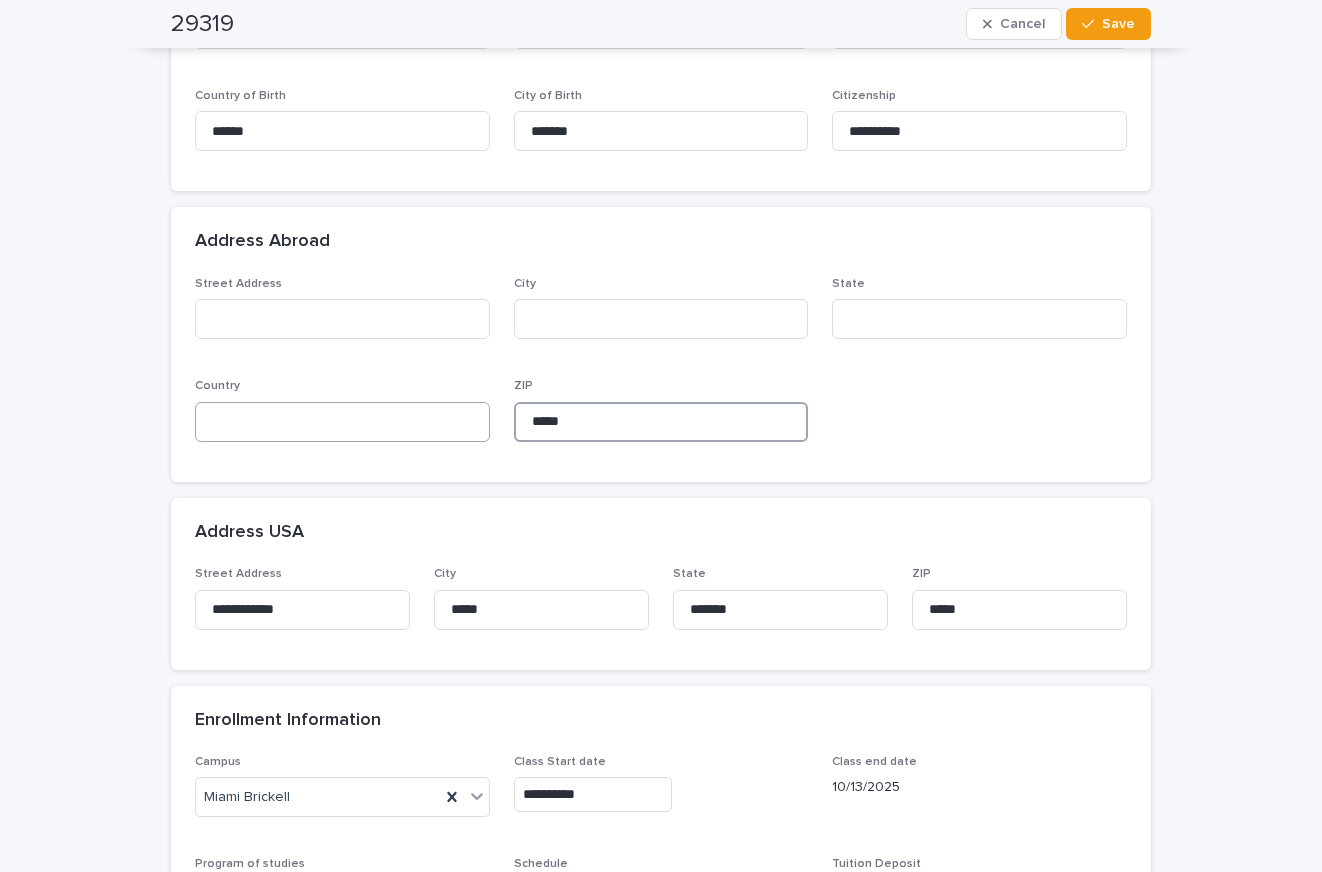drag, startPoint x: 596, startPoint y: 425, endPoint x: 376, endPoint y: 403, distance: 221.09726 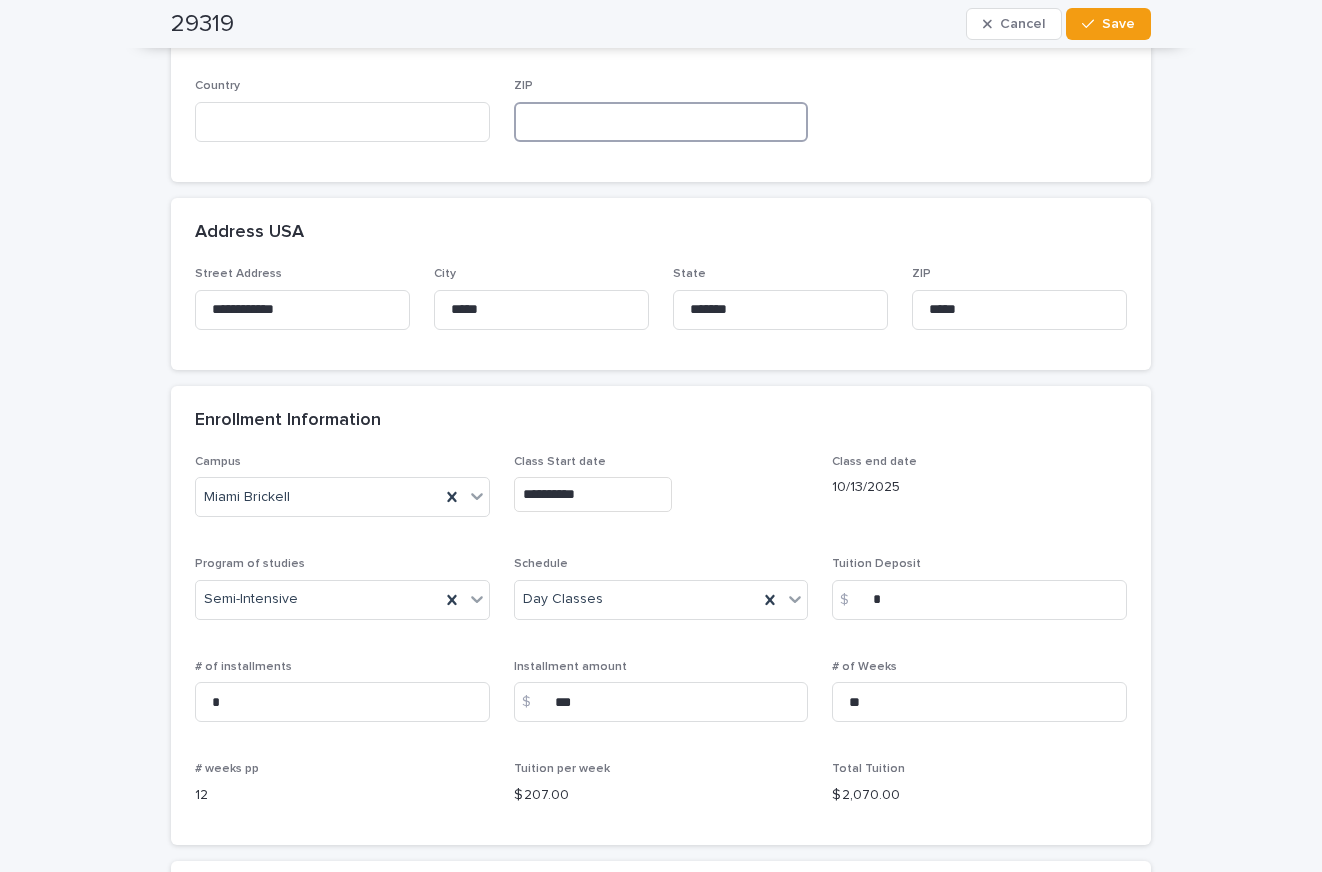 scroll, scrollTop: 1100, scrollLeft: 0, axis: vertical 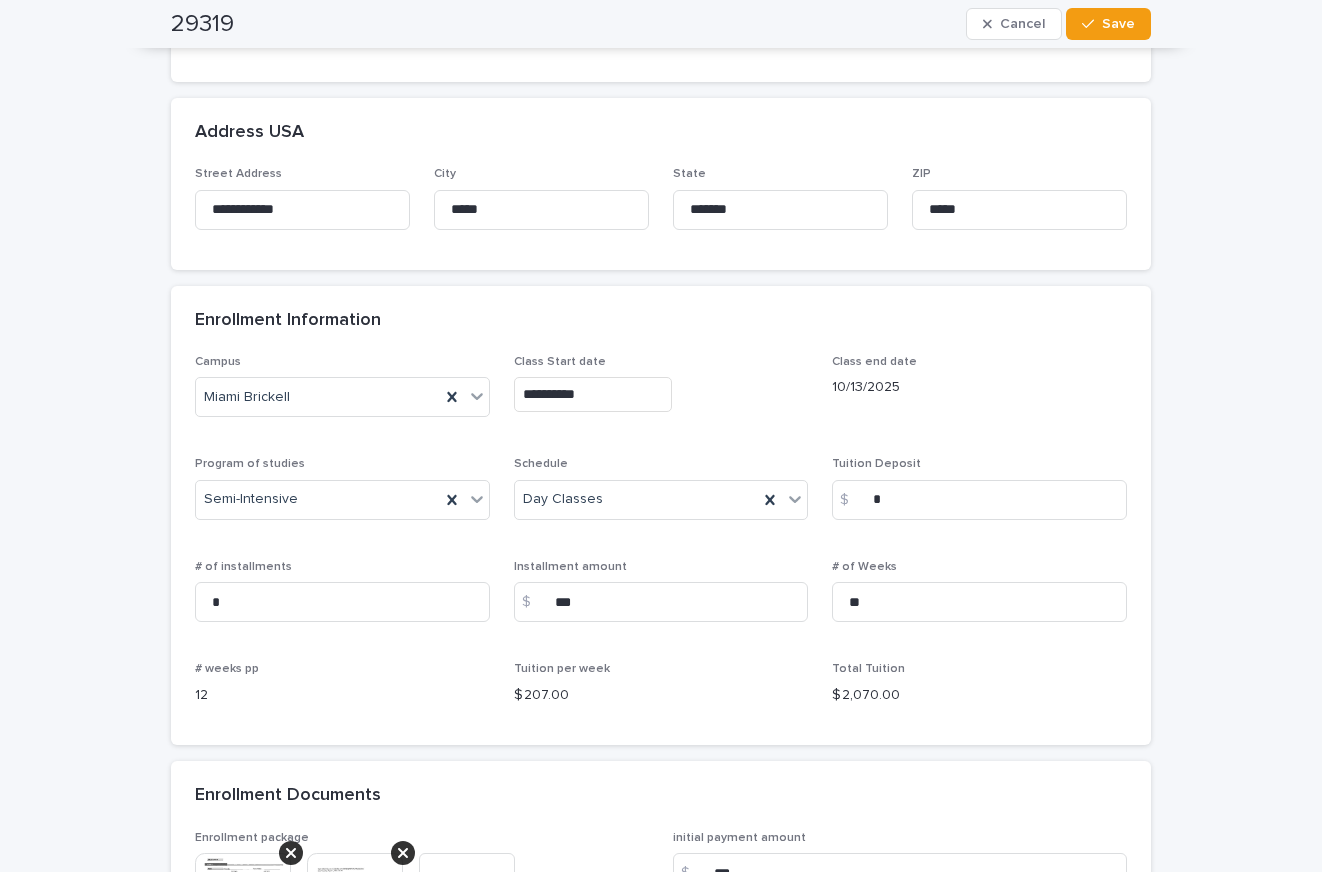 type 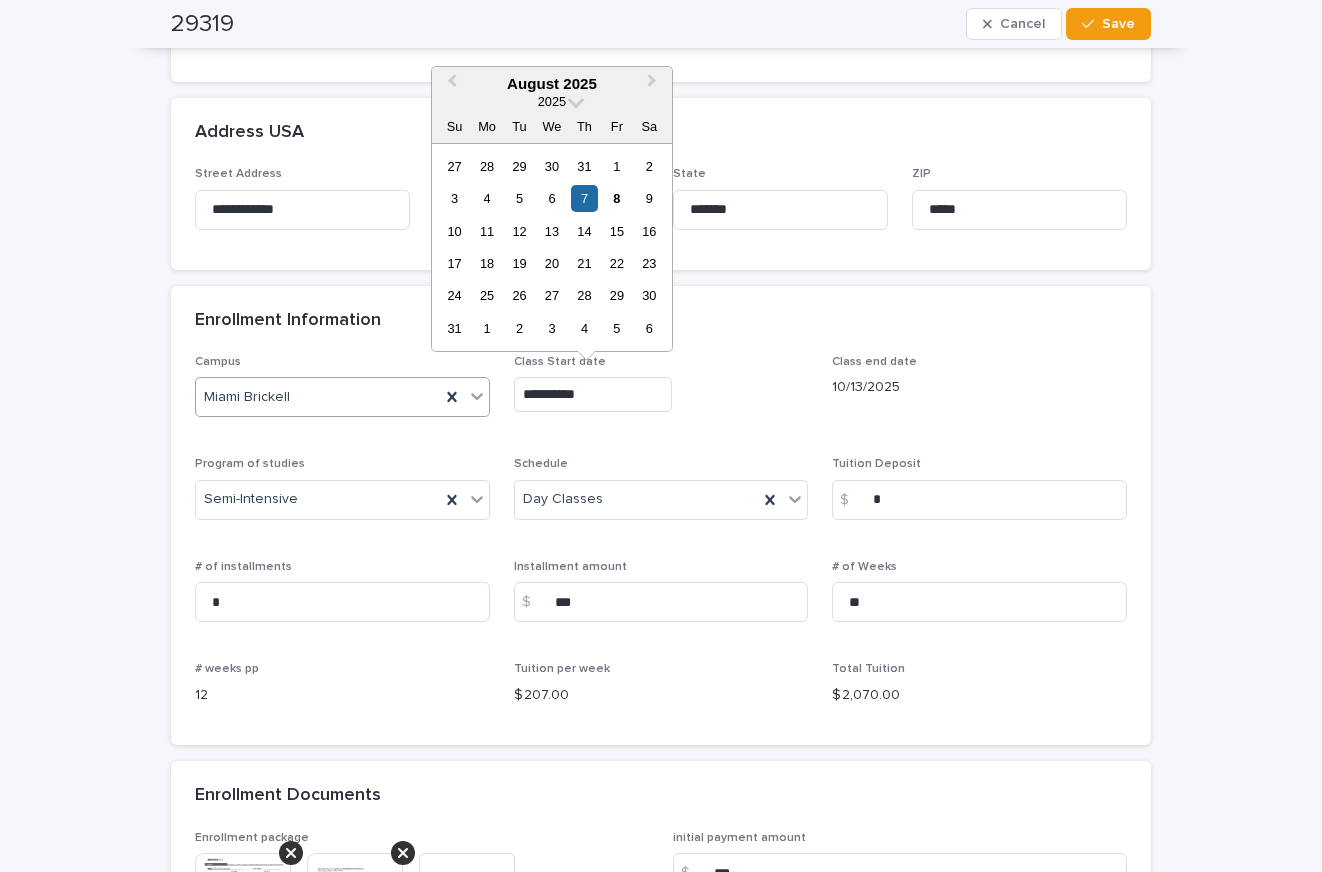 drag, startPoint x: 603, startPoint y: 397, endPoint x: 429, endPoint y: 391, distance: 174.10342 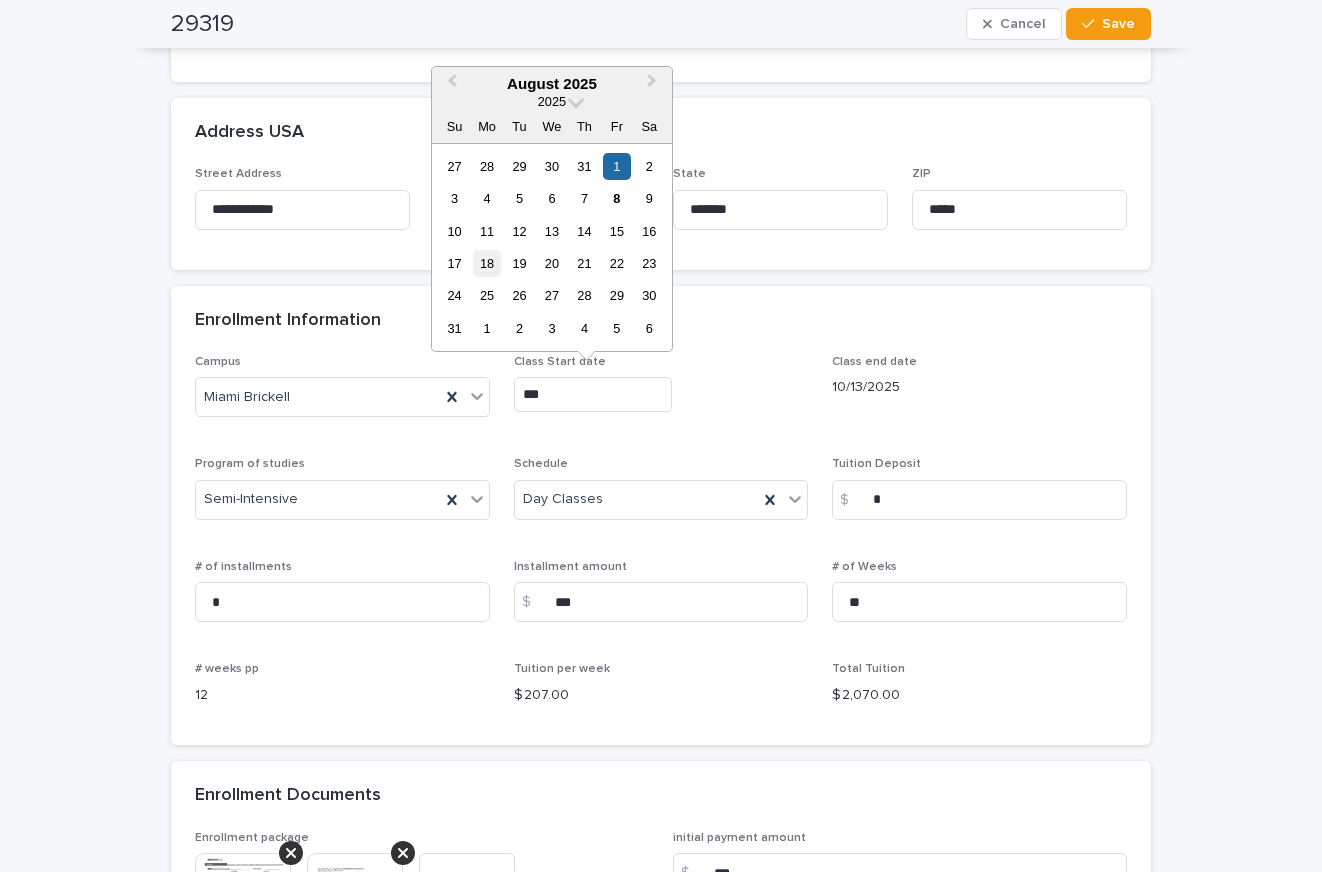 click on "18" at bounding box center (486, 263) 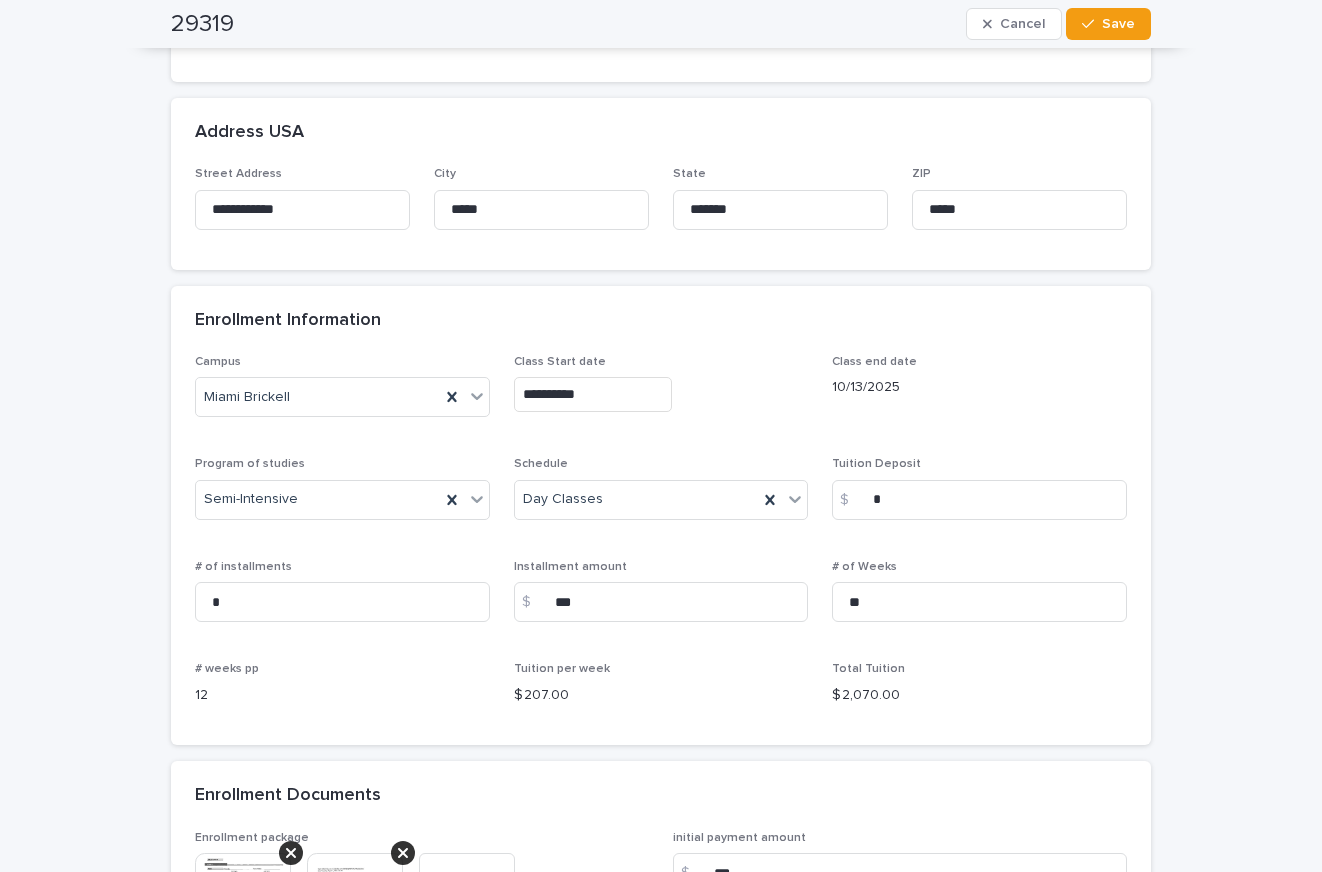 type on "**********" 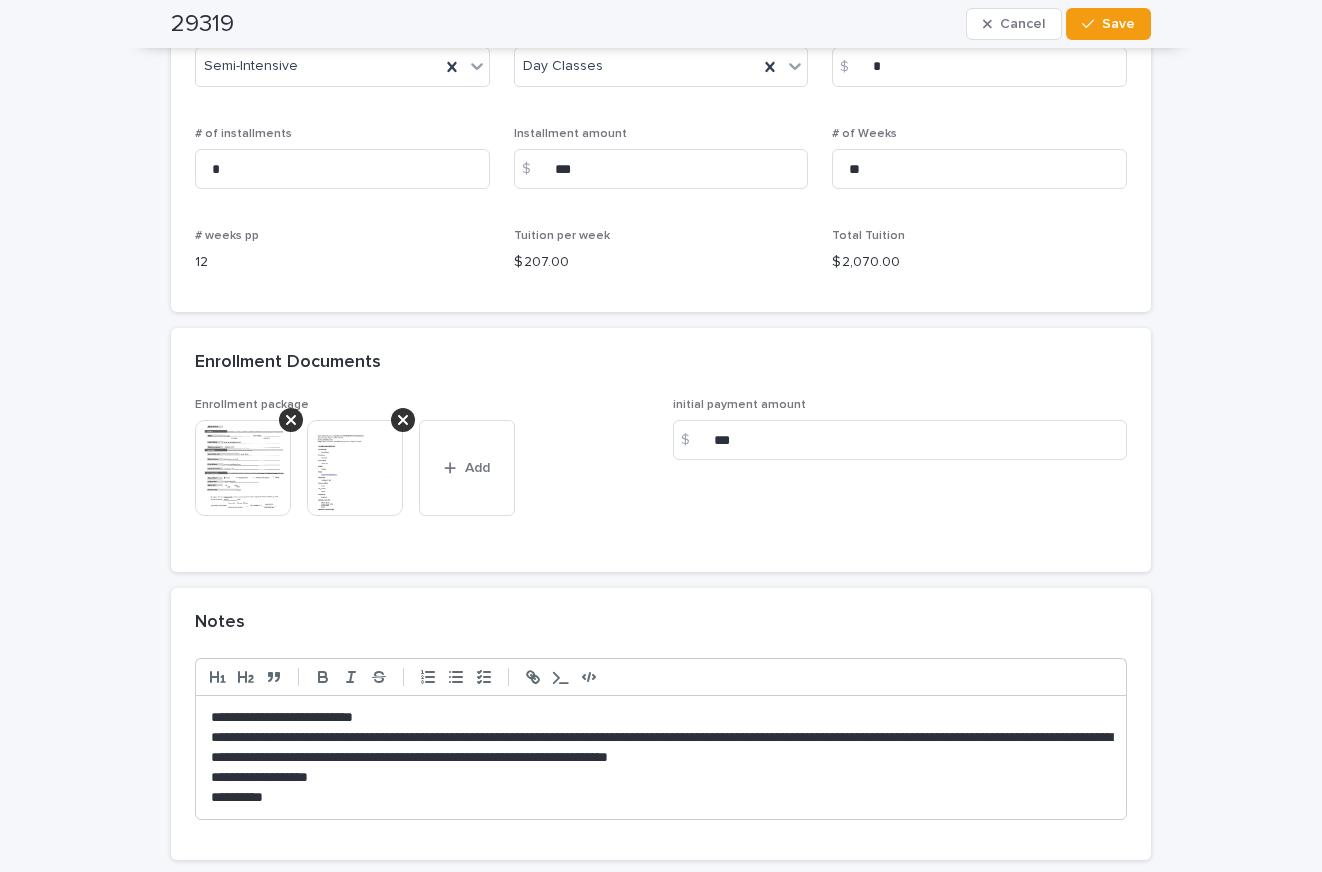 scroll, scrollTop: 1882, scrollLeft: 0, axis: vertical 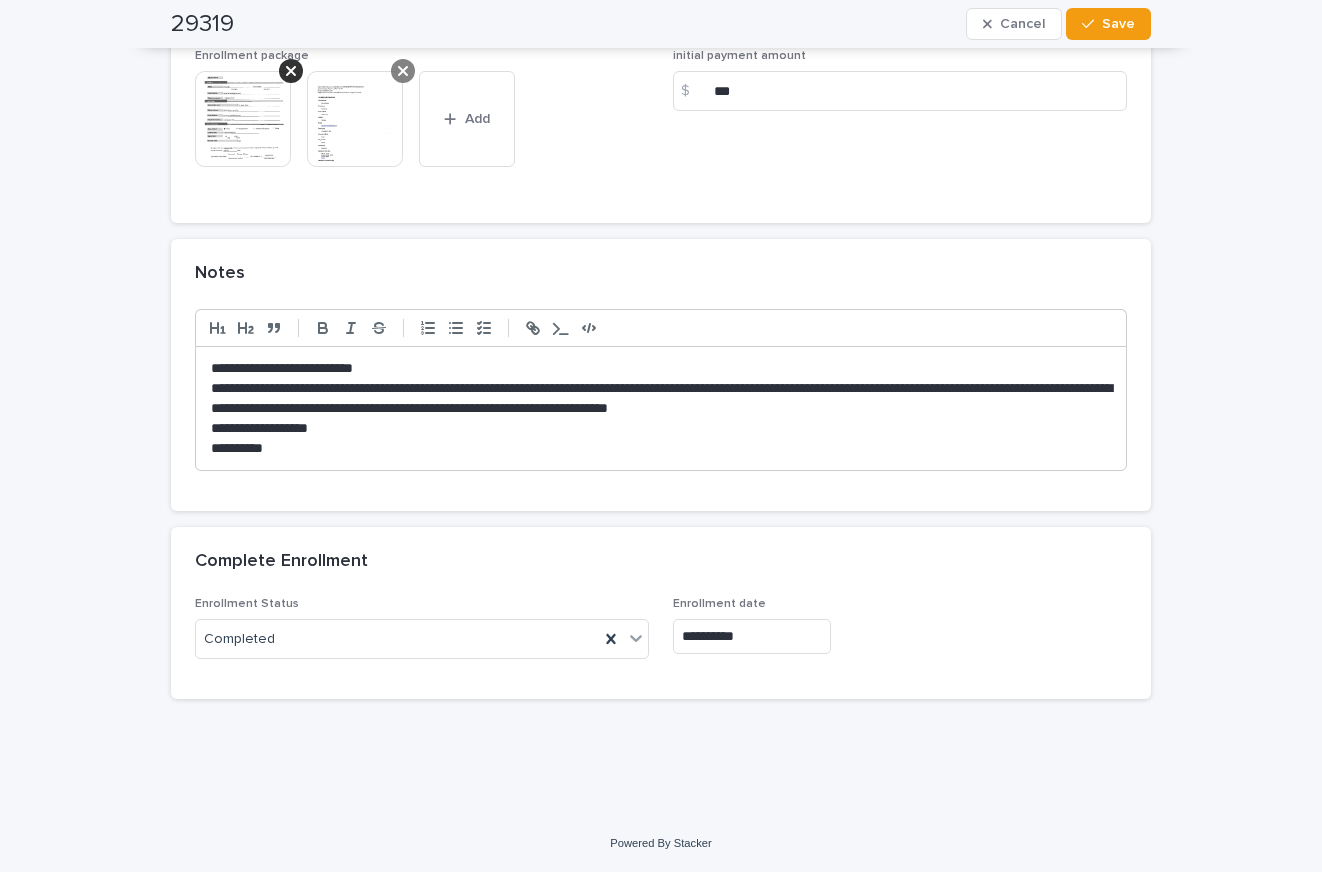 click at bounding box center [403, 71] 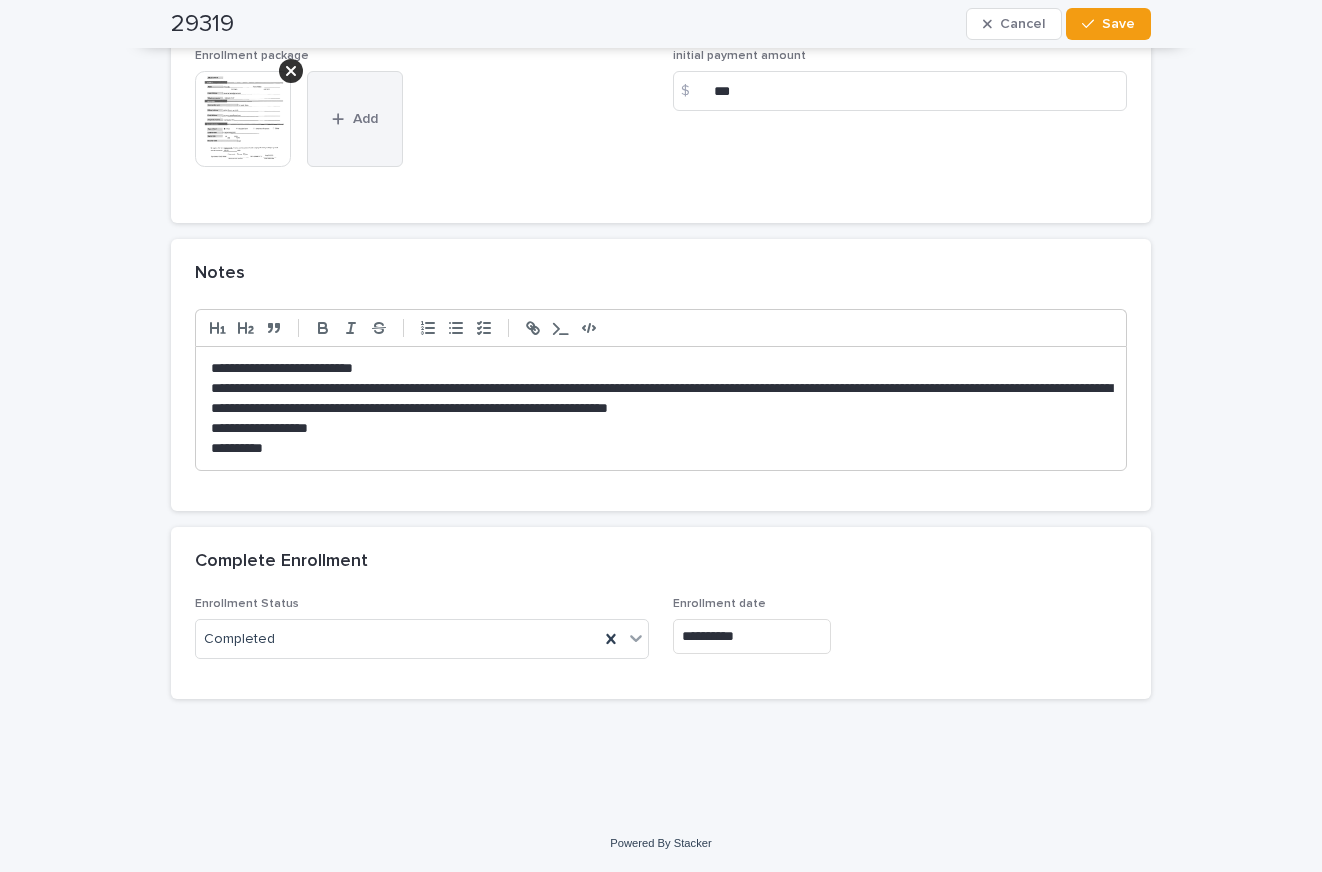 click on "Add" at bounding box center (355, 119) 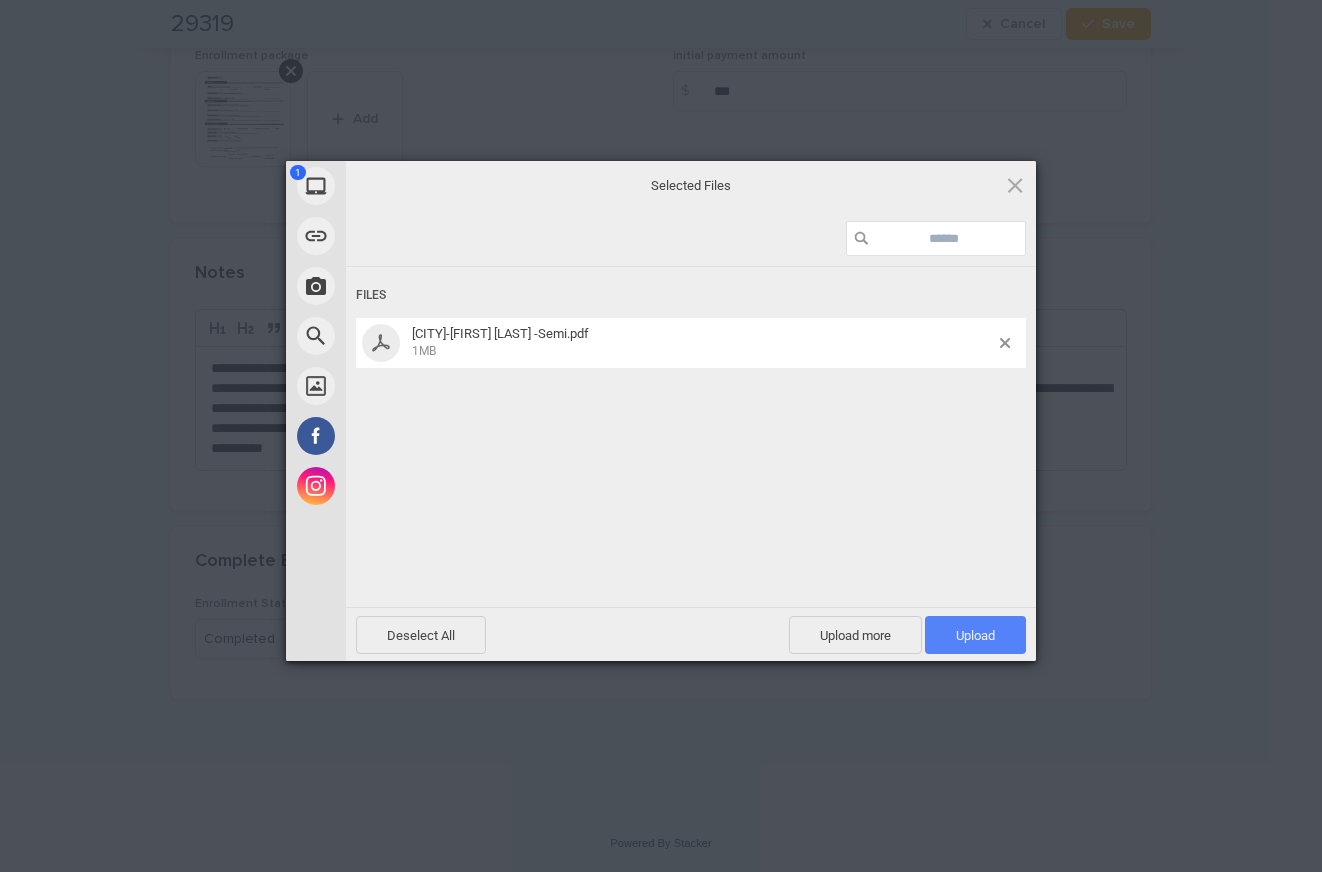click on "Upload
1" at bounding box center [975, 635] 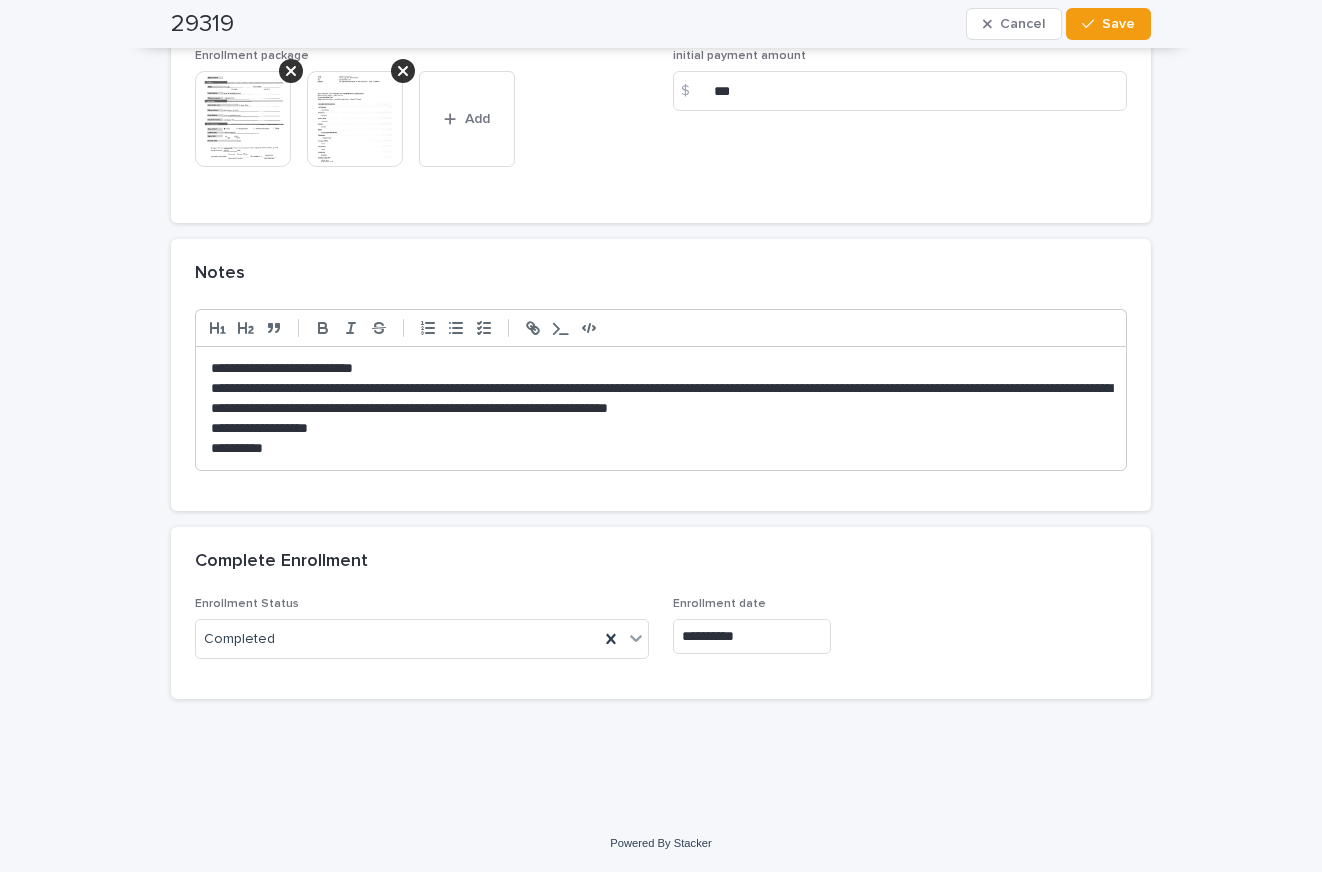 click at bounding box center (355, 119) 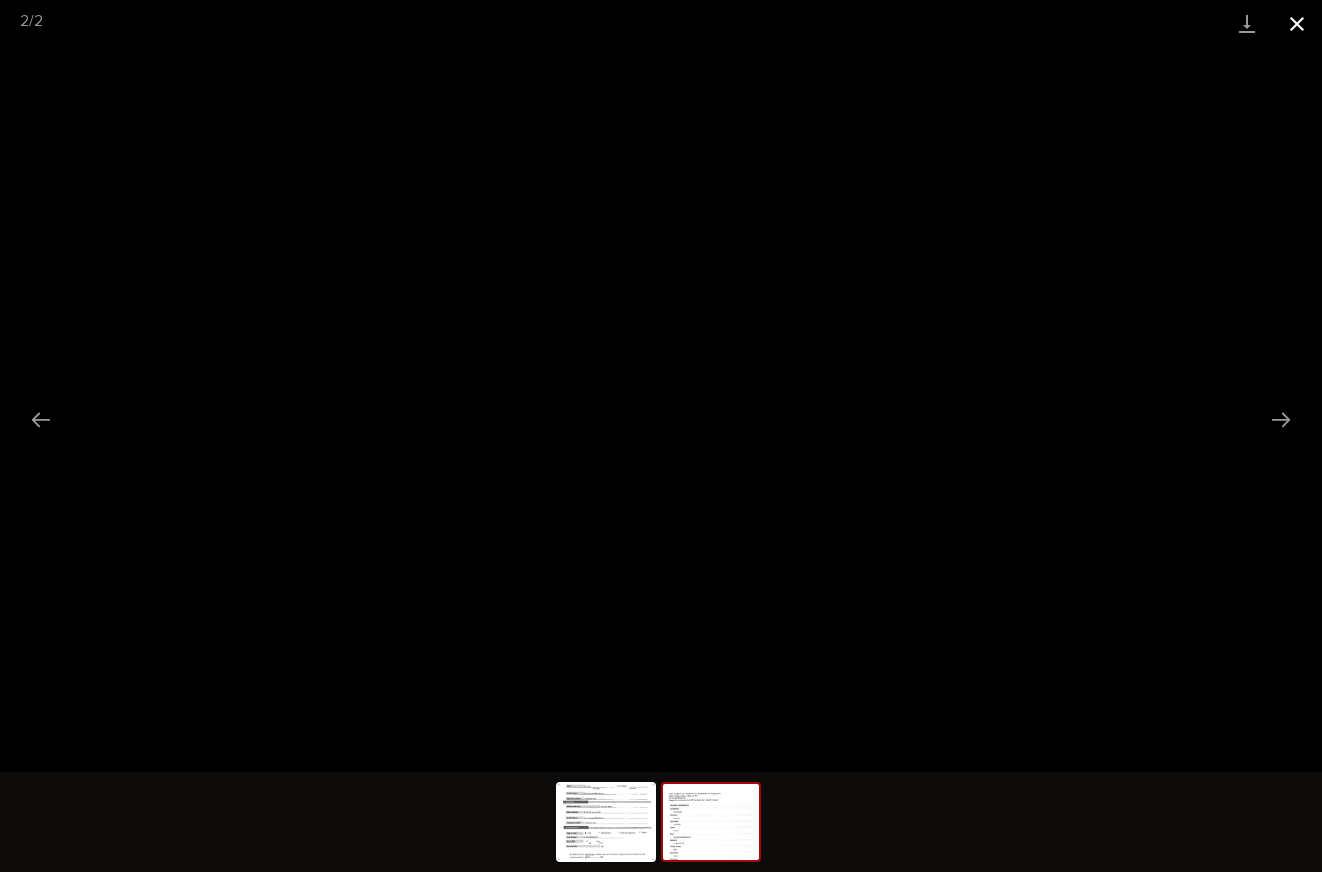 click at bounding box center (1297, 23) 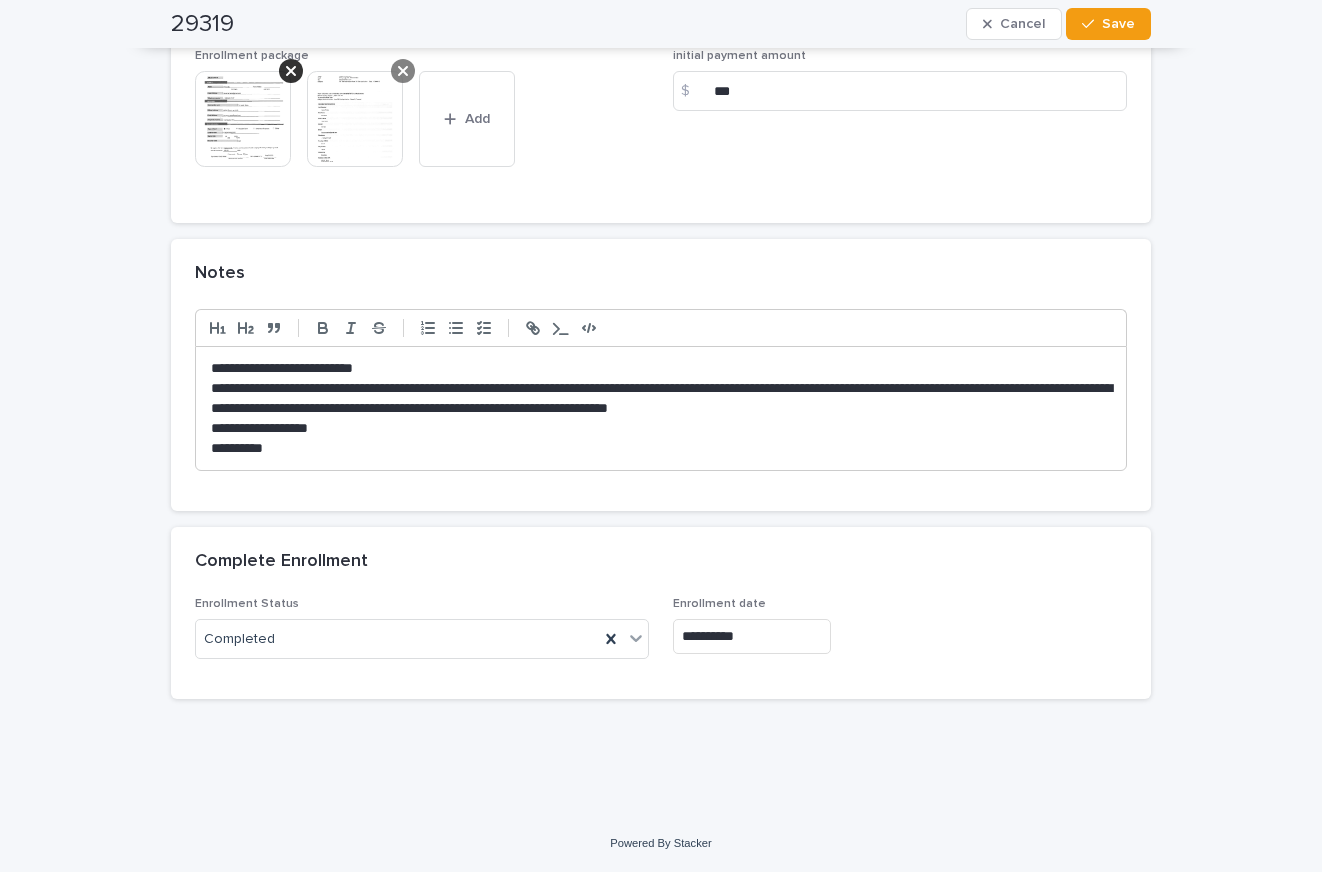 click 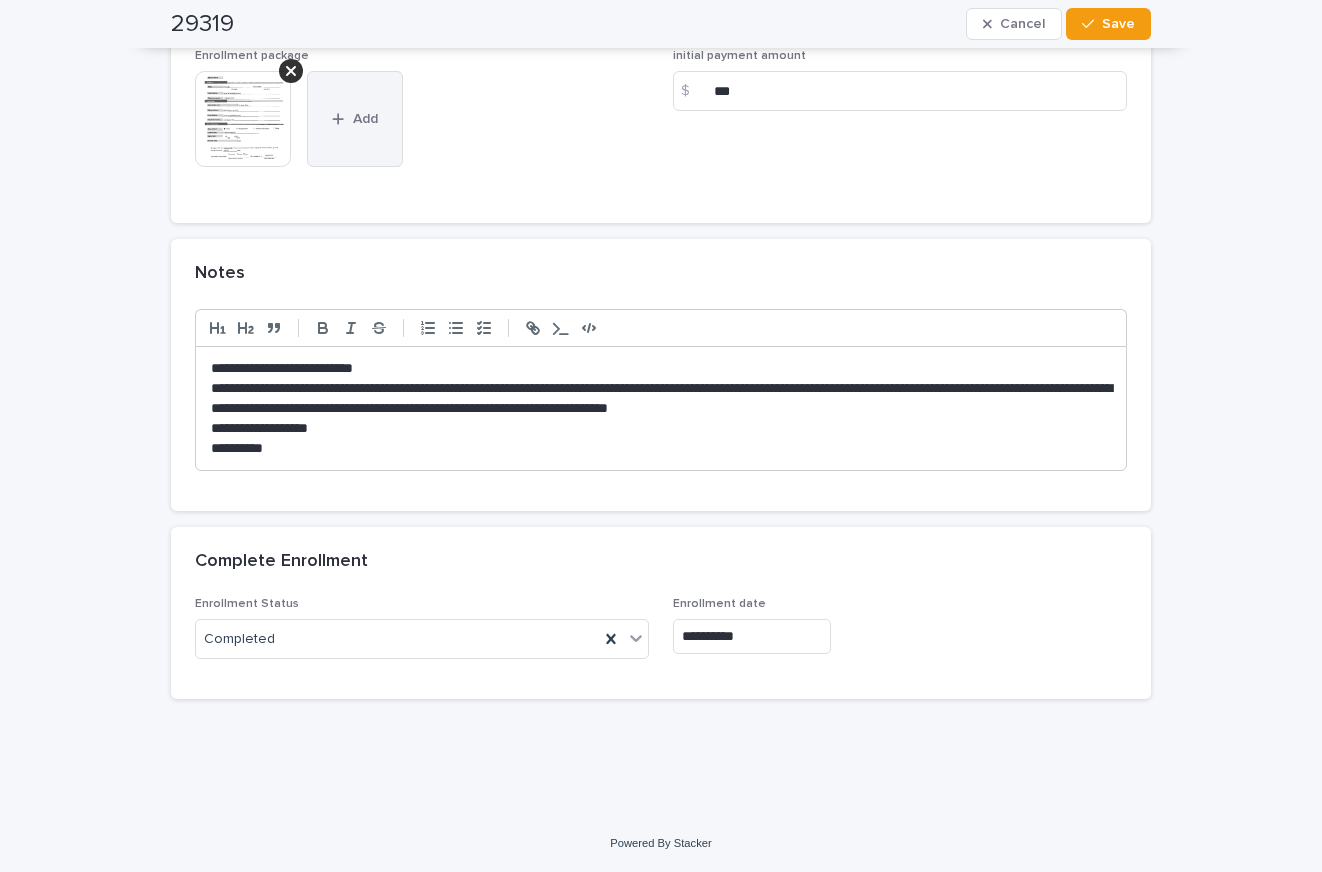 click on "Add" at bounding box center [365, 119] 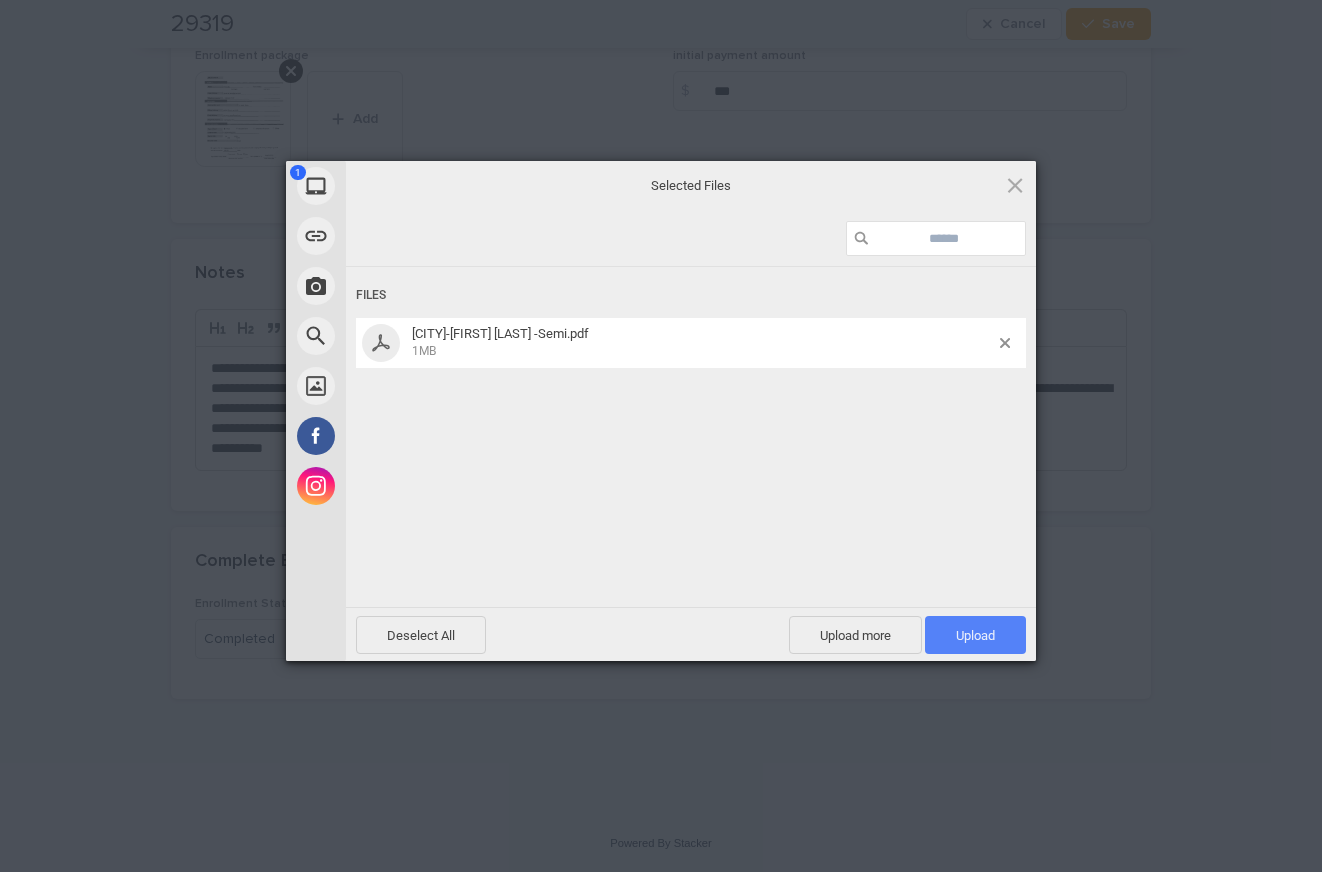 click on "Upload
1" at bounding box center [975, 635] 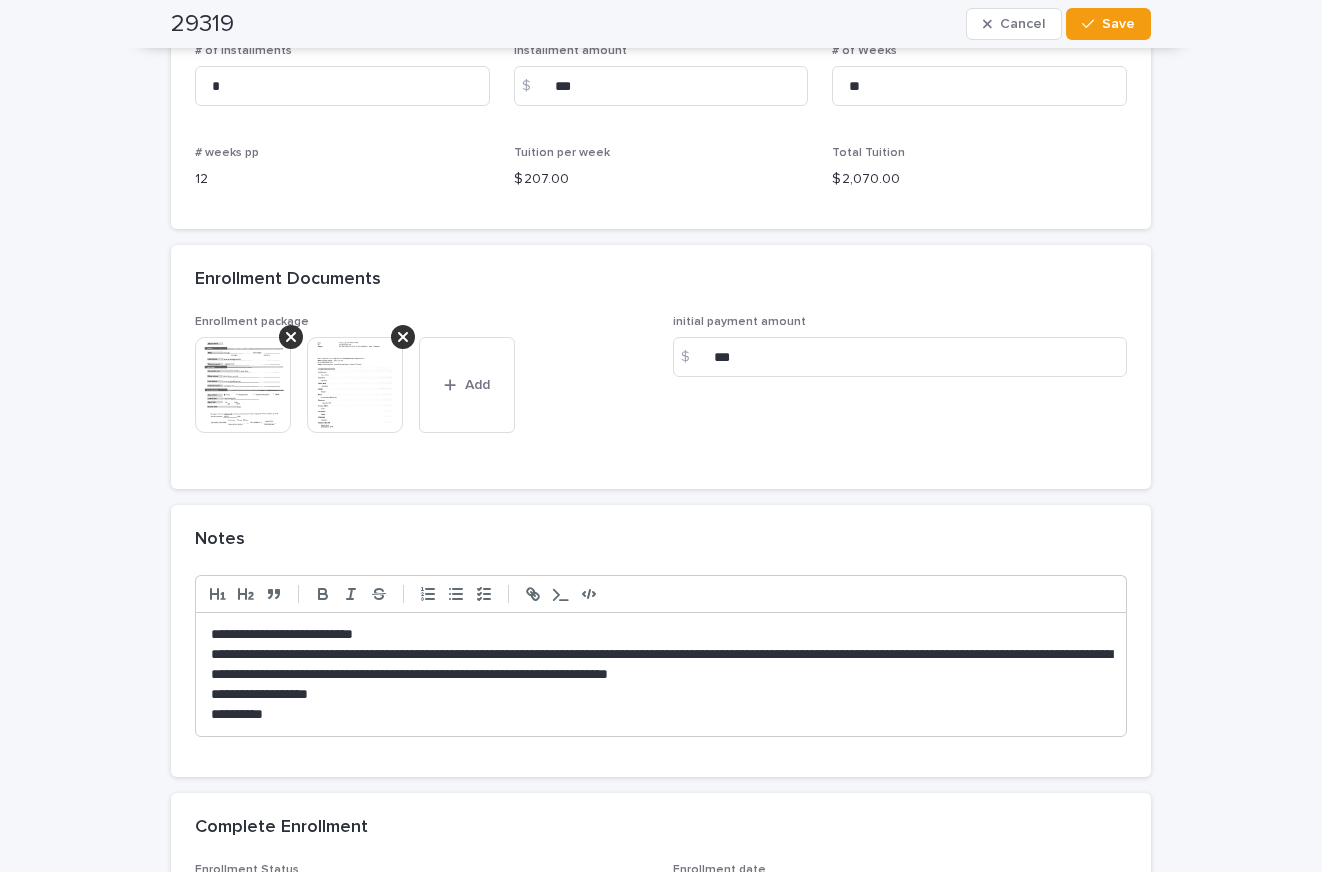 scroll, scrollTop: 1482, scrollLeft: 0, axis: vertical 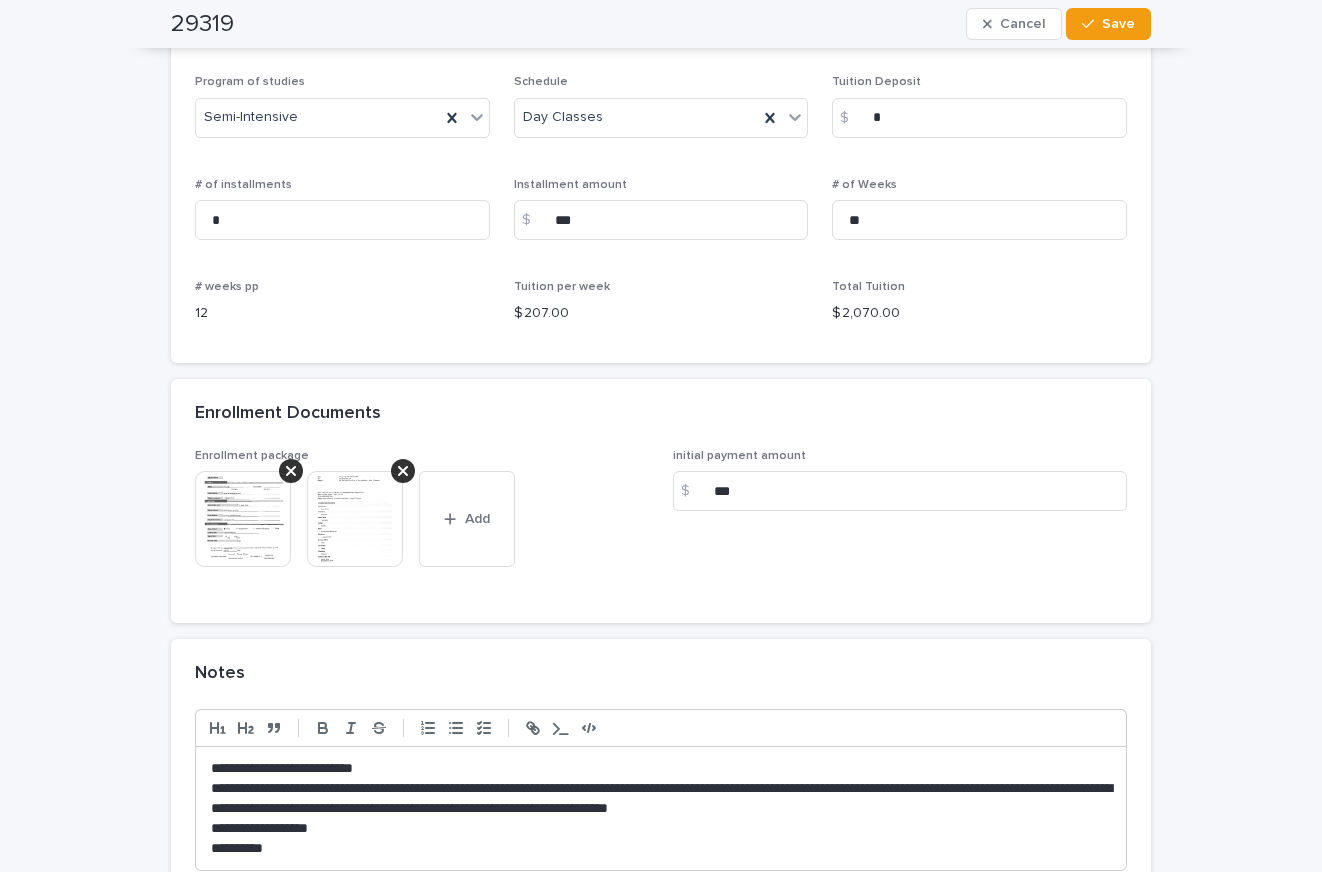 click at bounding box center (355, 519) 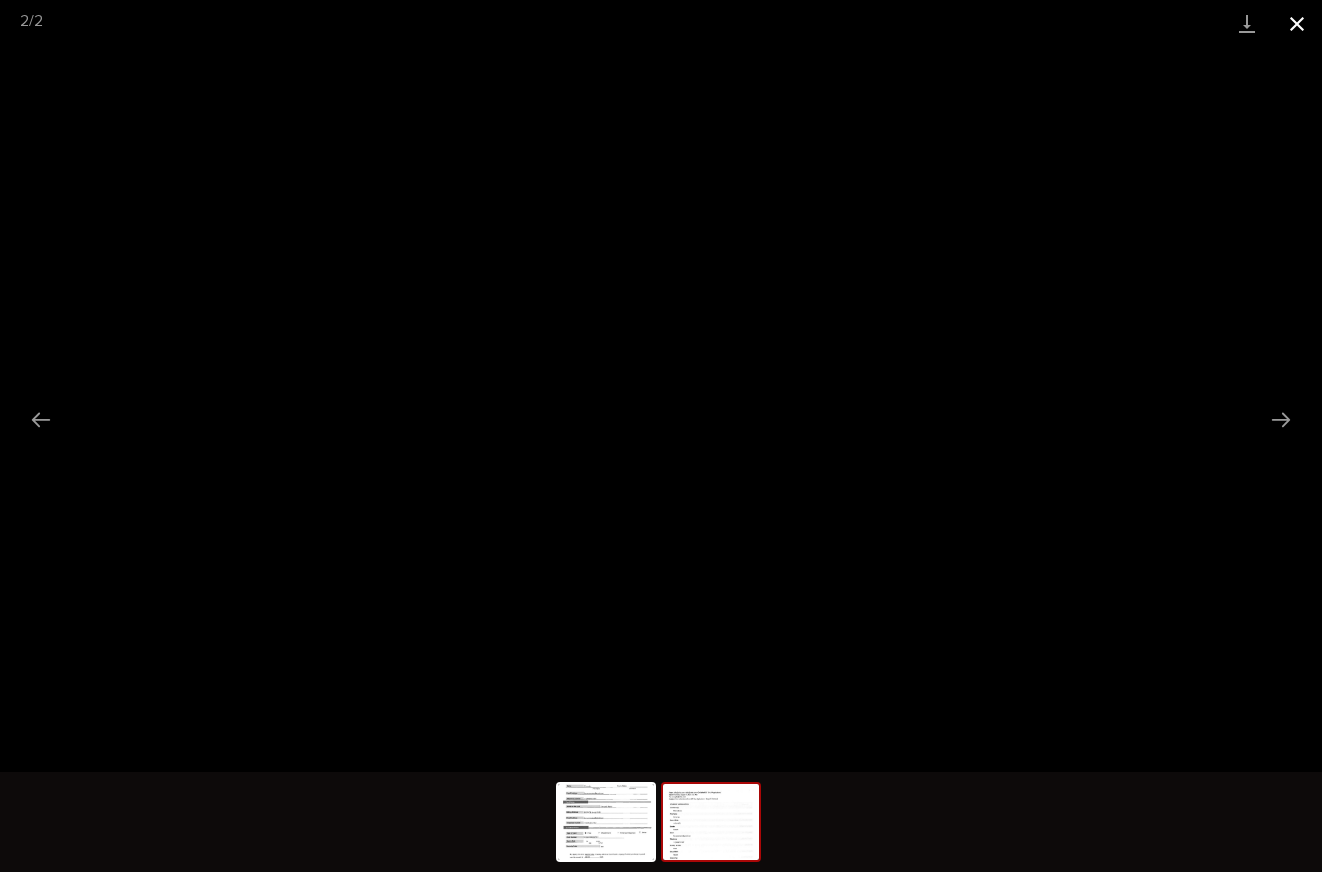 click at bounding box center [1297, 23] 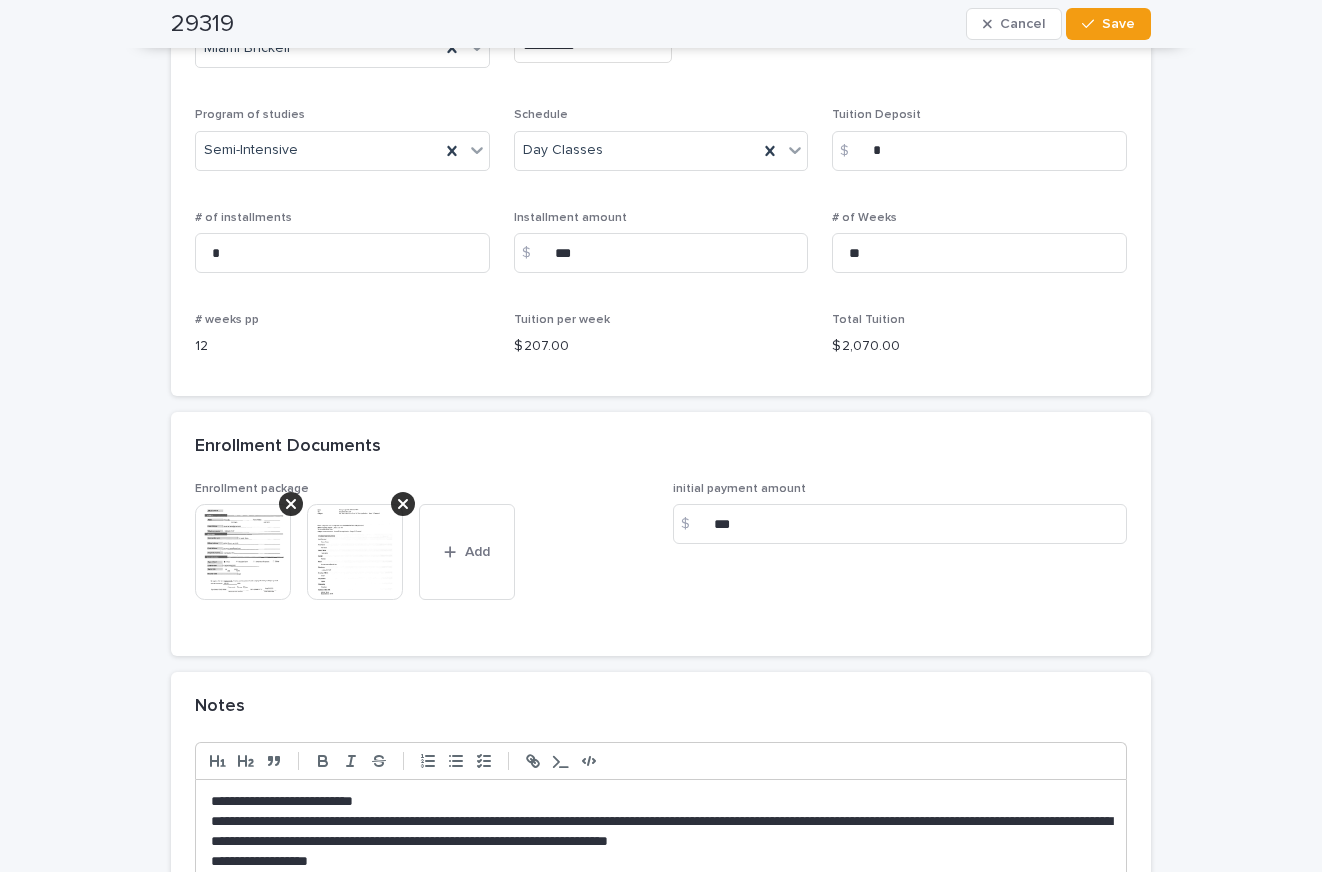 scroll, scrollTop: 1882, scrollLeft: 0, axis: vertical 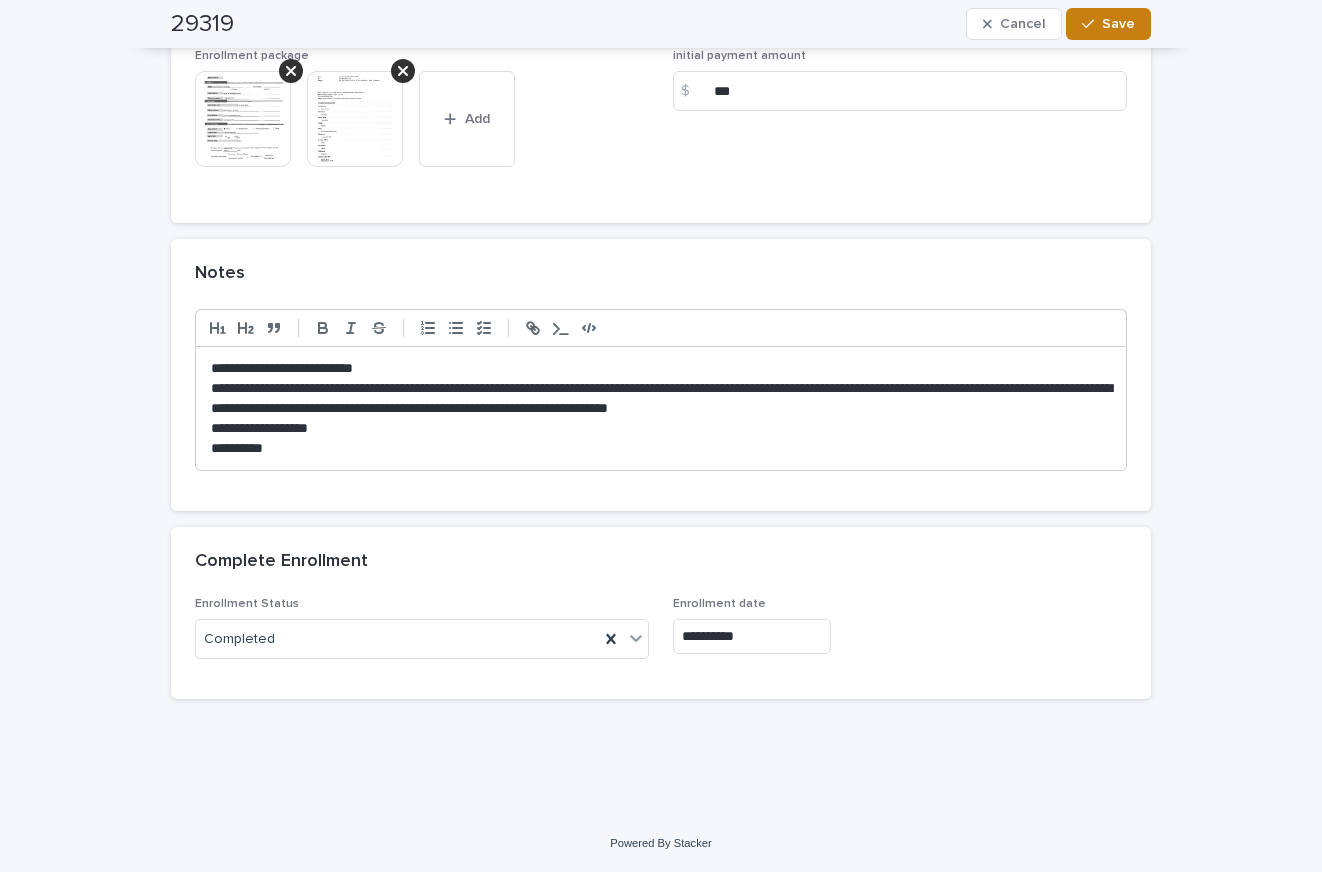 click on "Save" at bounding box center (1118, 24) 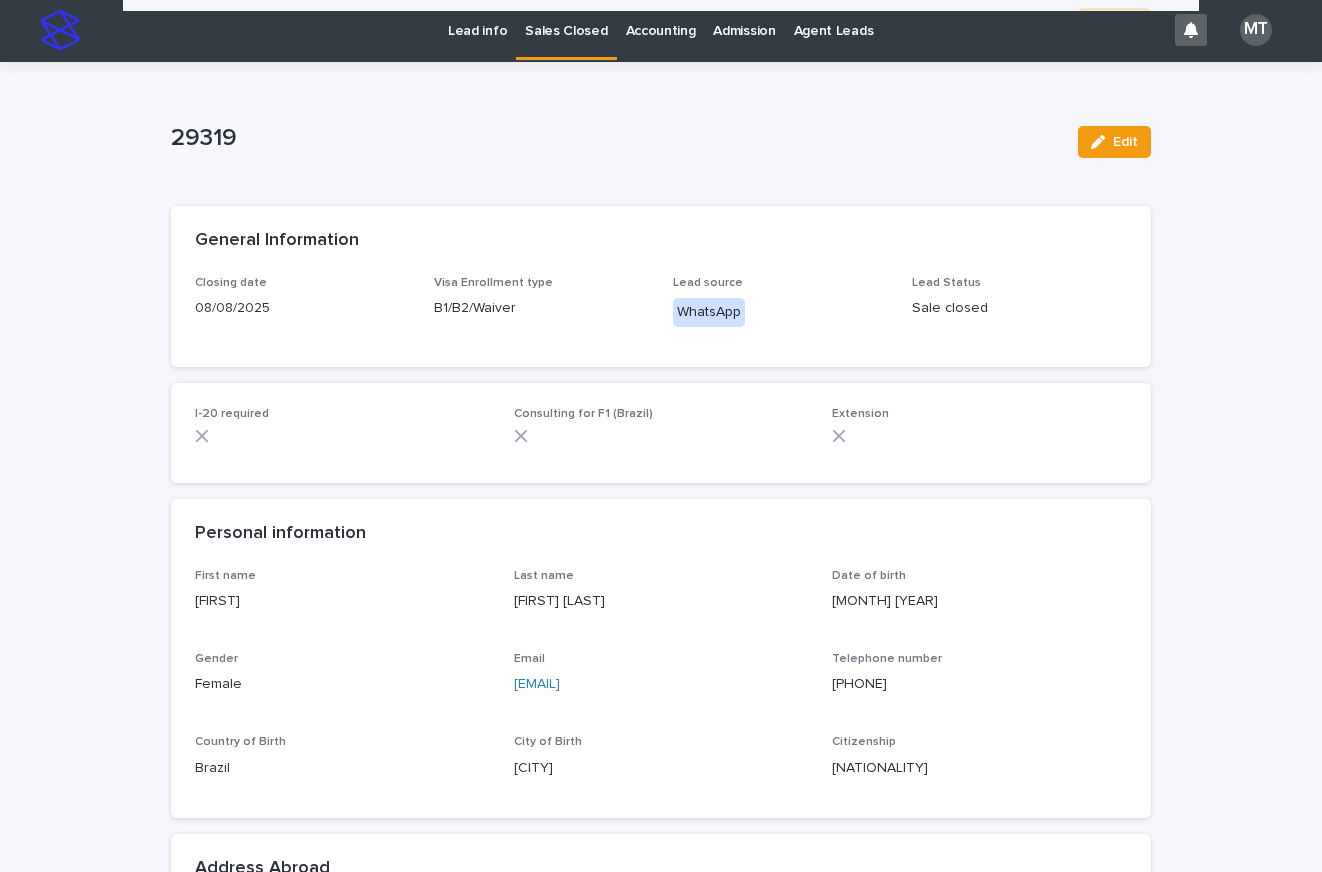 scroll, scrollTop: 0, scrollLeft: 0, axis: both 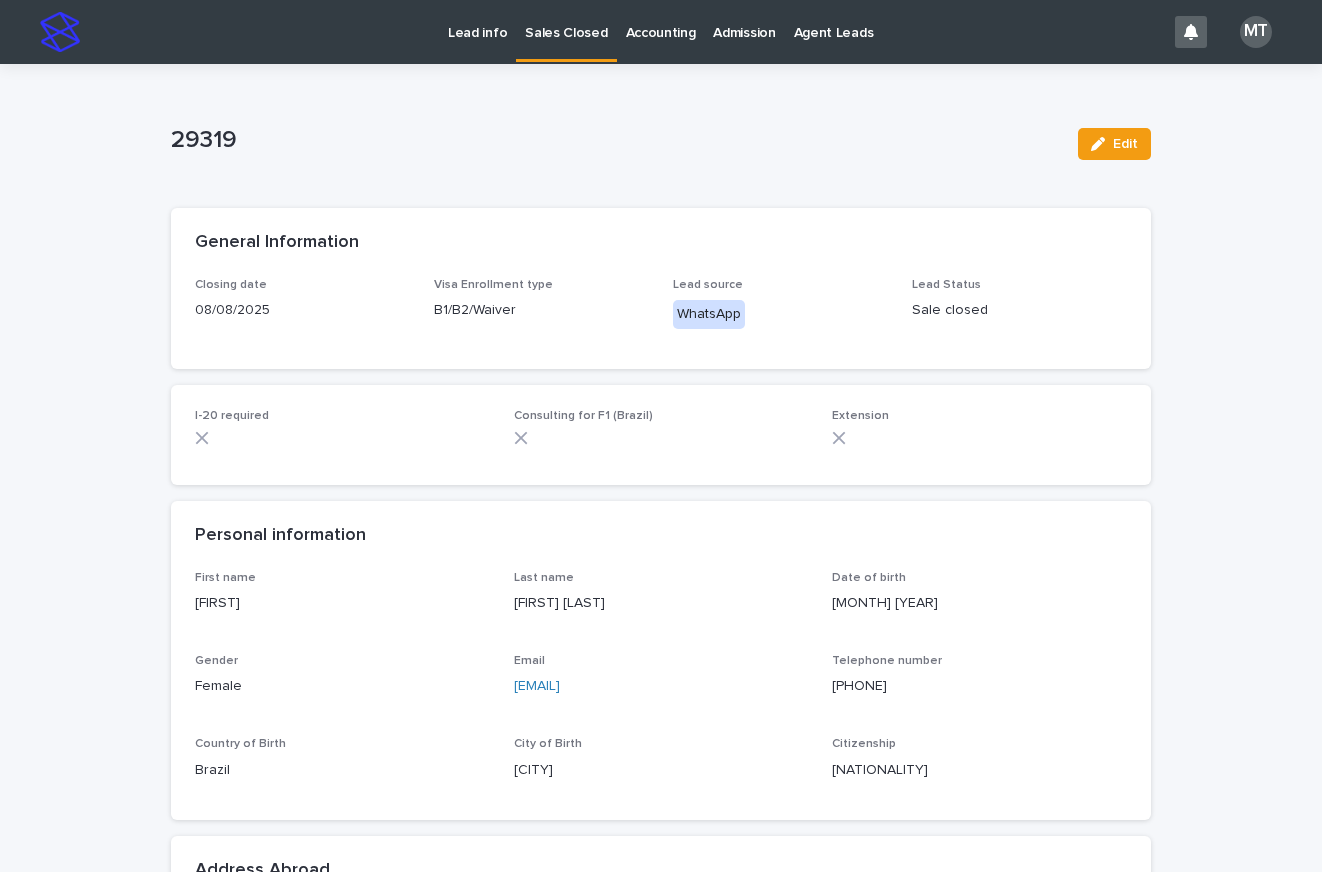 click on "Lead info" at bounding box center [477, 21] 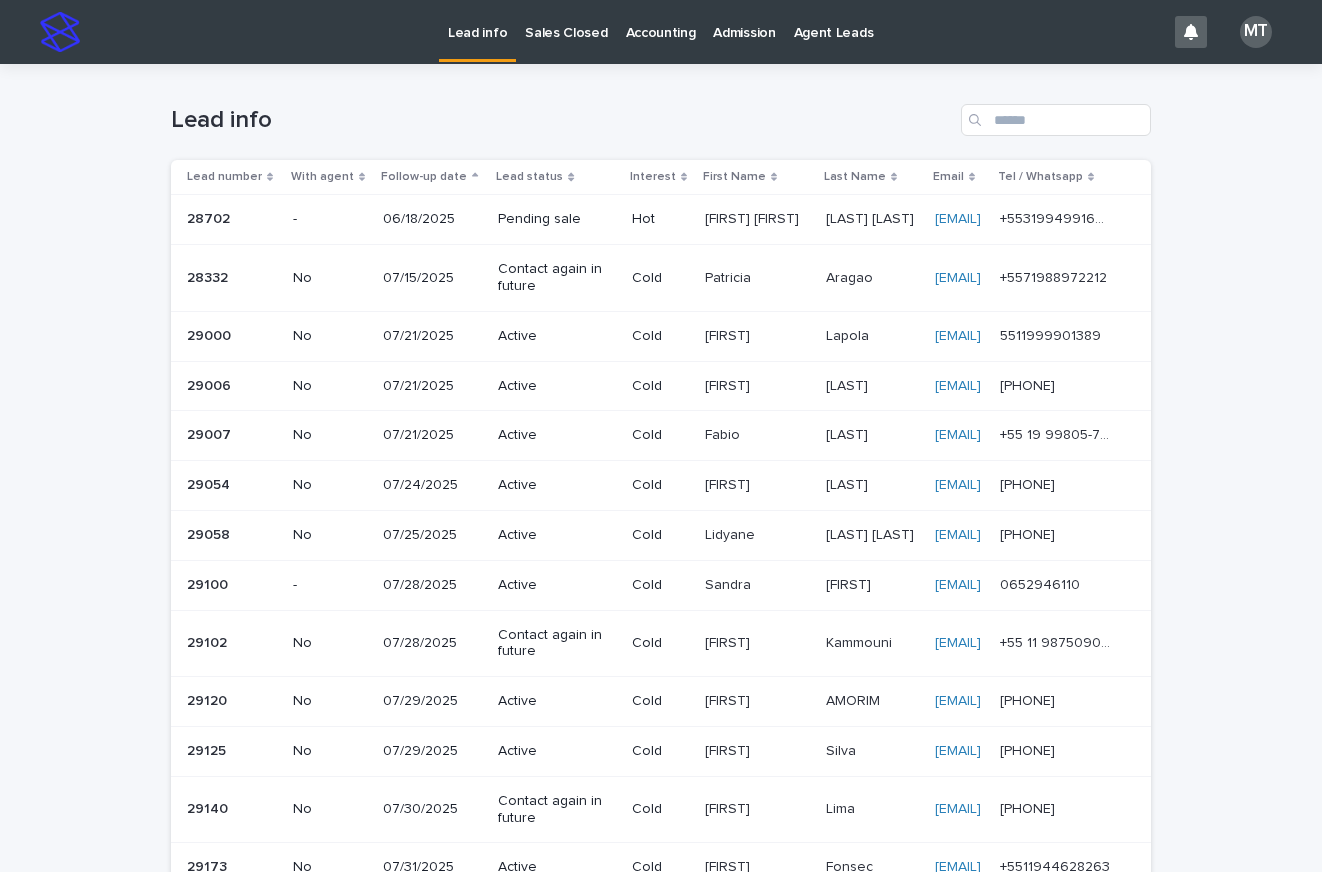 click on "Sales Closed" at bounding box center [566, 21] 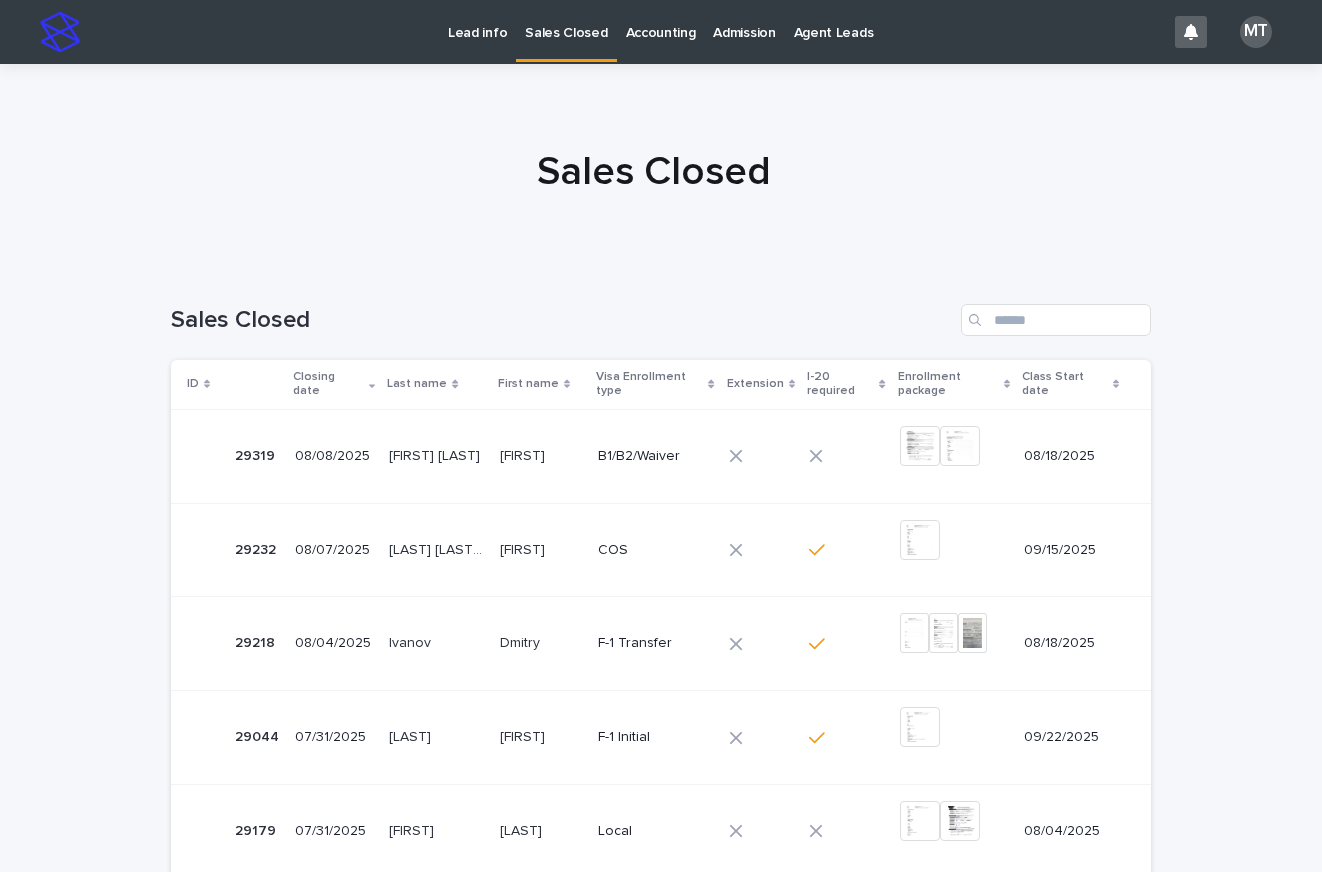 click on "[FIRST]" at bounding box center [524, 454] 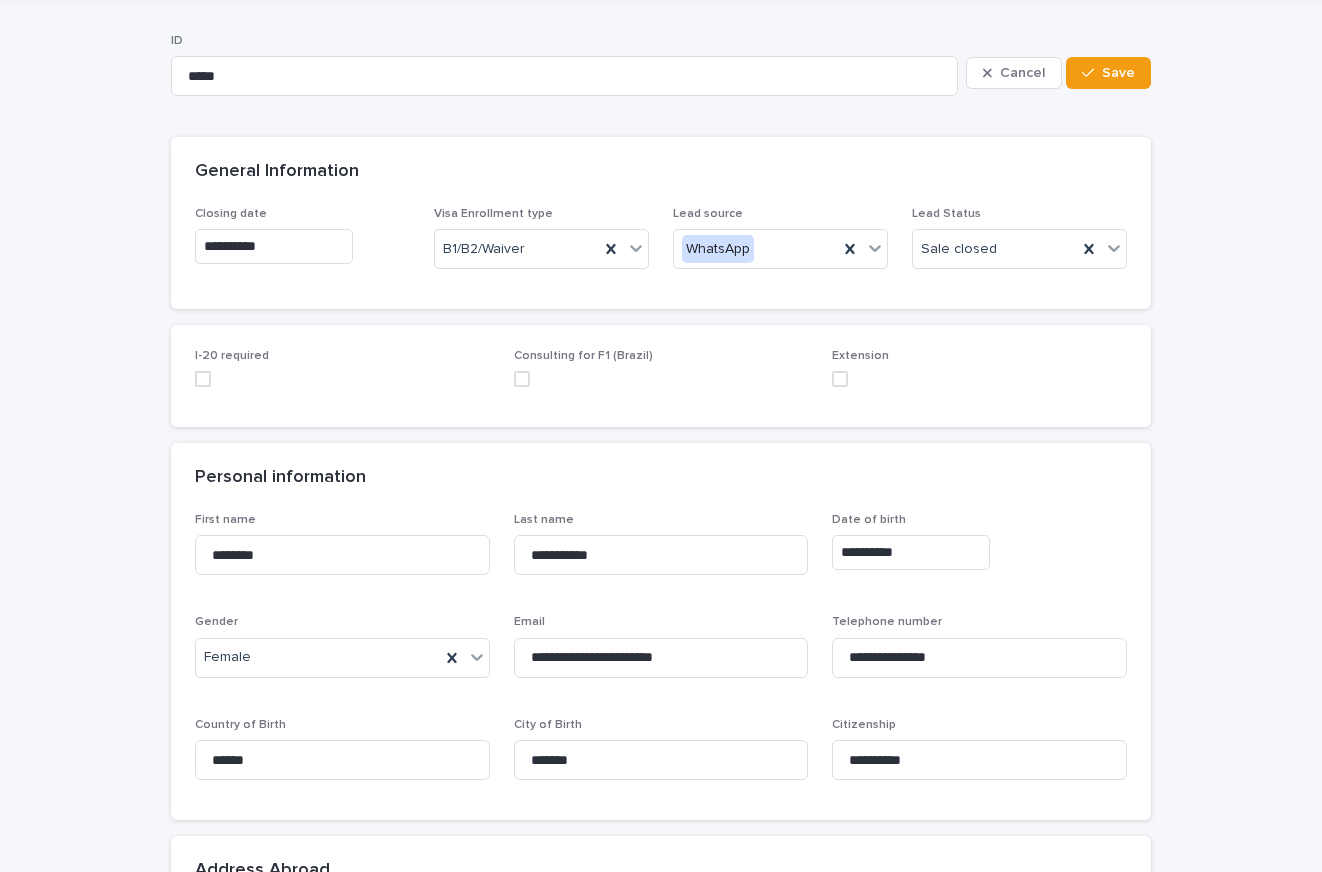 scroll, scrollTop: 0, scrollLeft: 0, axis: both 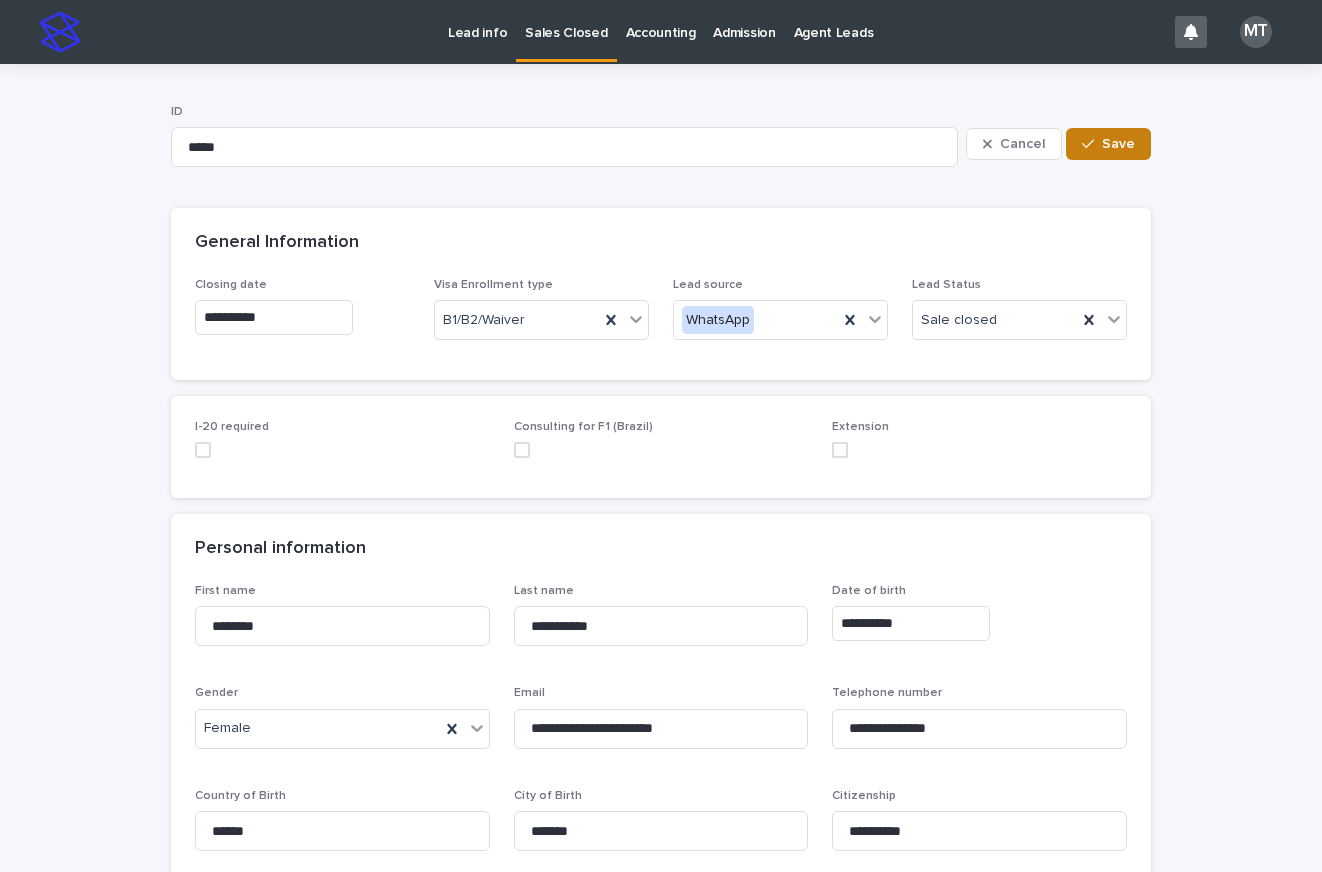 click on "Save" at bounding box center (1118, 144) 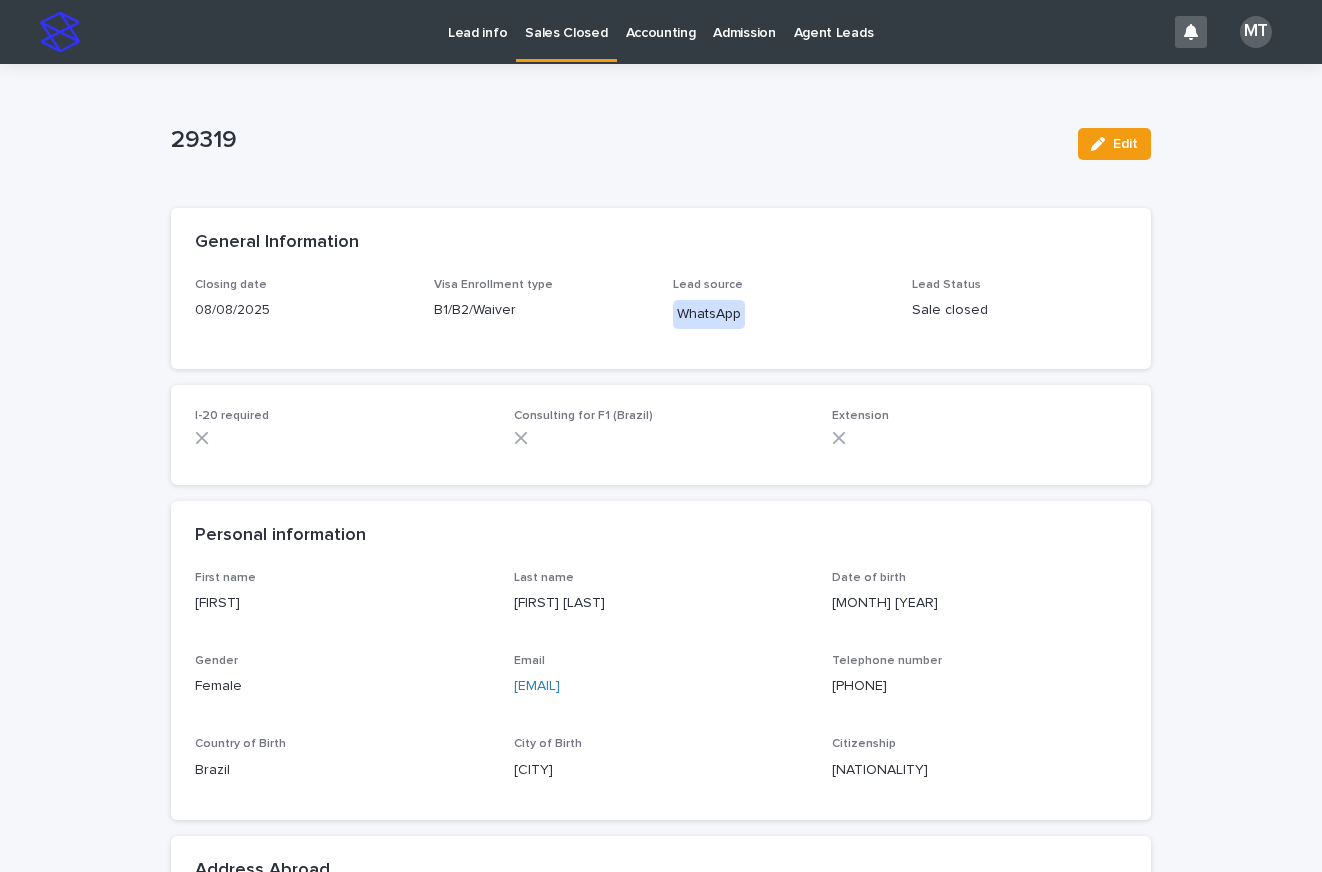 click on "Sales Closed" at bounding box center [566, 21] 